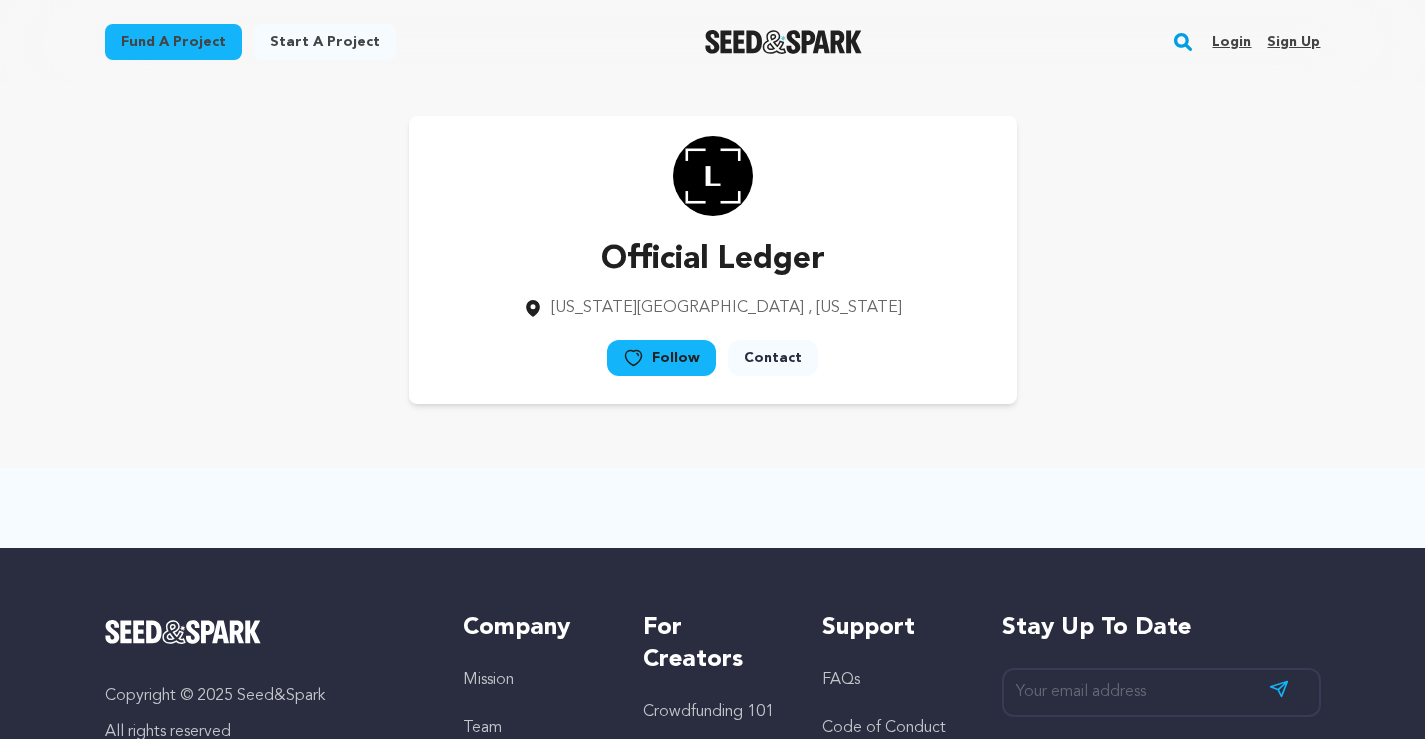 scroll, scrollTop: 0, scrollLeft: 0, axis: both 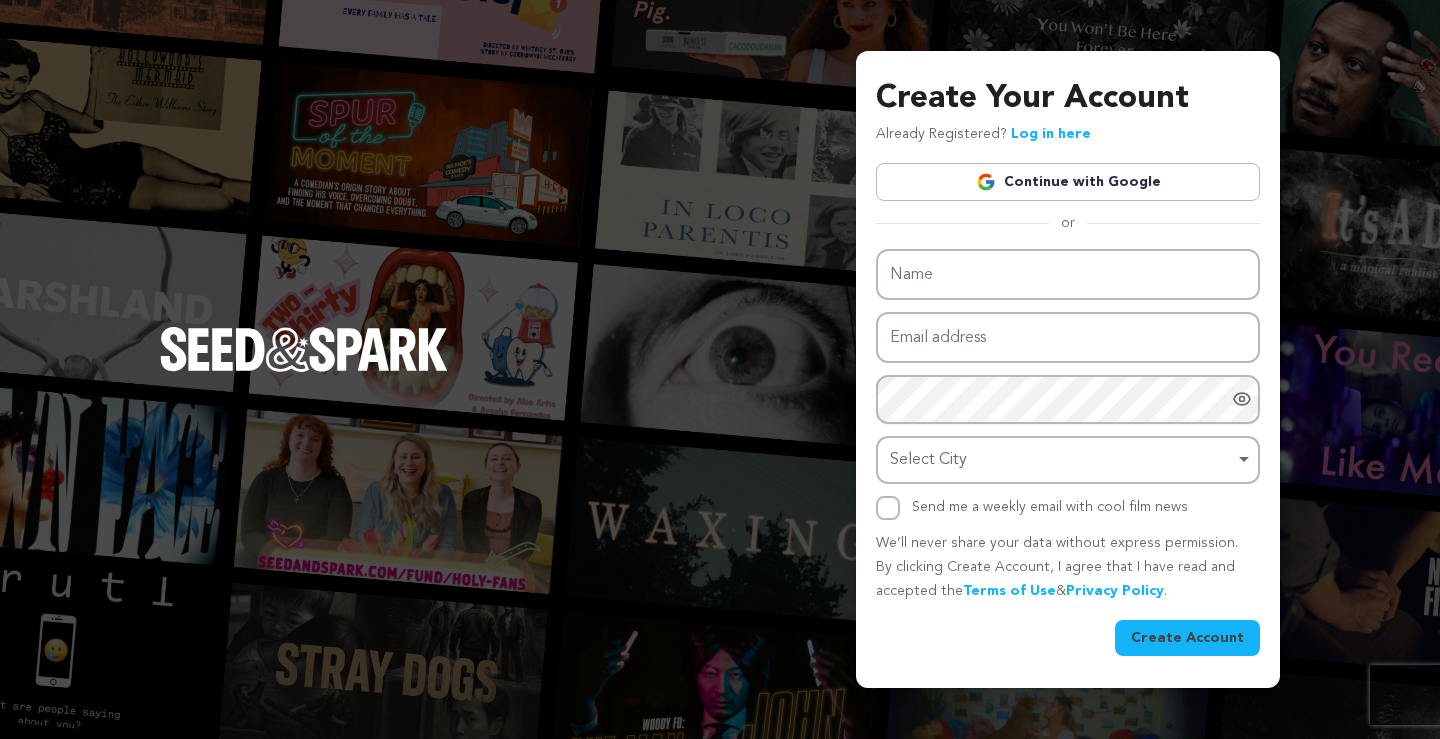 click on "Continue with Google" at bounding box center (1068, 182) 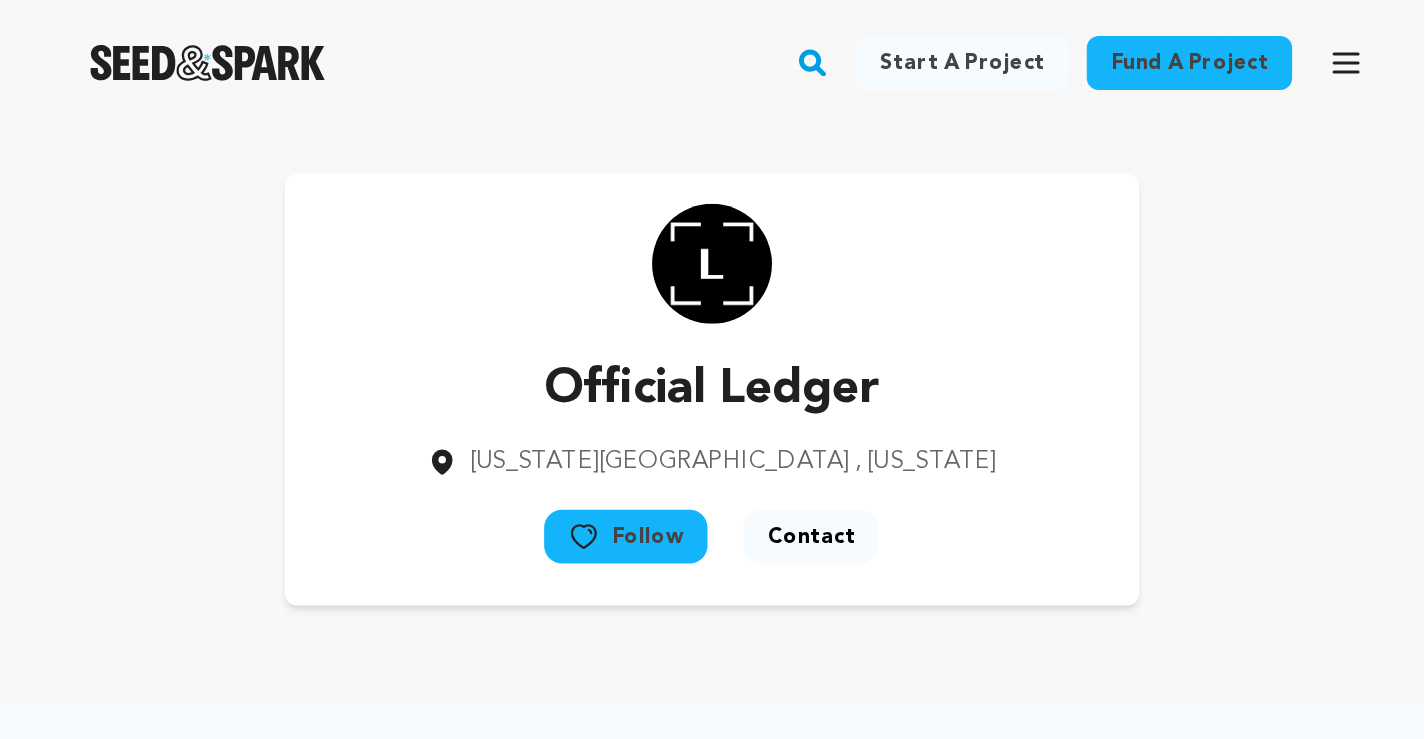 scroll, scrollTop: 0, scrollLeft: 0, axis: both 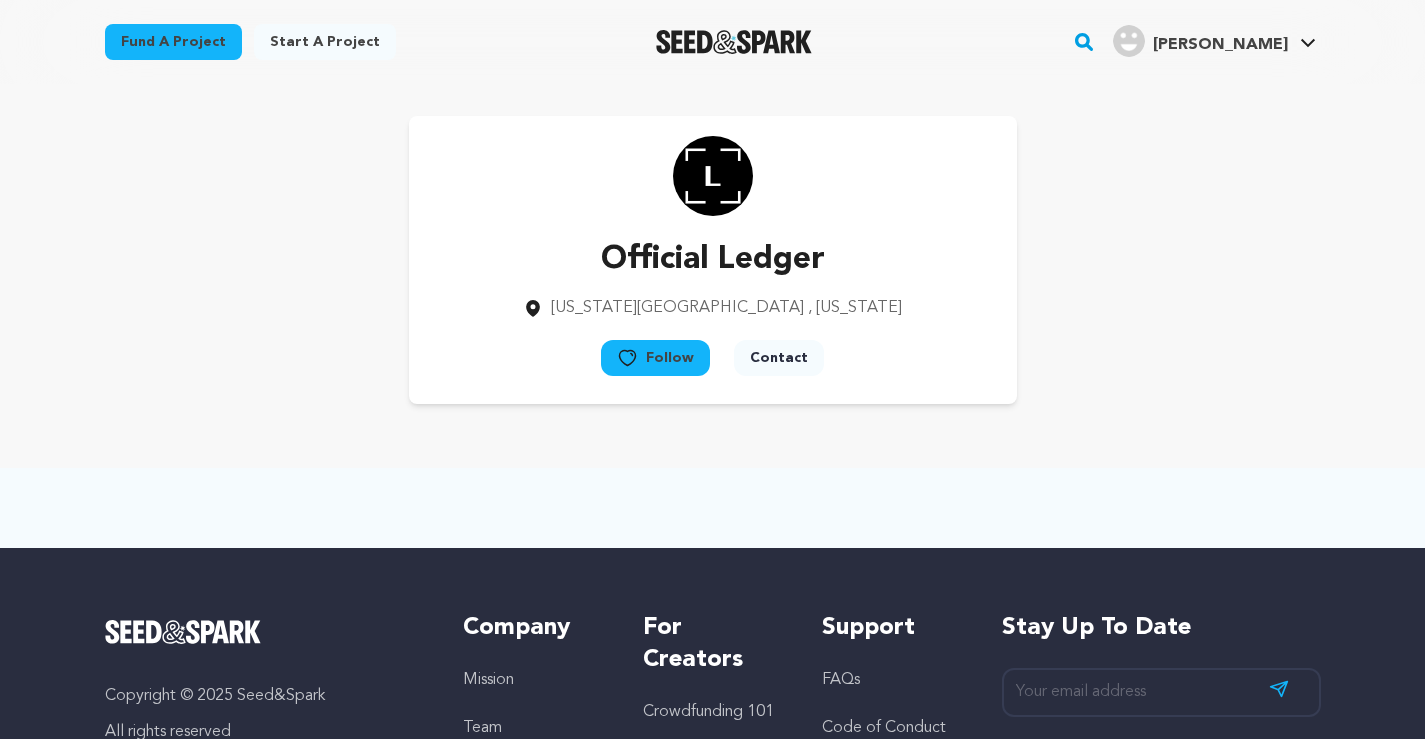 click on "Lane K." at bounding box center [1220, 45] 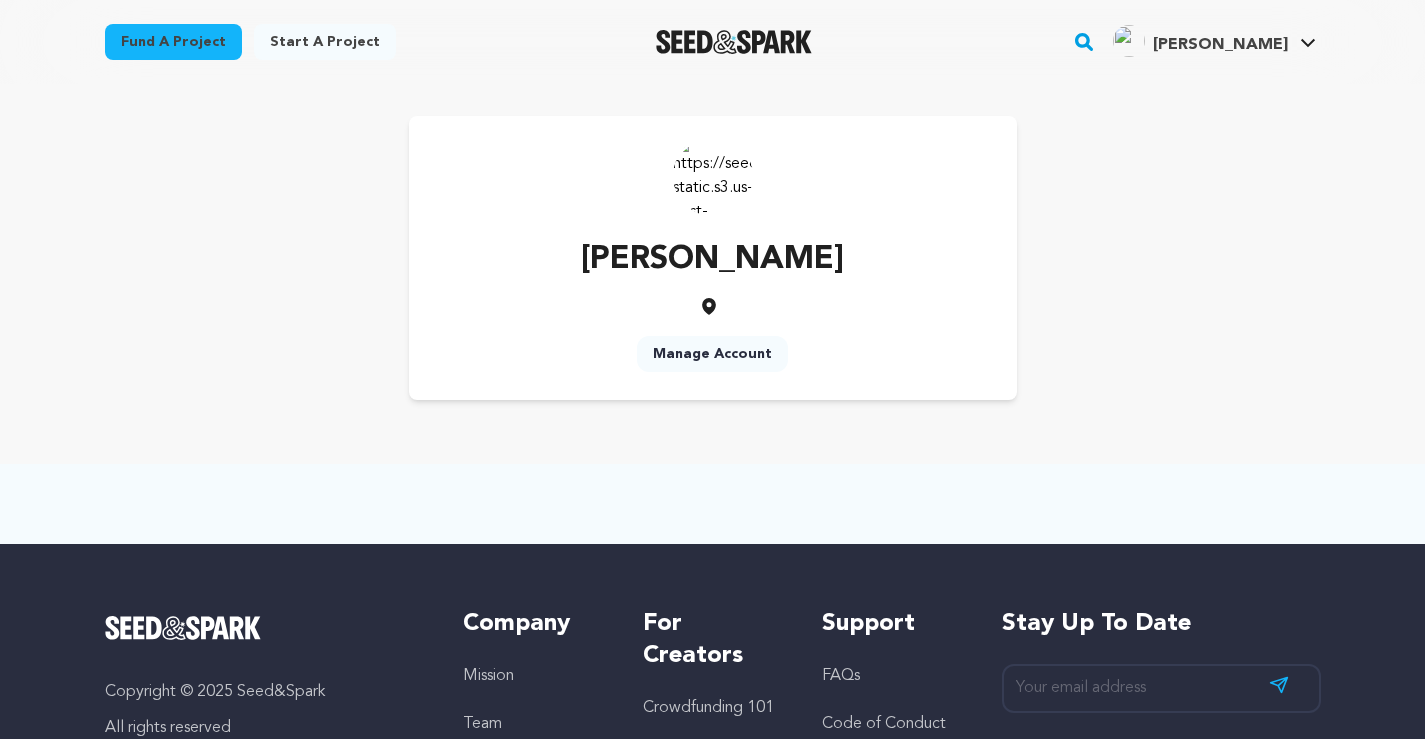 scroll, scrollTop: 0, scrollLeft: 0, axis: both 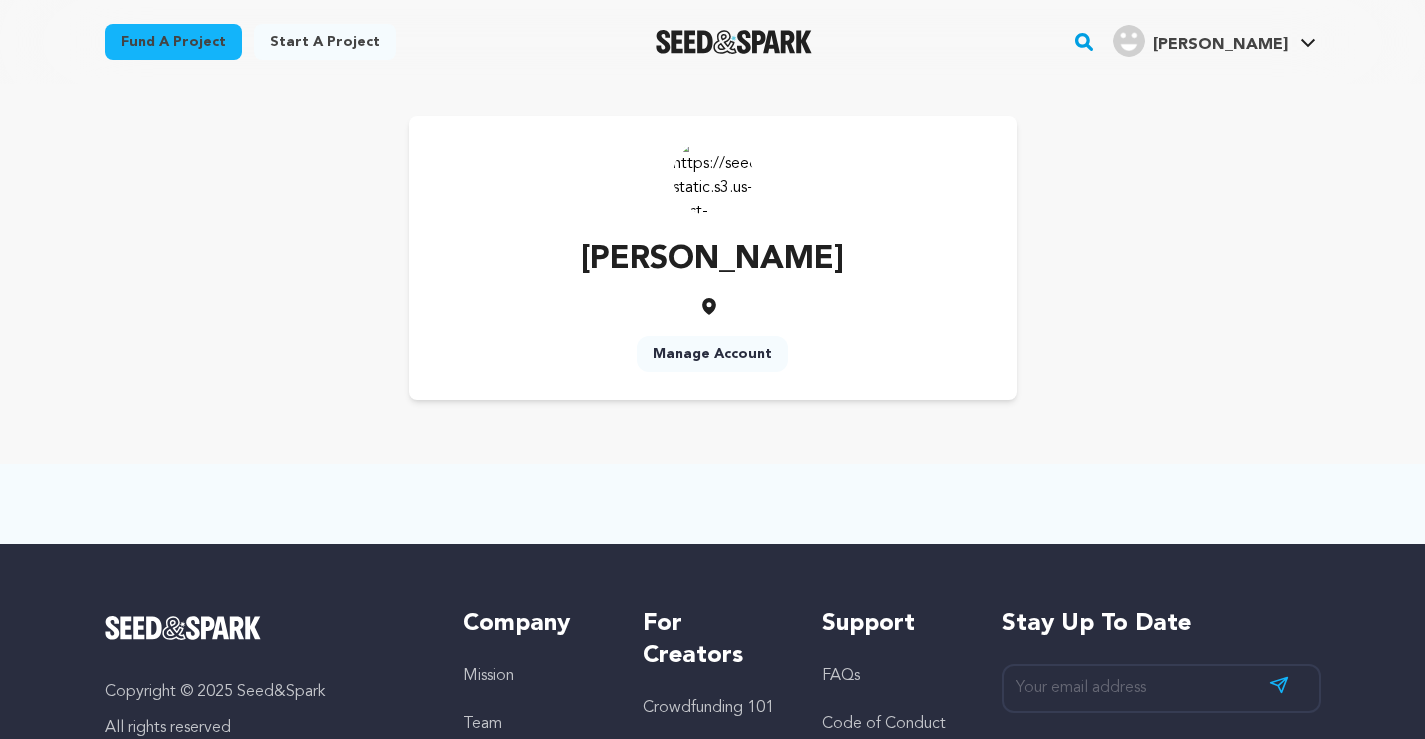 click on "Manage Account" at bounding box center [712, 354] 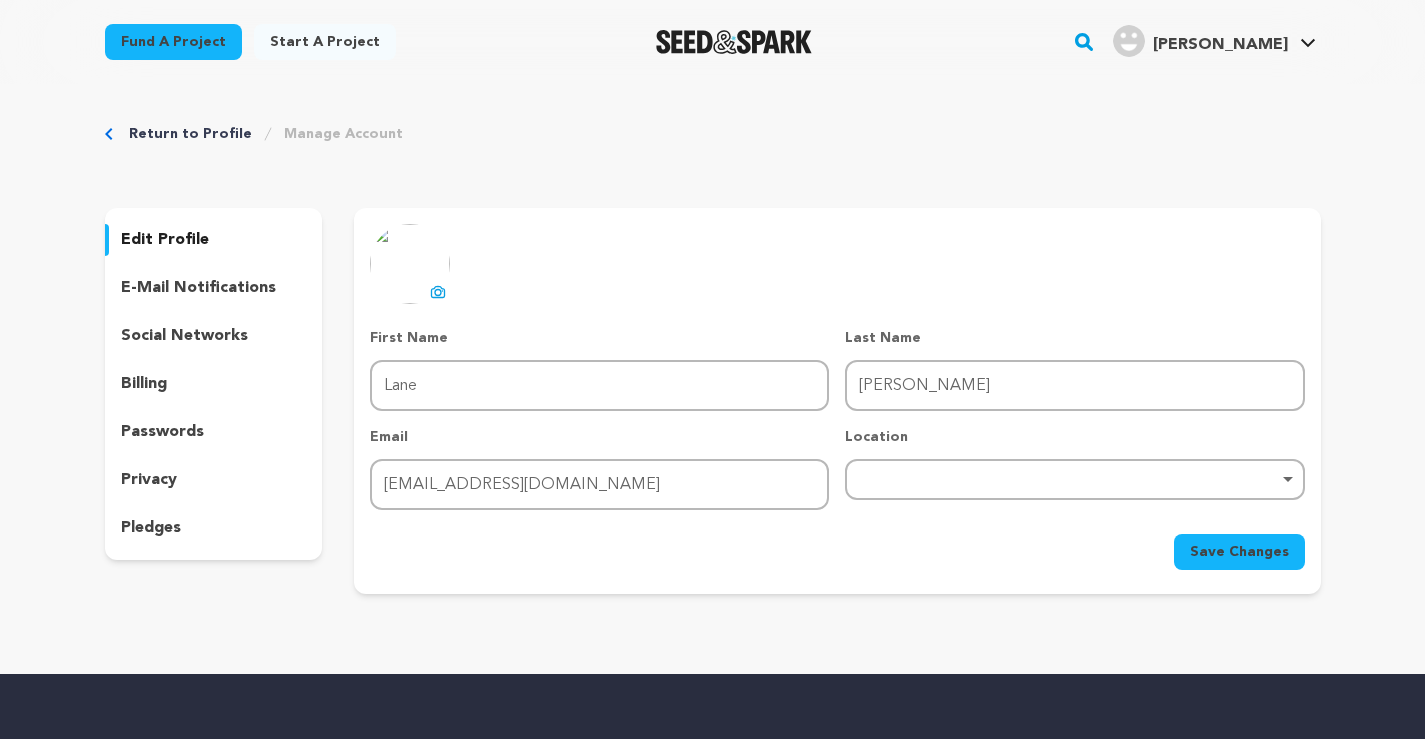 scroll, scrollTop: 0, scrollLeft: 0, axis: both 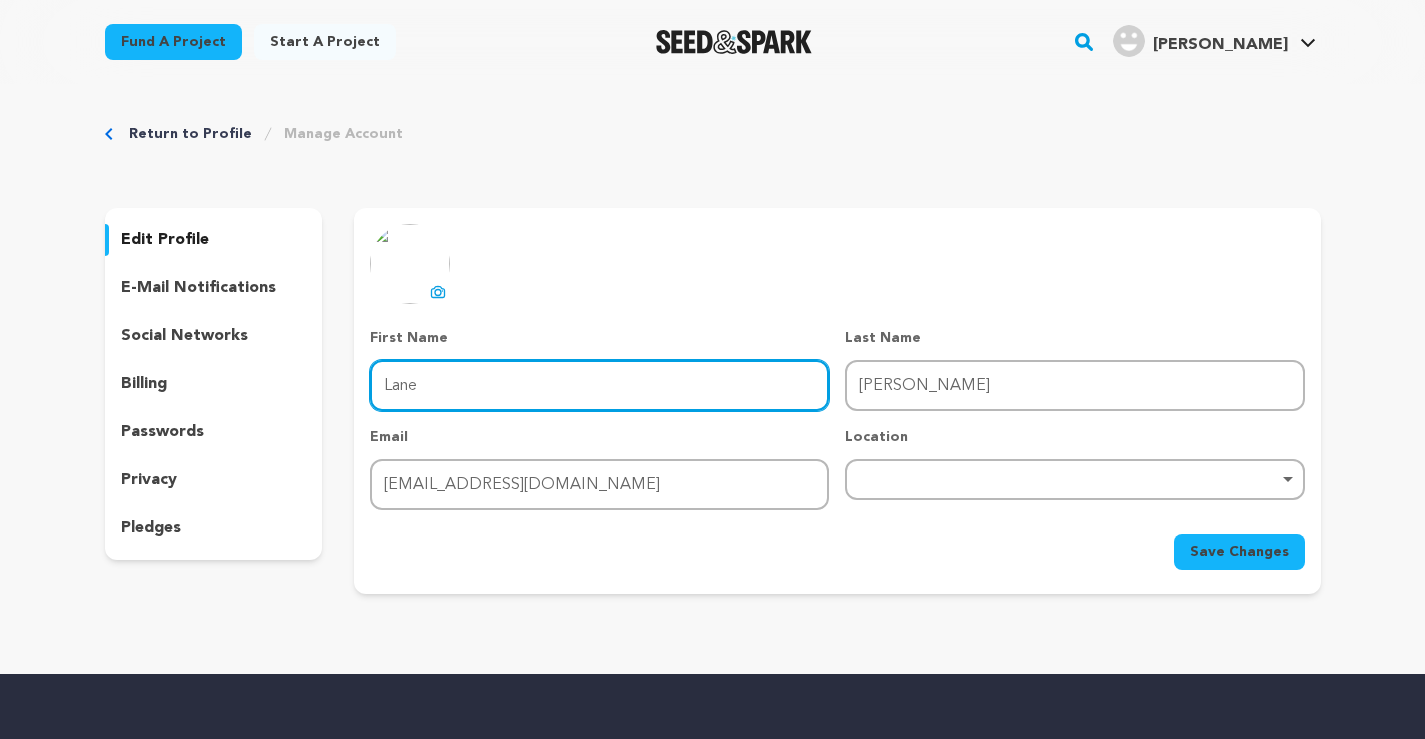 click on "Lane" at bounding box center (599, 385) 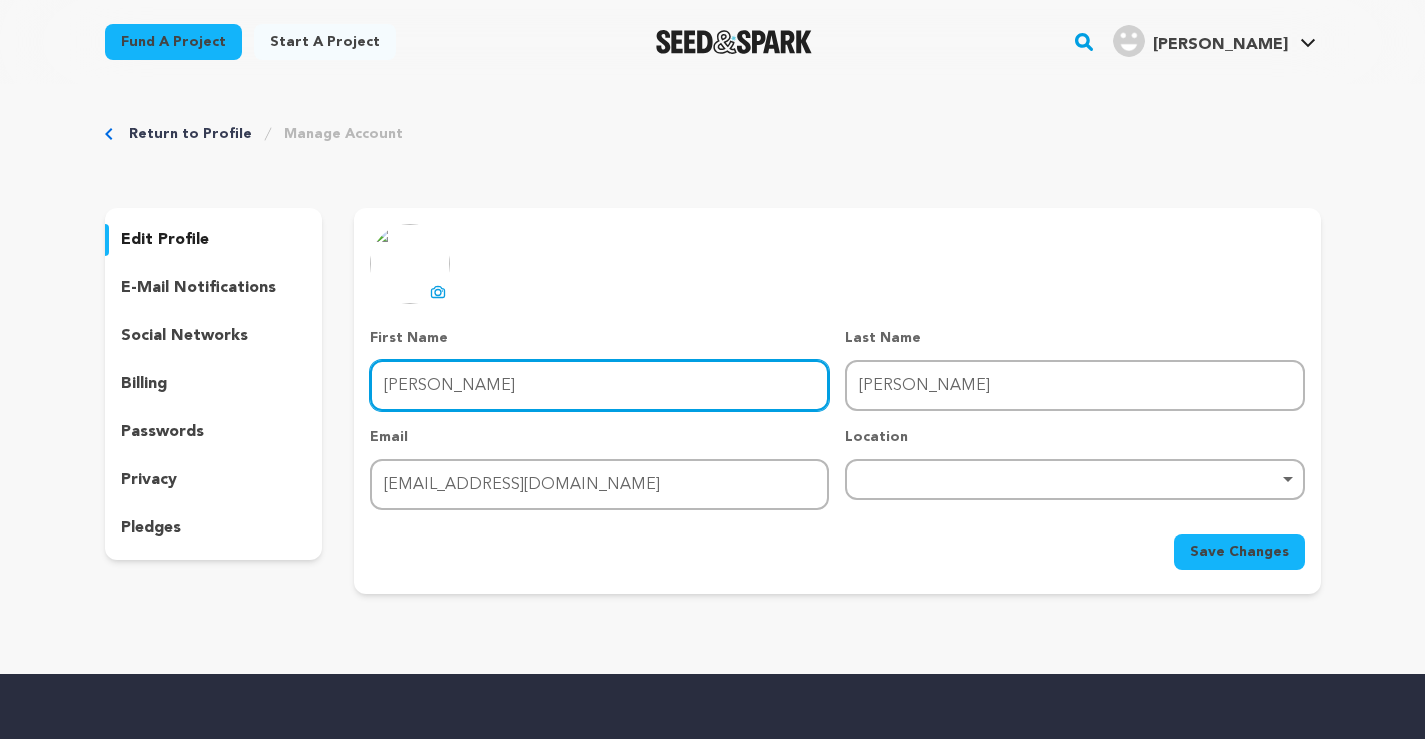 type on "Jonthan" 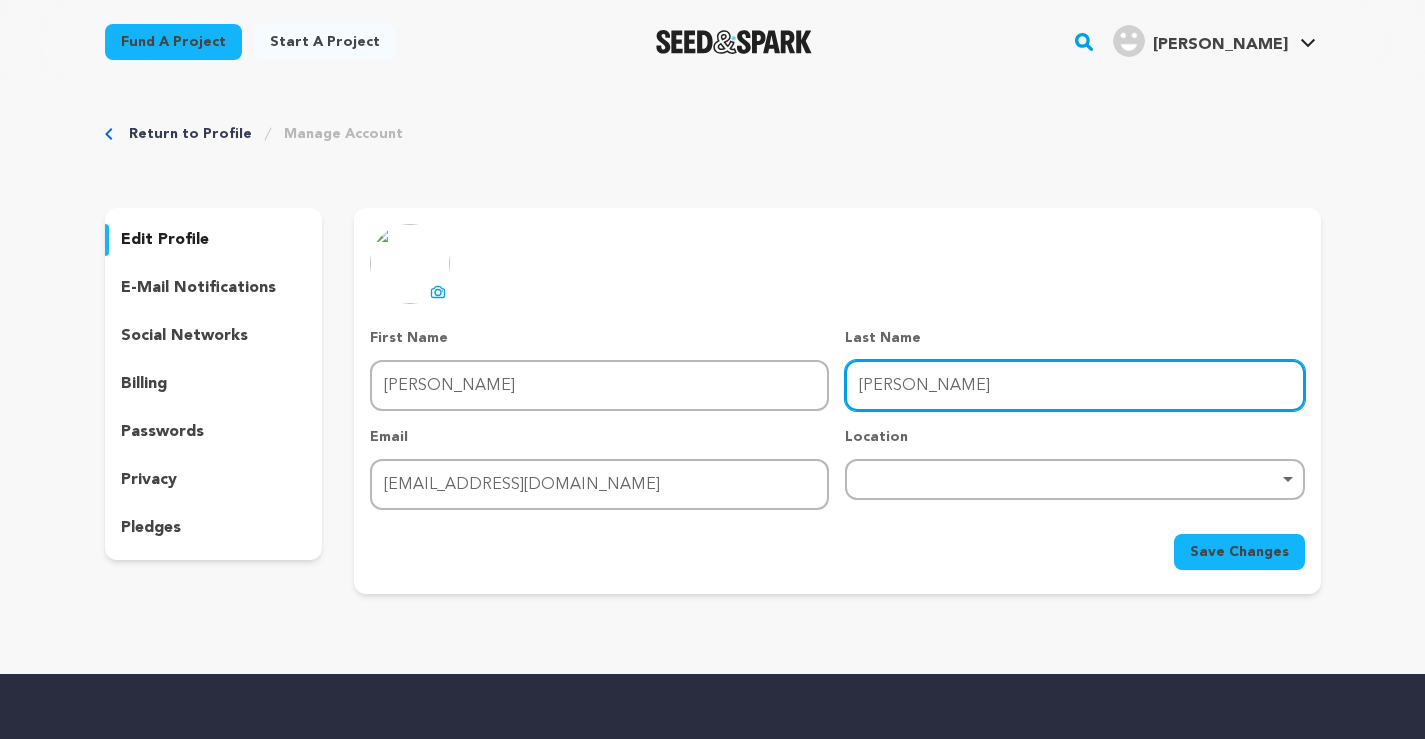 type on "wilson" 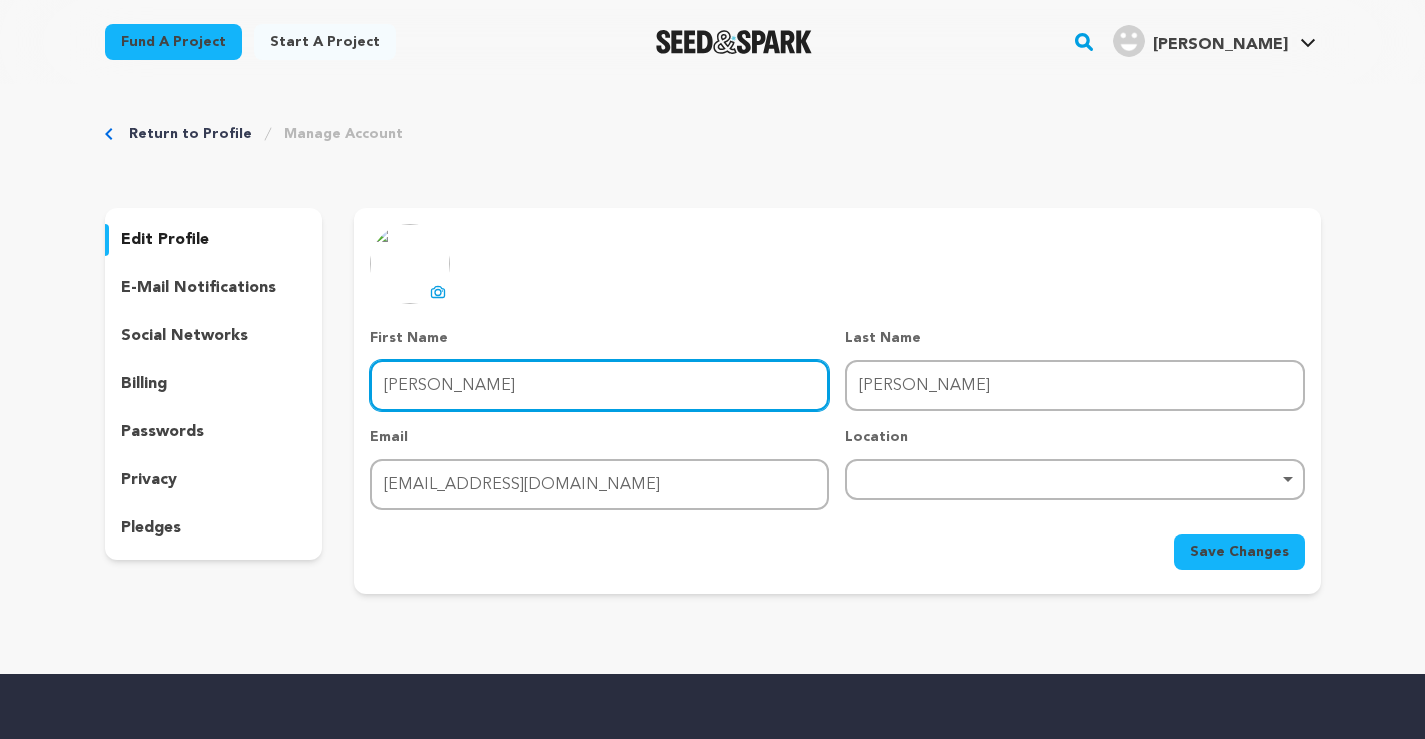 paste on "Sophia Hutchins" 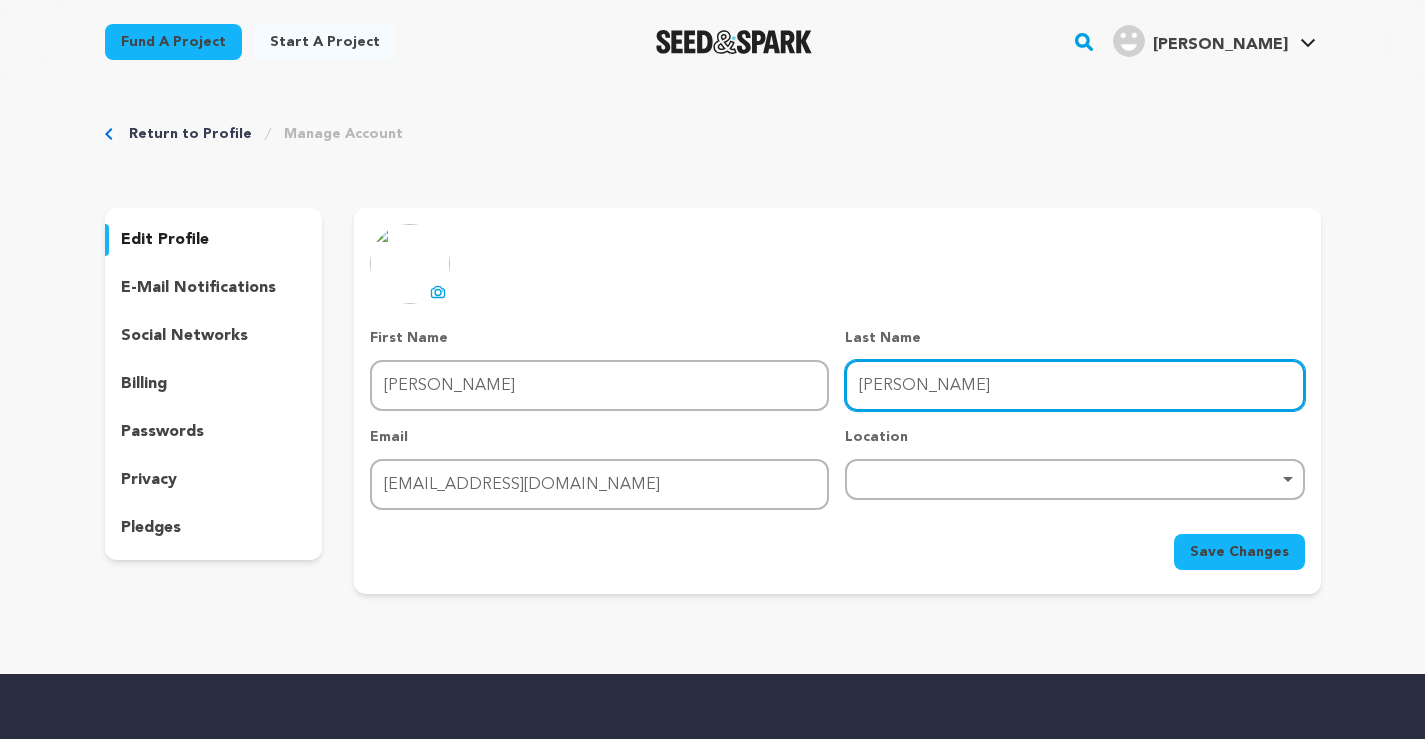 click on "wilson" at bounding box center [1074, 385] 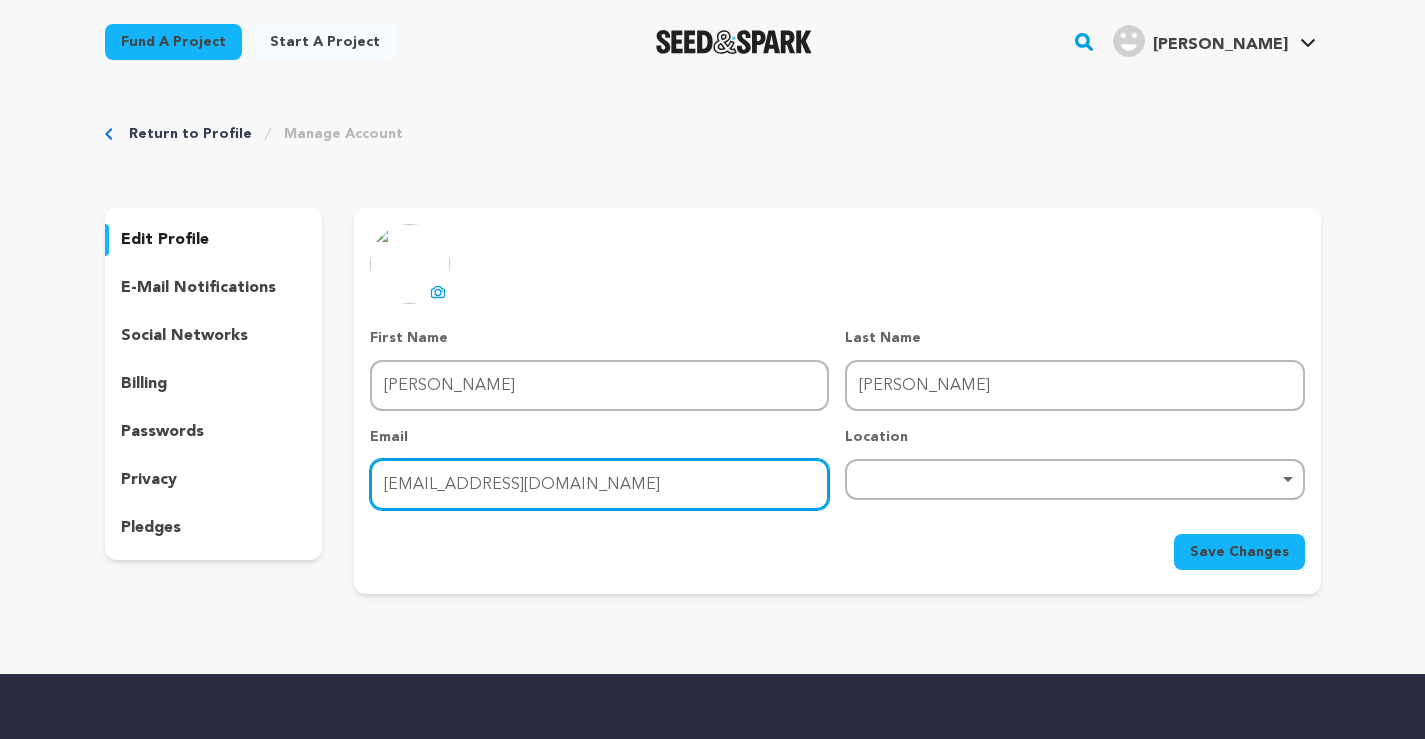 click on "lanerem735@gmail.com" at bounding box center [599, 484] 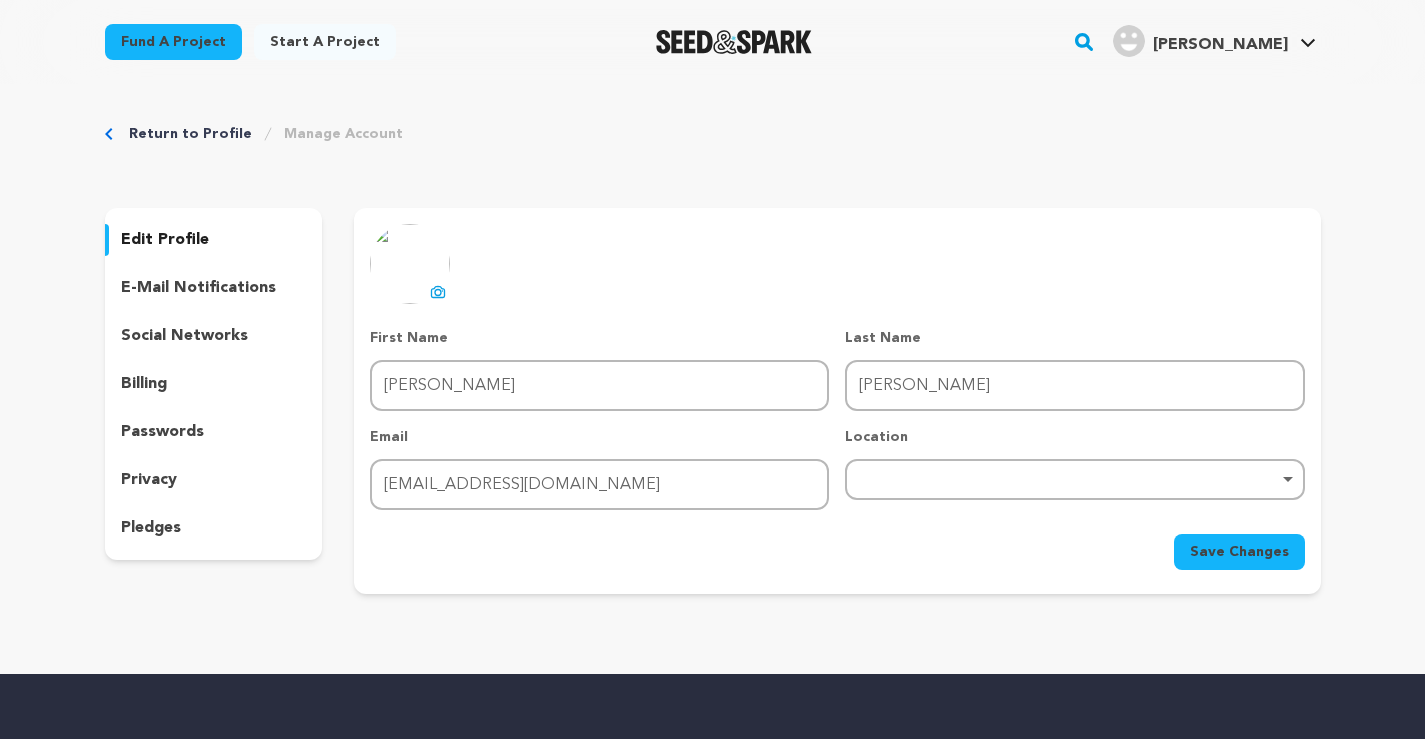 click on "First Name
First Name
Sophia
Last Name
Last Name
Hutchins
Email
Email
lanerem735@gmail.com
Location
Remove item
Save Changes" at bounding box center (837, 449) 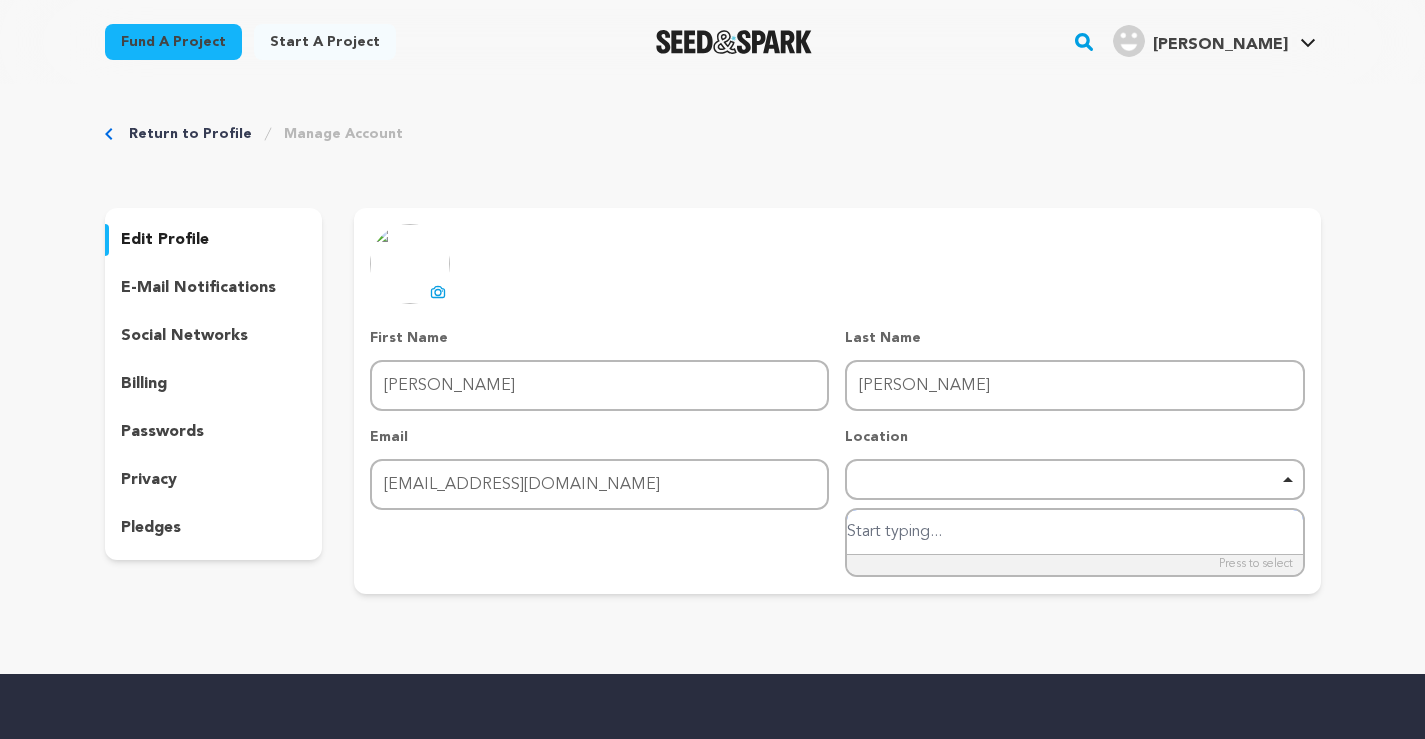 type on "f" 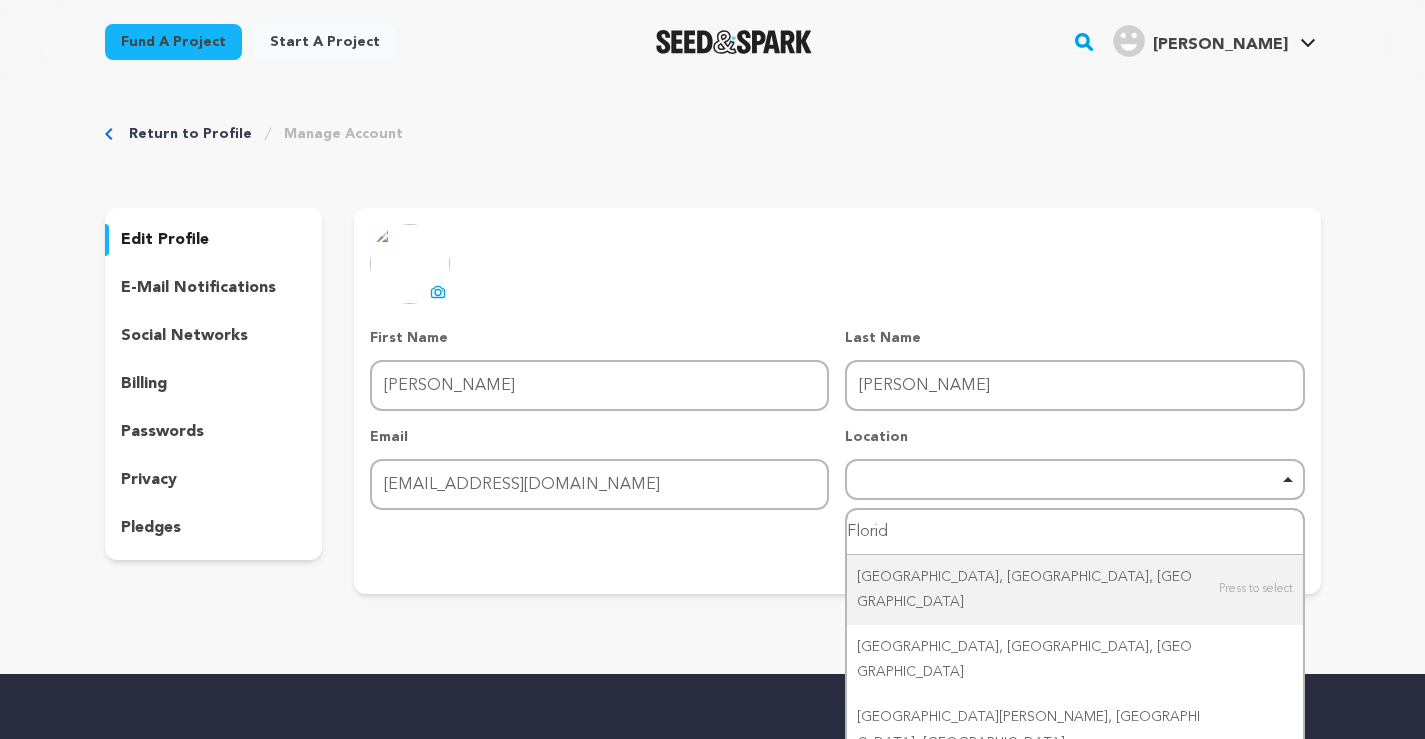 type on "Florida" 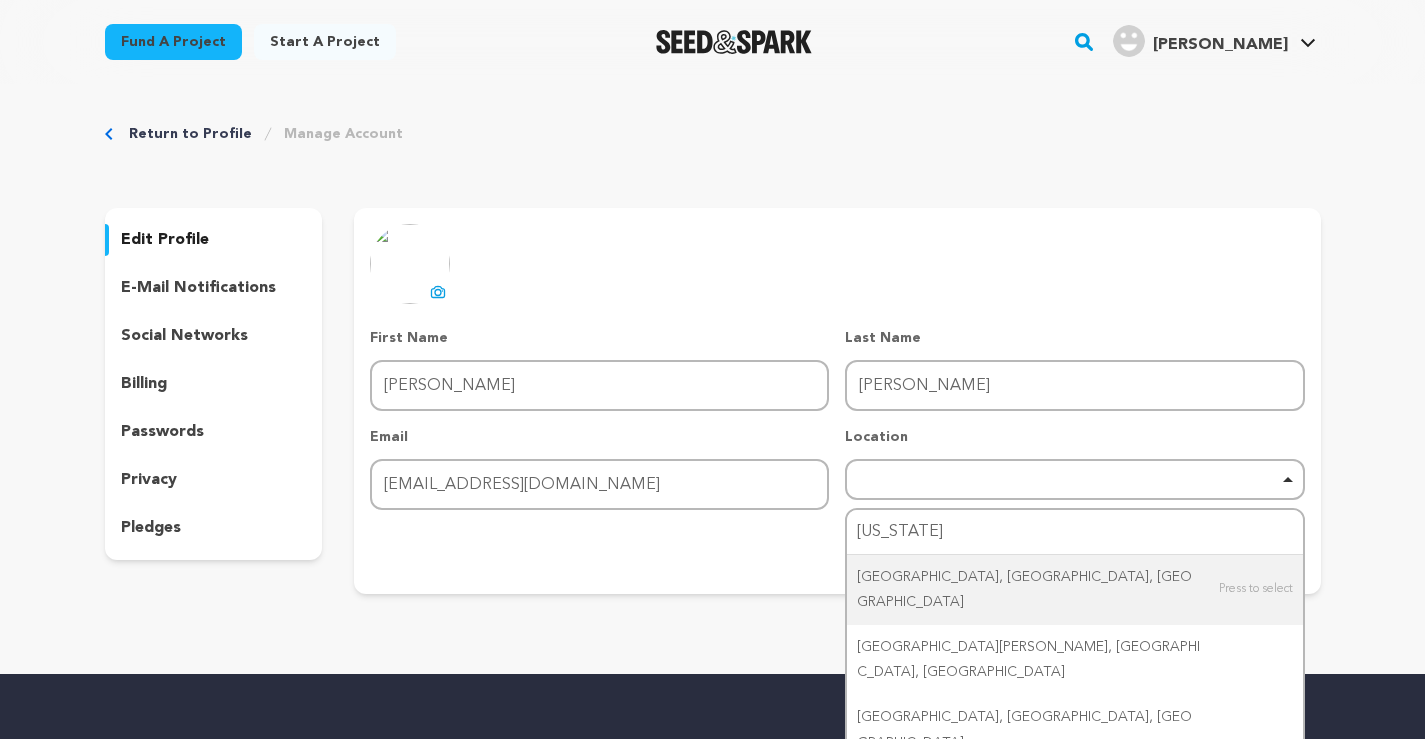 type 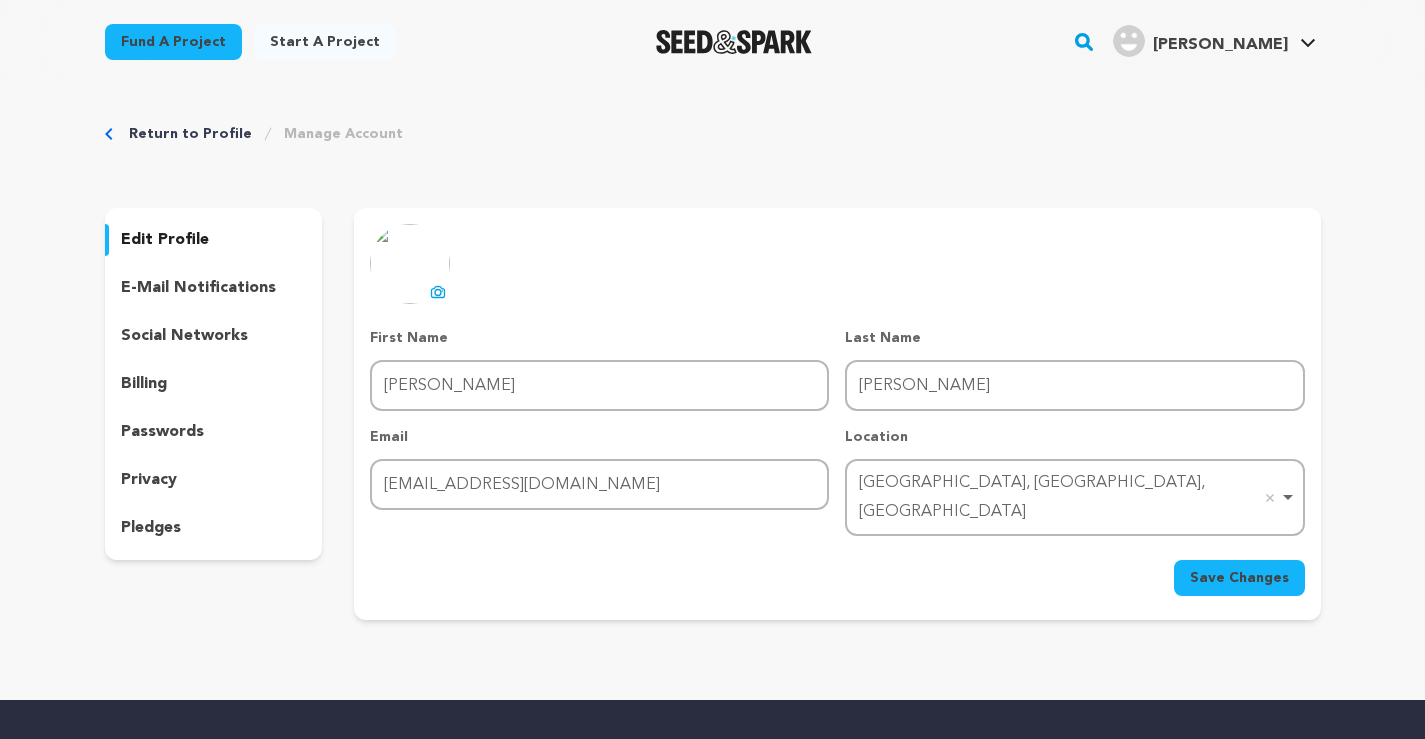 click on "Save Changes" at bounding box center (1239, 578) 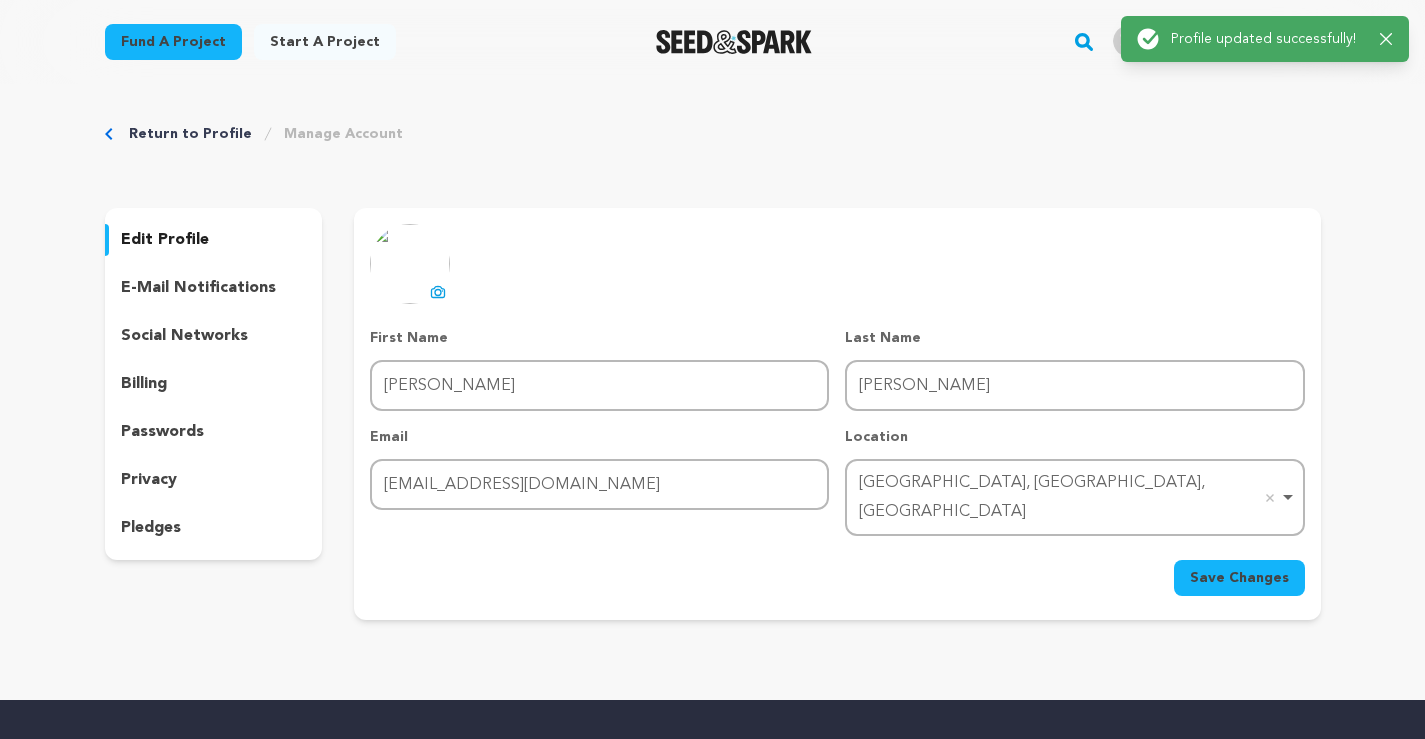 click on "social networks" at bounding box center (184, 336) 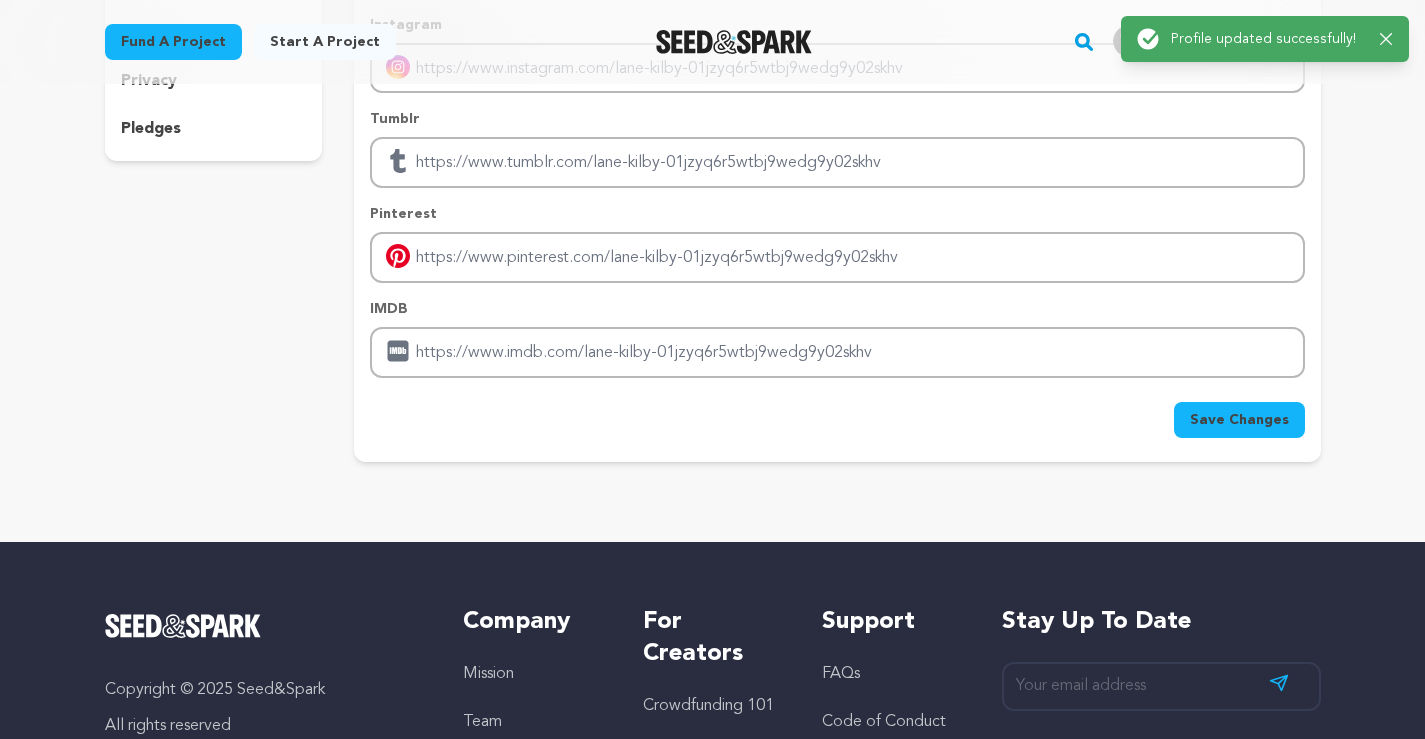 scroll, scrollTop: 400, scrollLeft: 0, axis: vertical 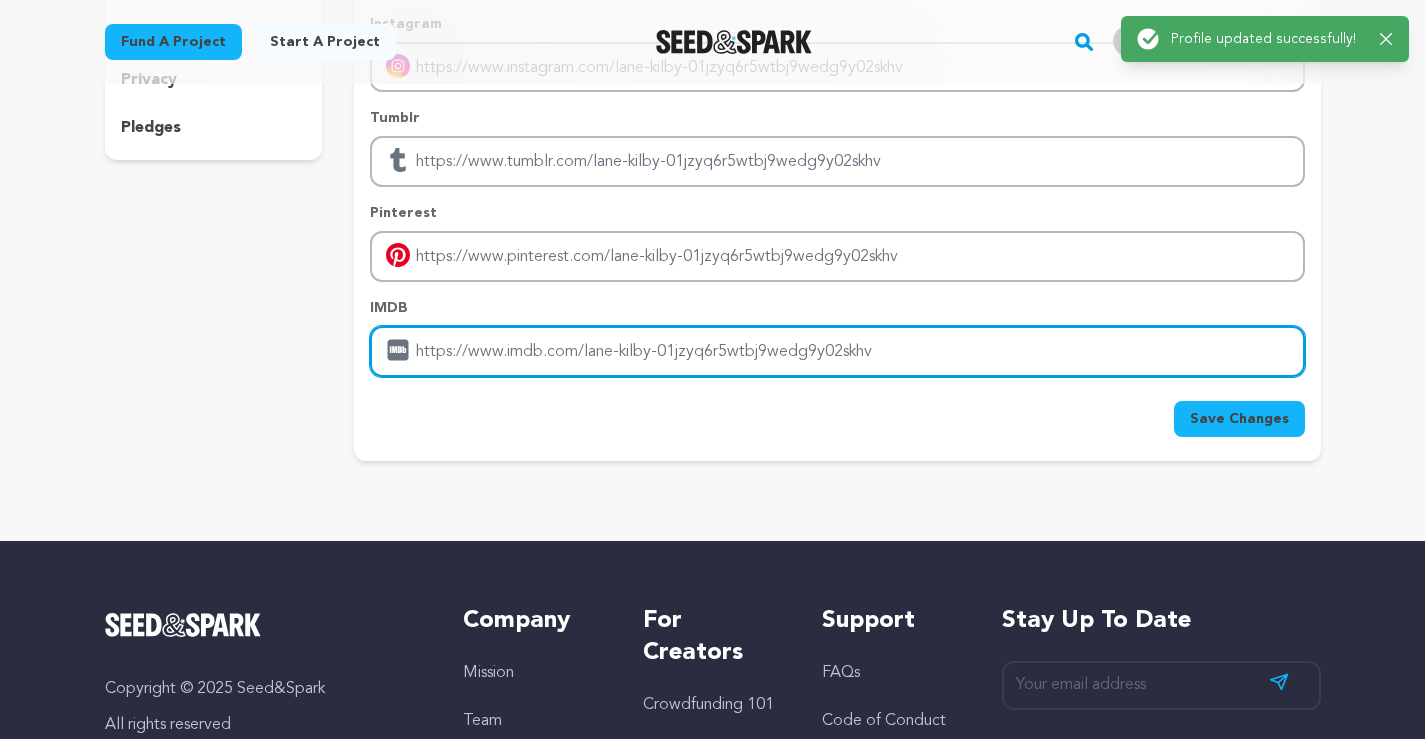 click at bounding box center [837, 351] 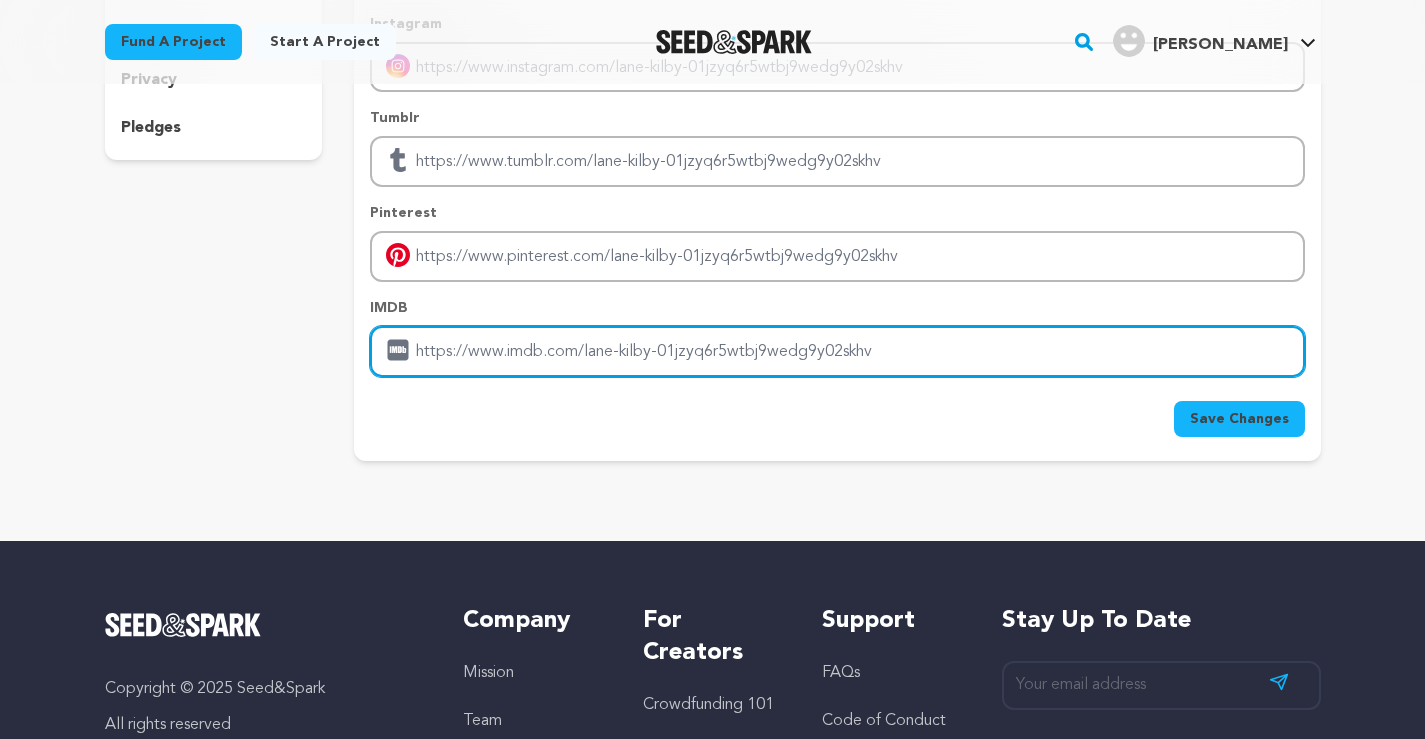 paste on "[URL][DOMAIN_NAME][DOMAIN_NAME]" 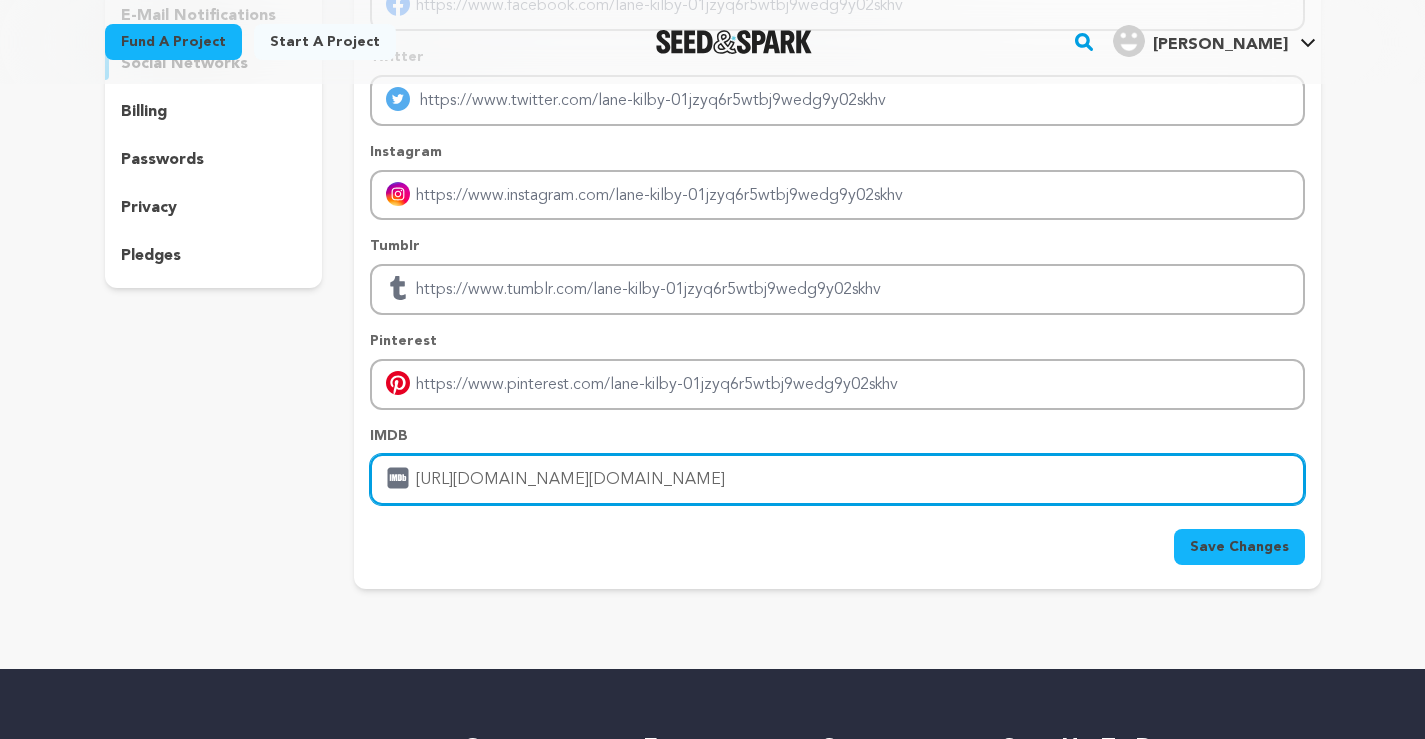 scroll, scrollTop: 300, scrollLeft: 0, axis: vertical 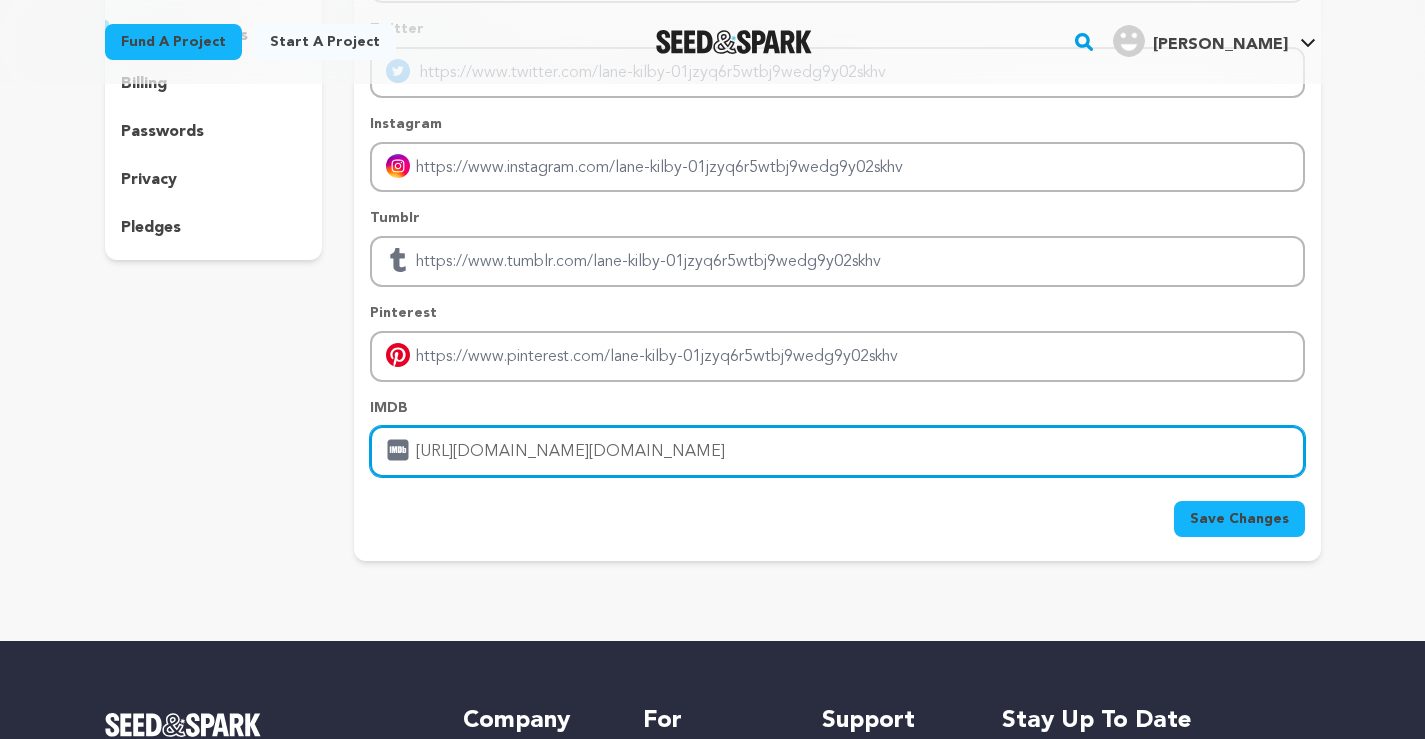 type on "[URL][DOMAIN_NAME][DOMAIN_NAME]" 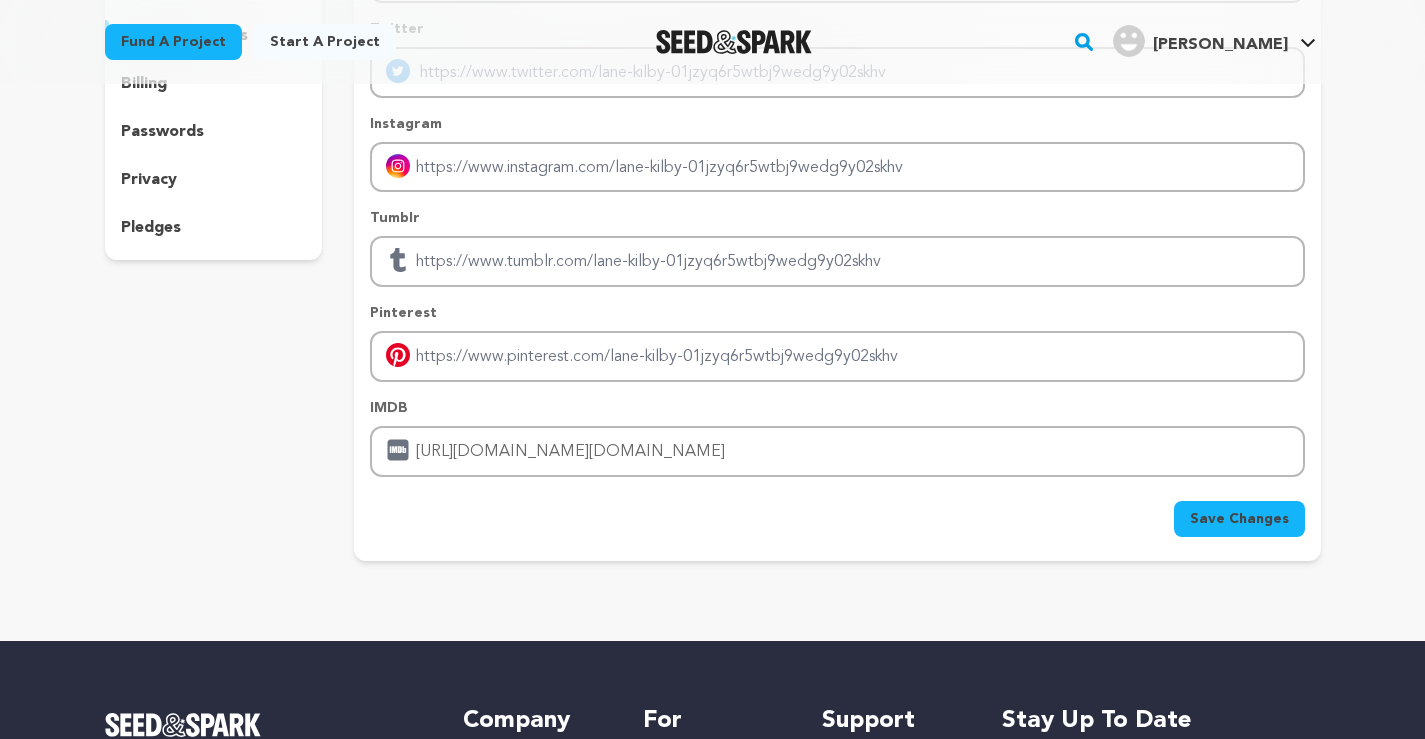 click on "Save Changes" at bounding box center (1239, 519) 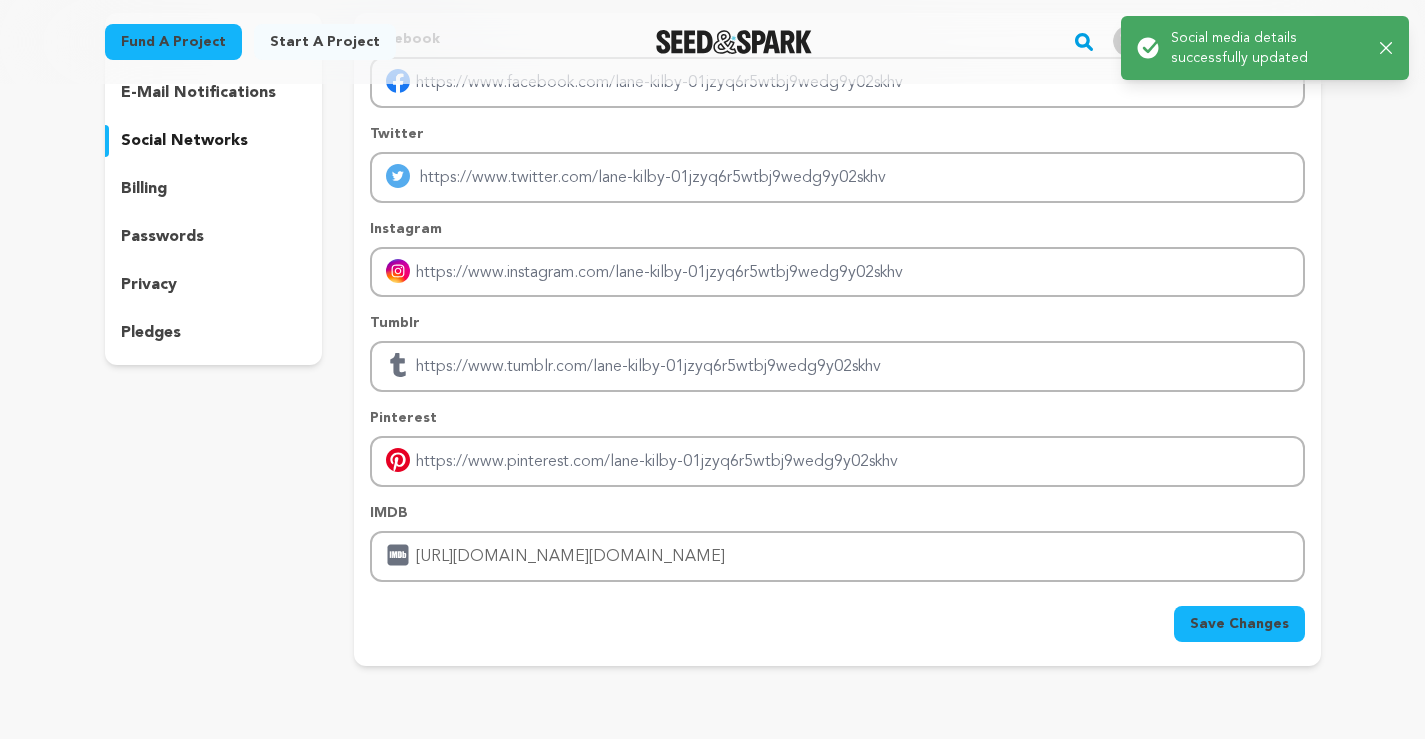 scroll, scrollTop: 0, scrollLeft: 0, axis: both 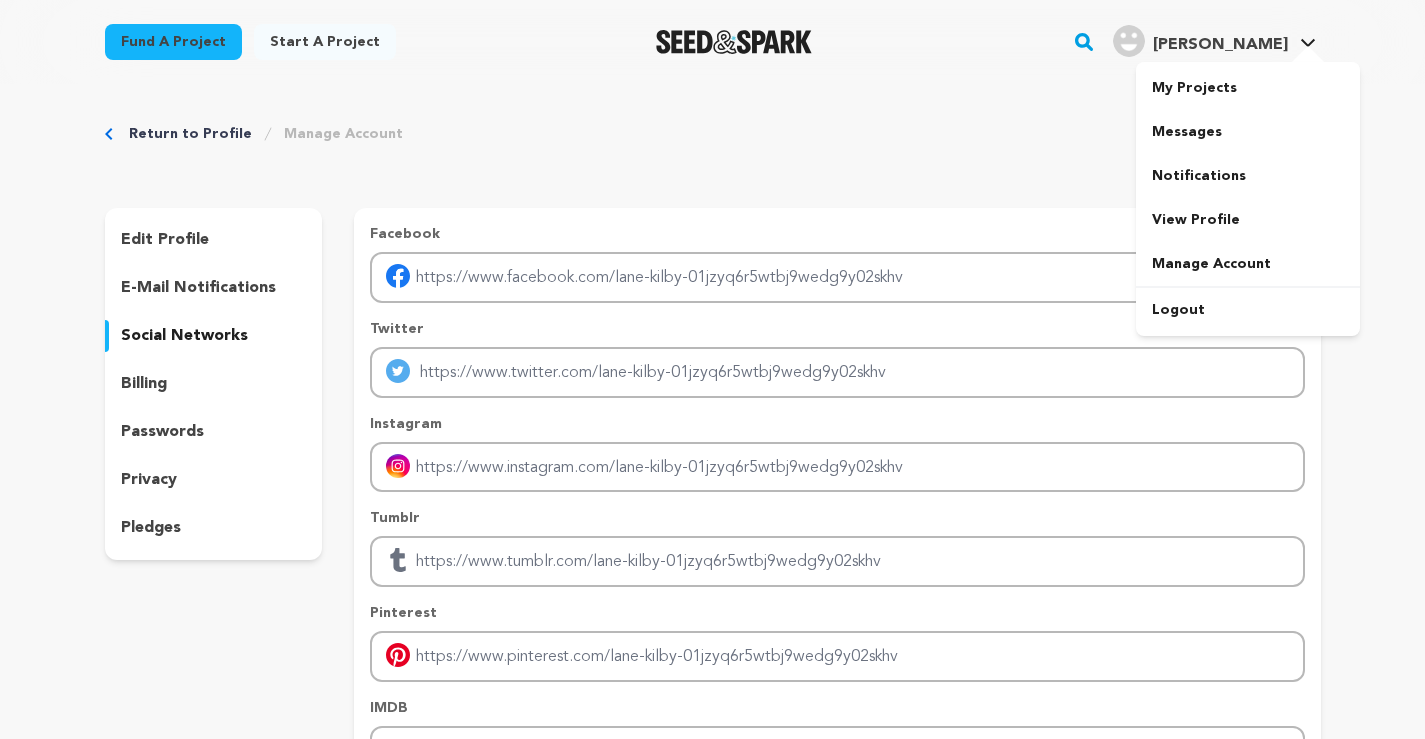 click on "Lane K." at bounding box center [1220, 45] 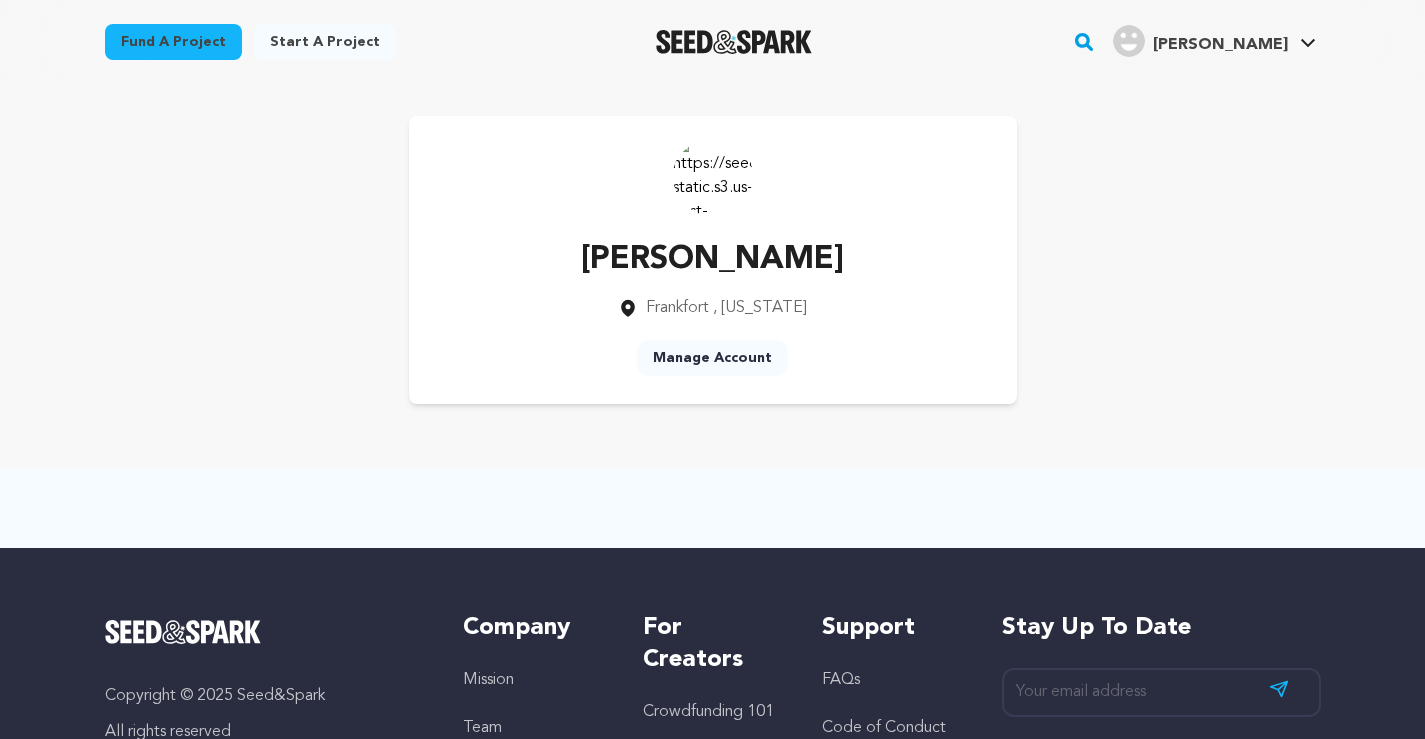 scroll, scrollTop: 0, scrollLeft: 0, axis: both 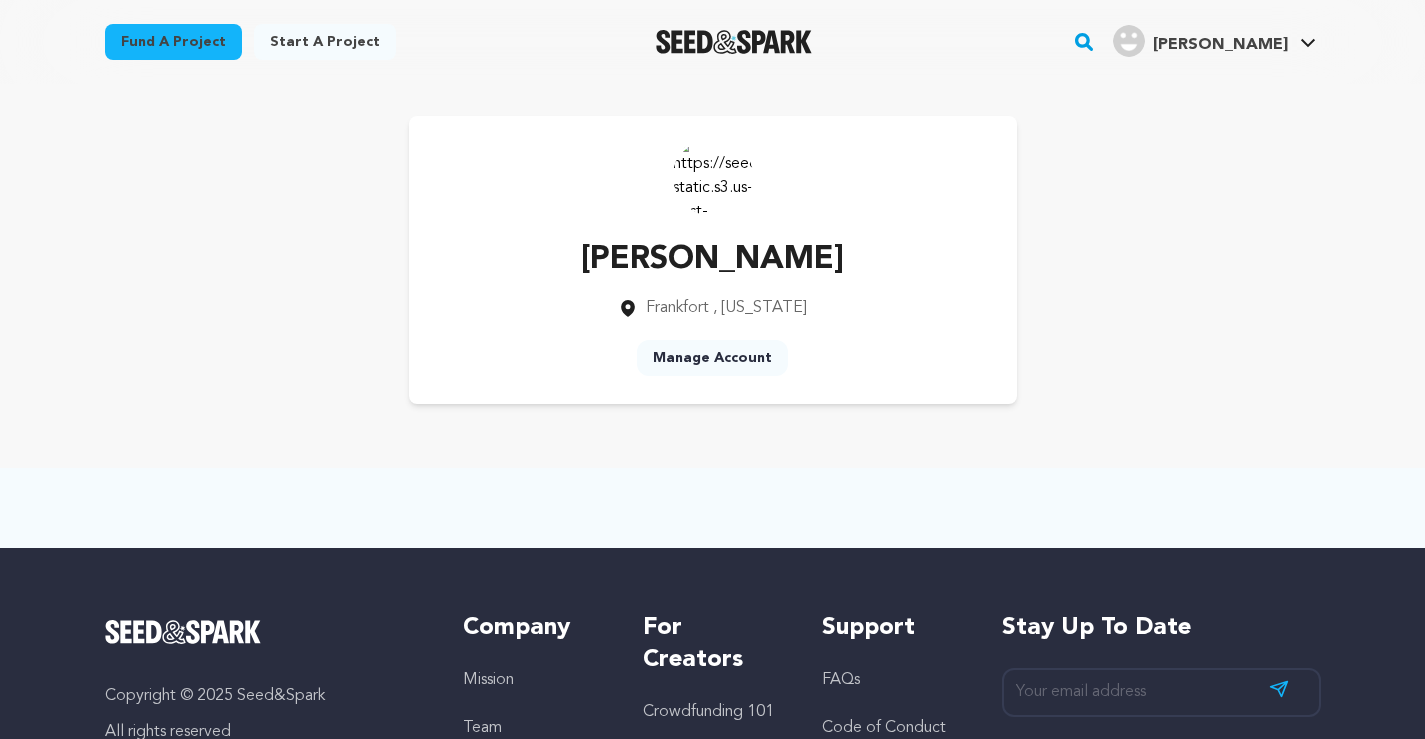 click at bounding box center (713, 176) 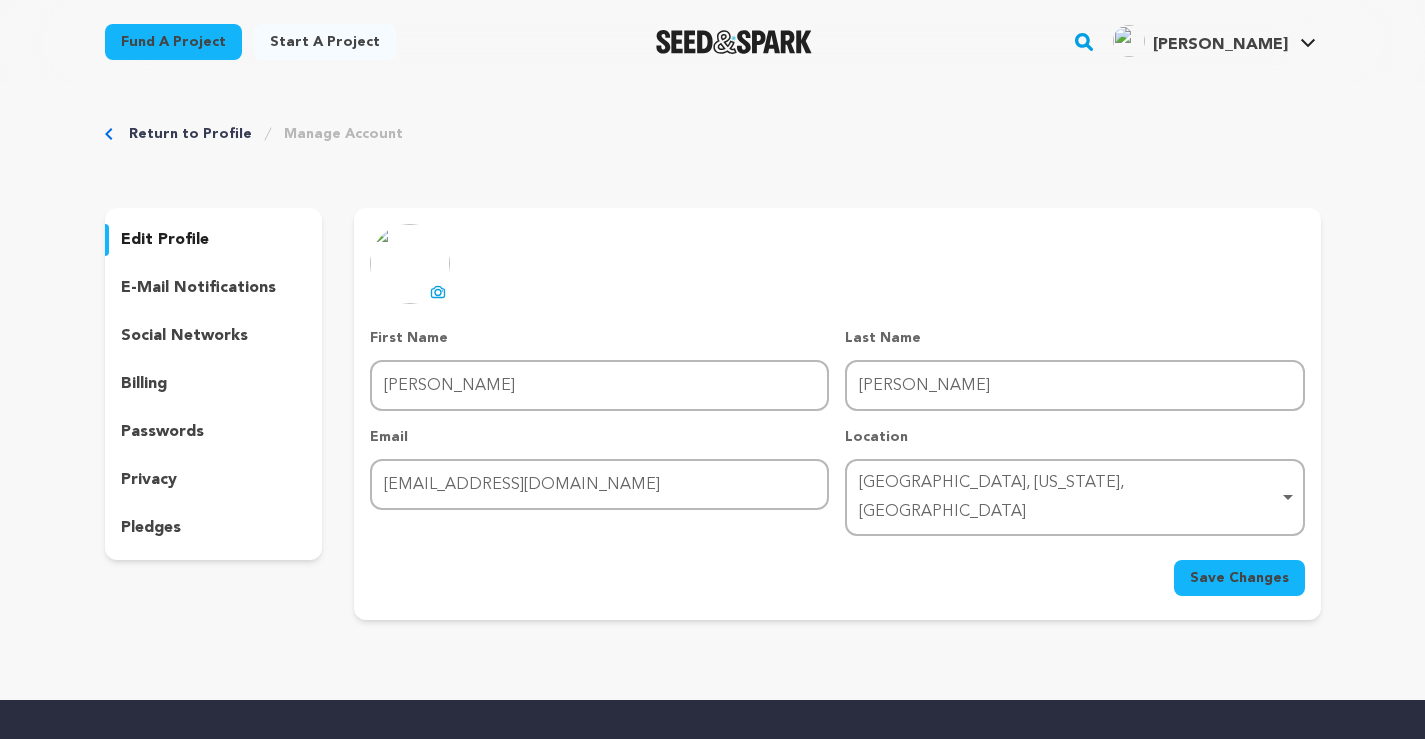 scroll, scrollTop: 0, scrollLeft: 0, axis: both 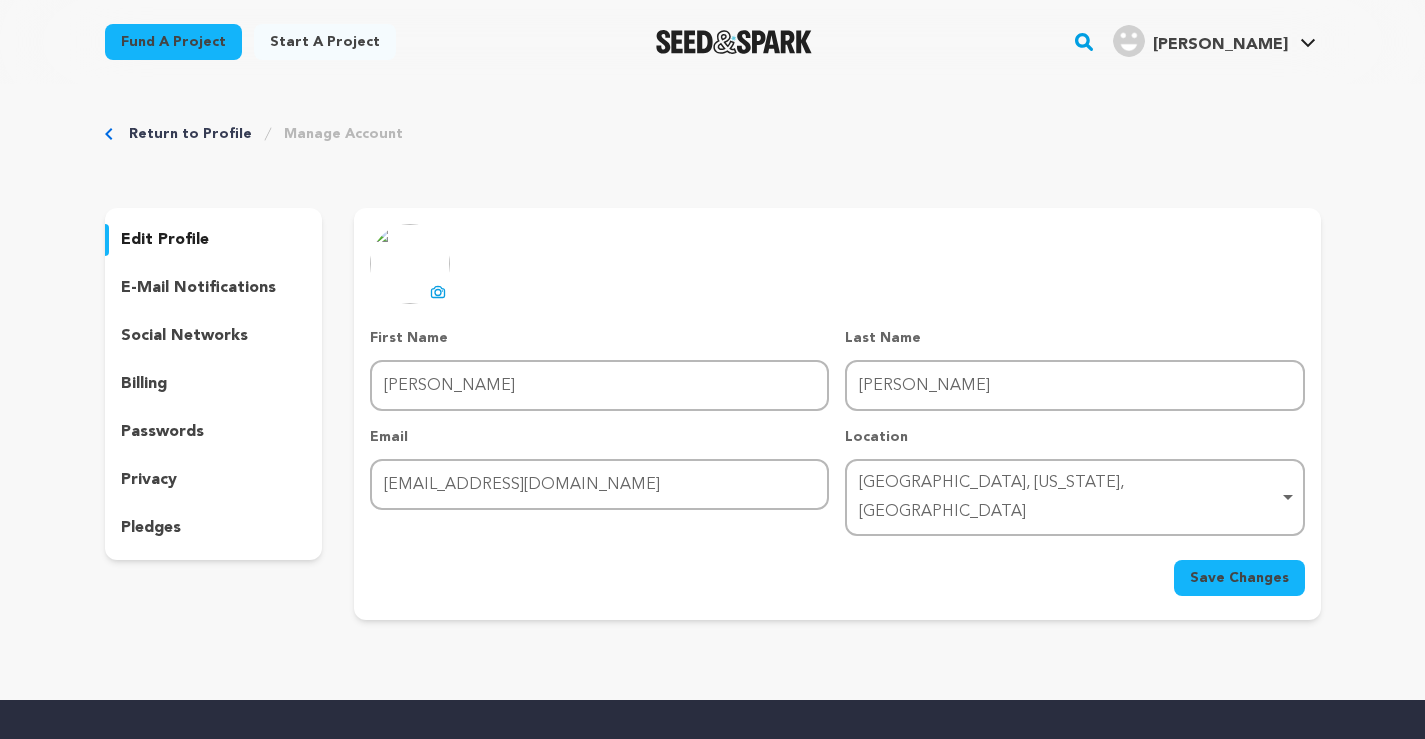 click on "Frankfort, Ohio, United States Remove item" at bounding box center [1068, 498] 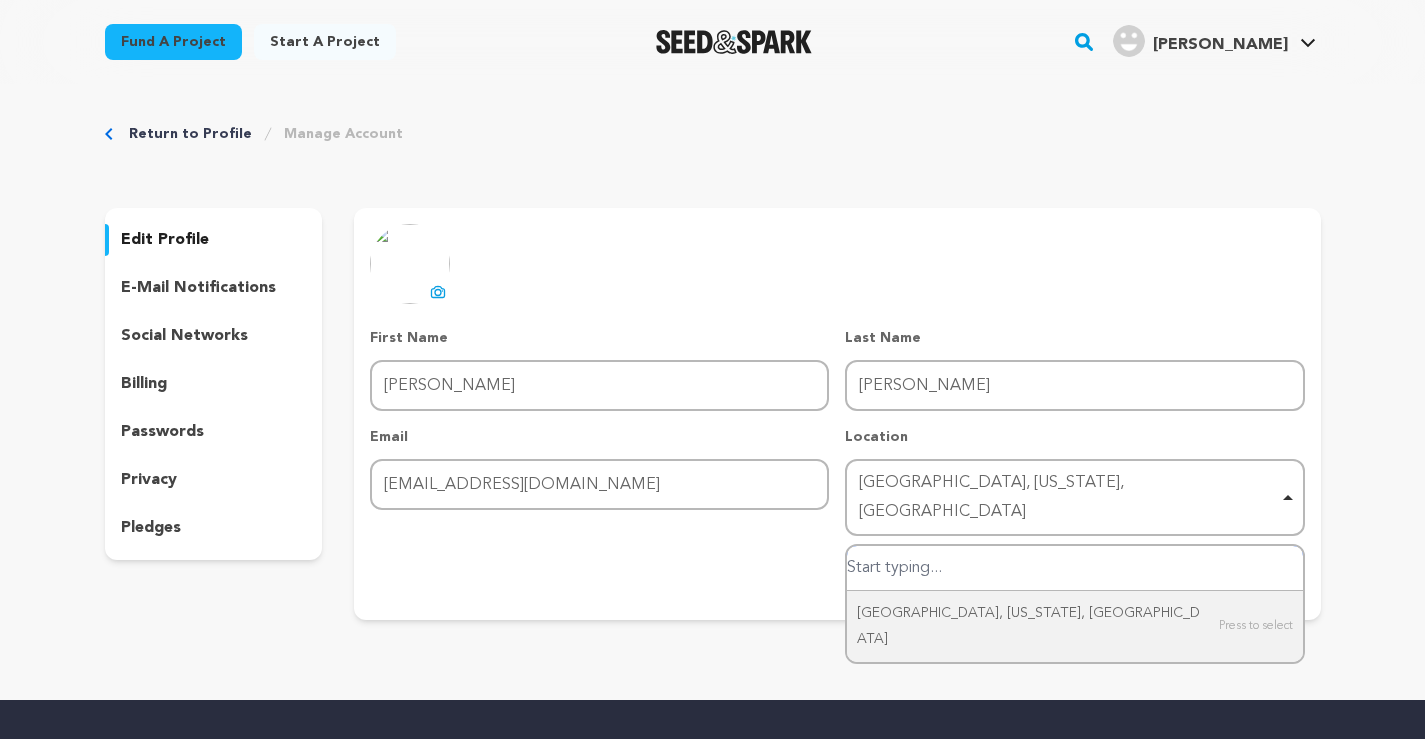 click at bounding box center (1074, 568) 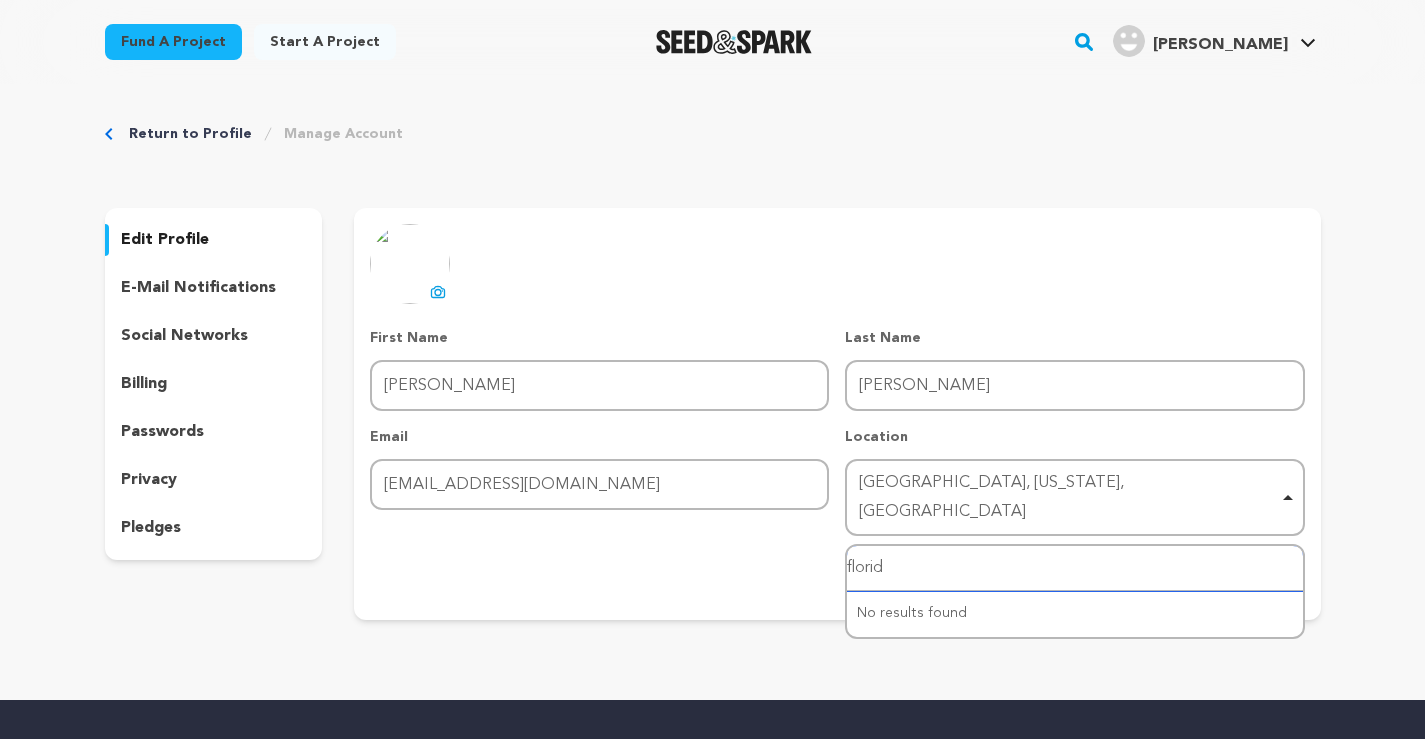 type on "florida" 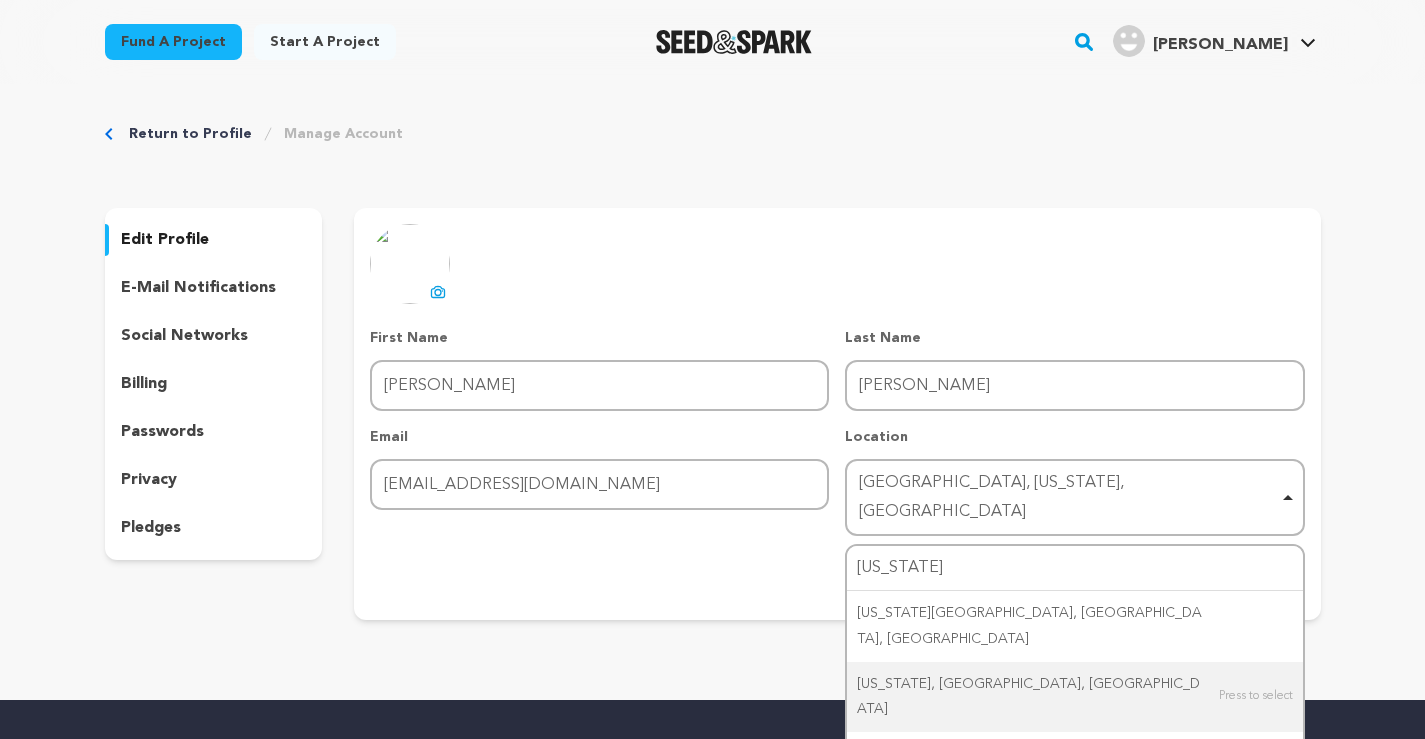 type 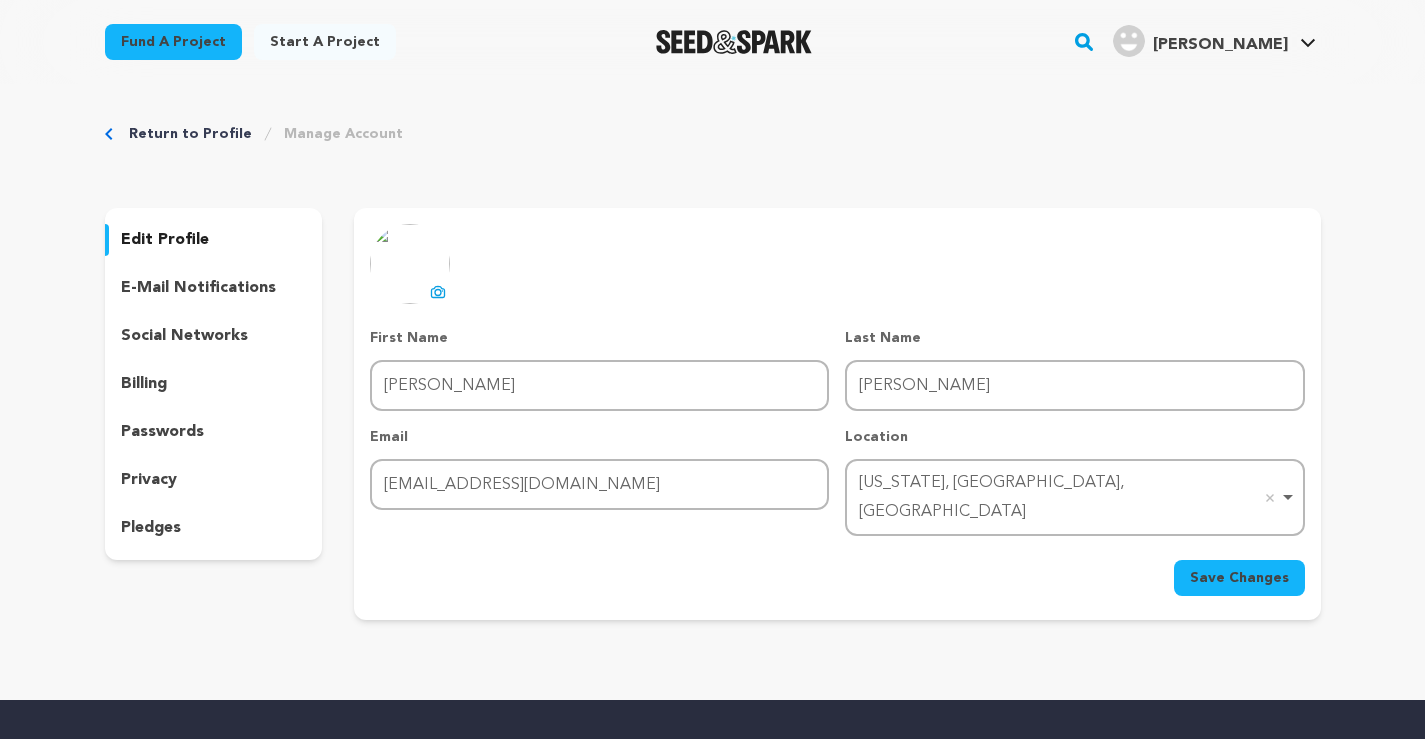 click on "Save Changes" at bounding box center [1239, 578] 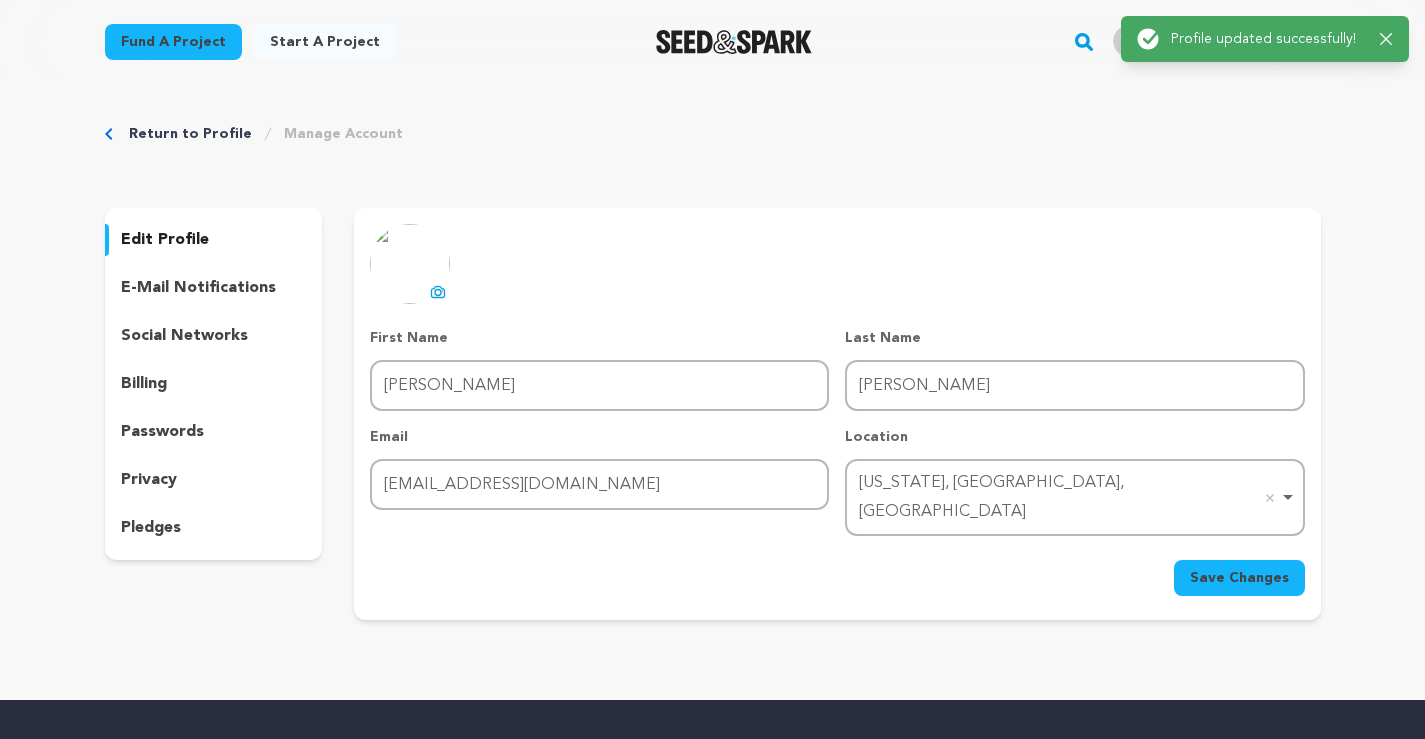 click on "social networks" at bounding box center (184, 336) 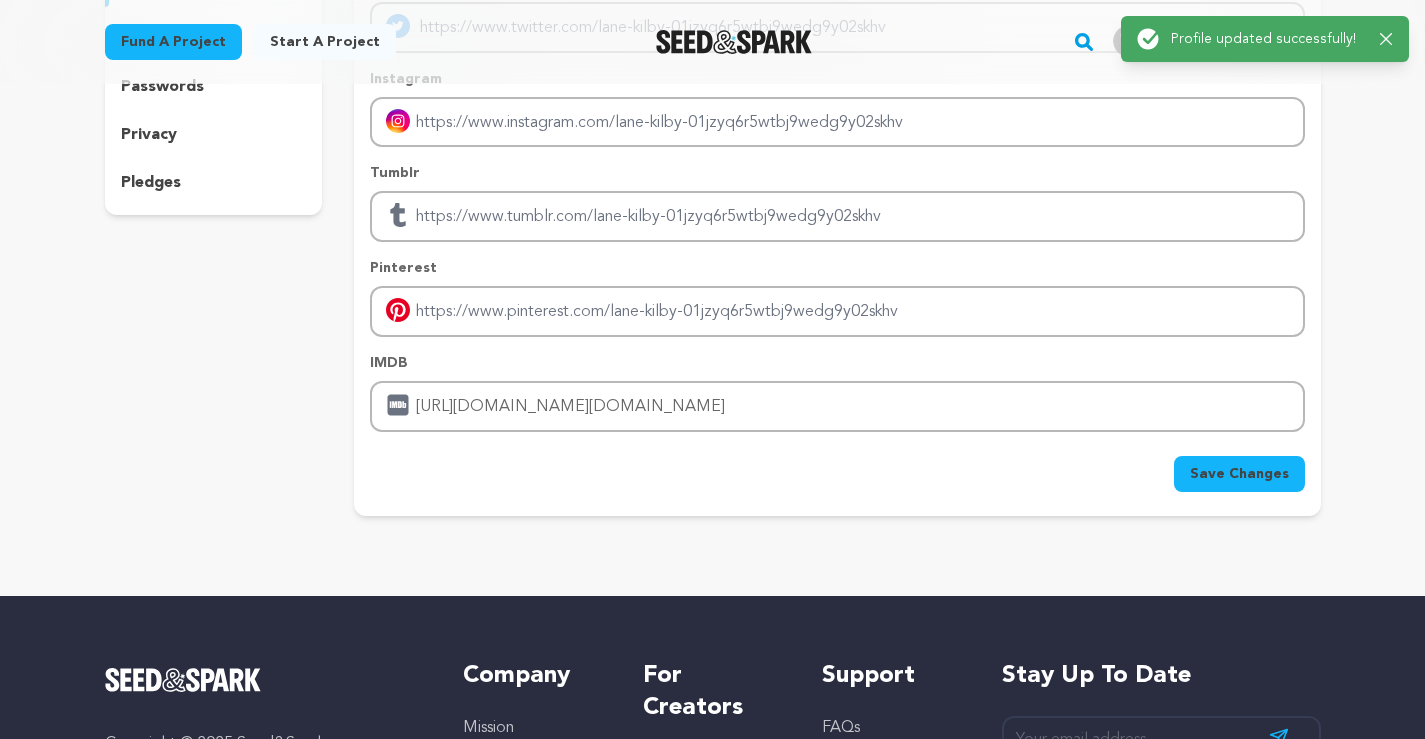 scroll, scrollTop: 400, scrollLeft: 0, axis: vertical 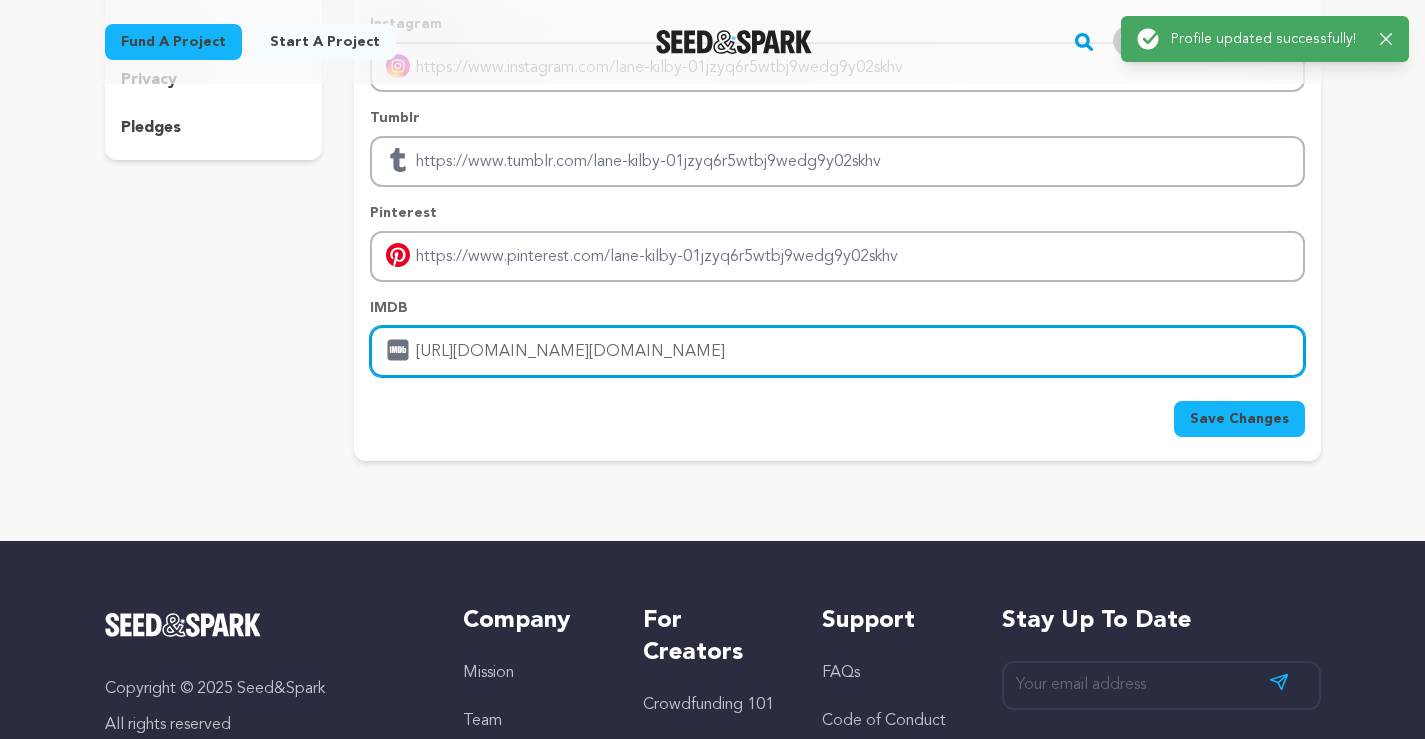 drag, startPoint x: 882, startPoint y: 361, endPoint x: 208, endPoint y: 359, distance: 674.003 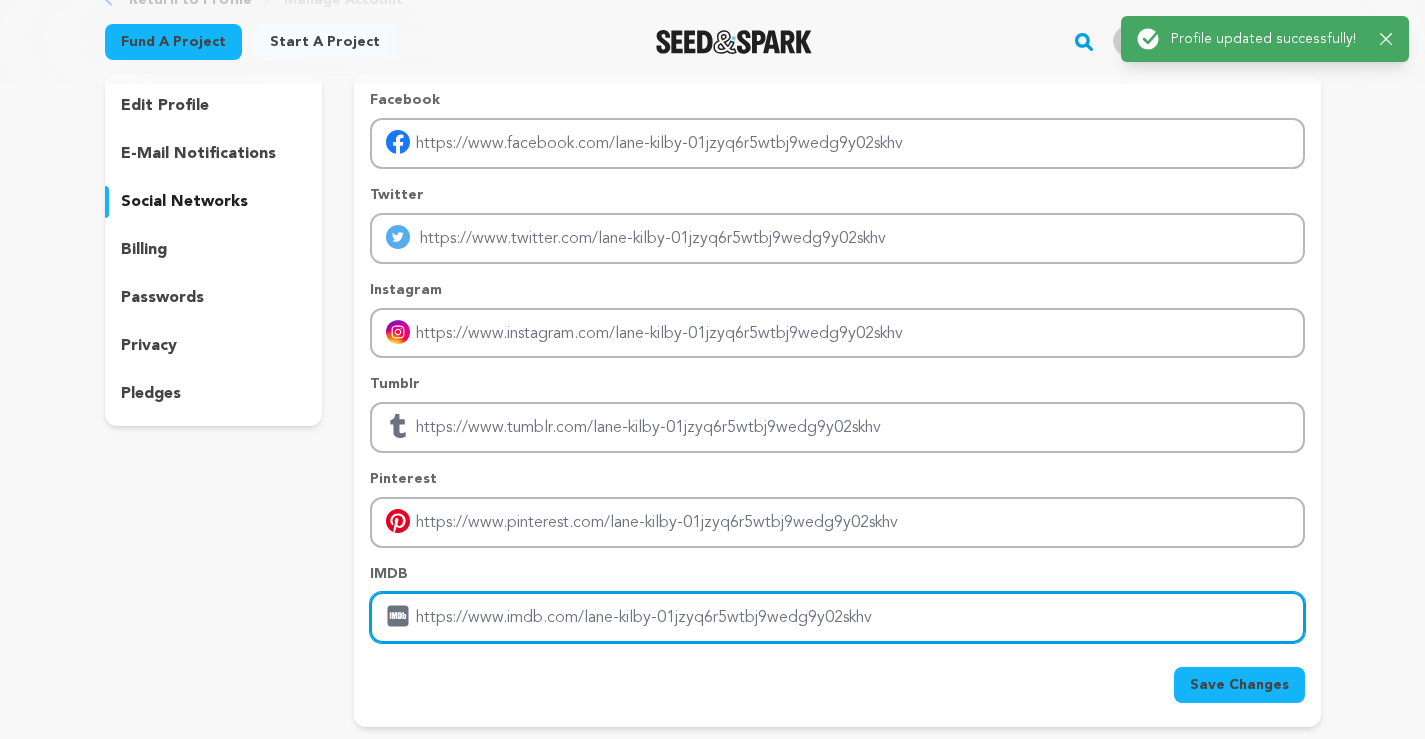 scroll, scrollTop: 0, scrollLeft: 0, axis: both 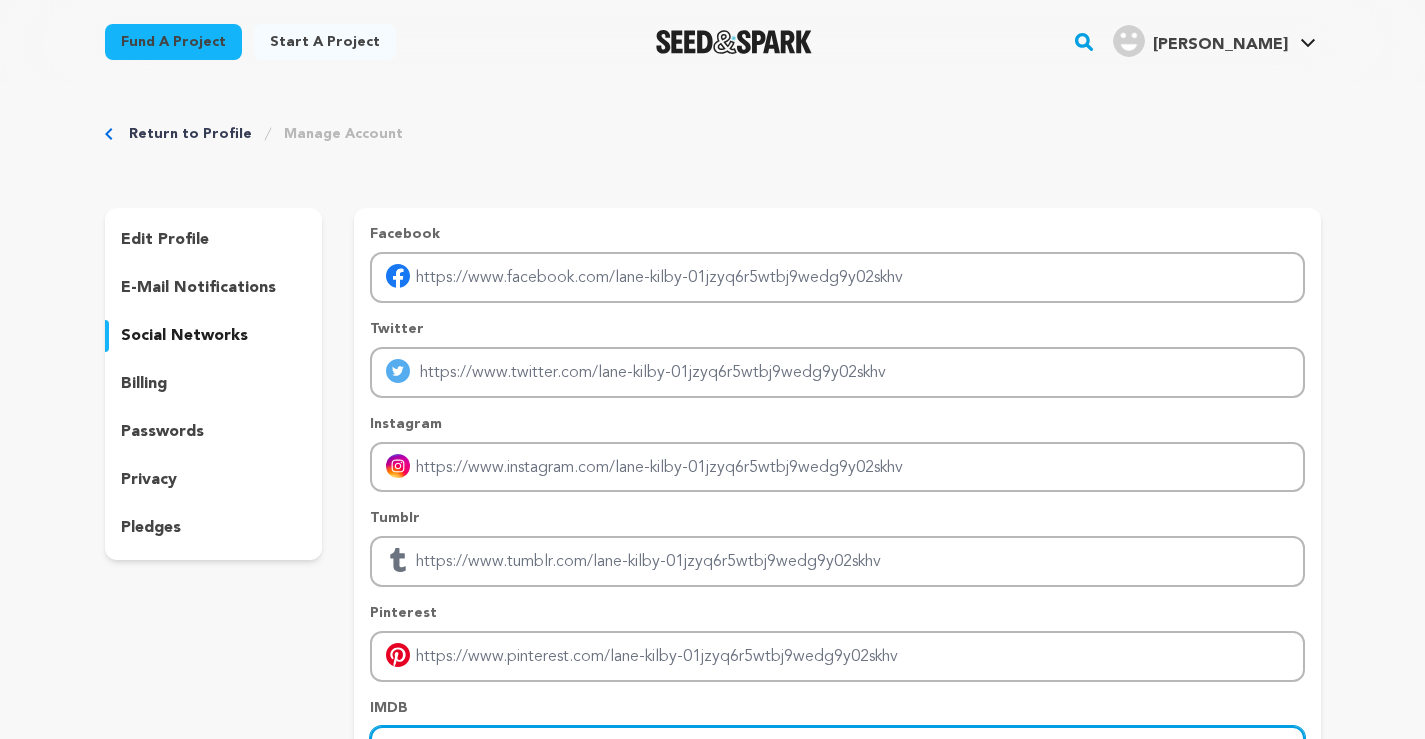 type 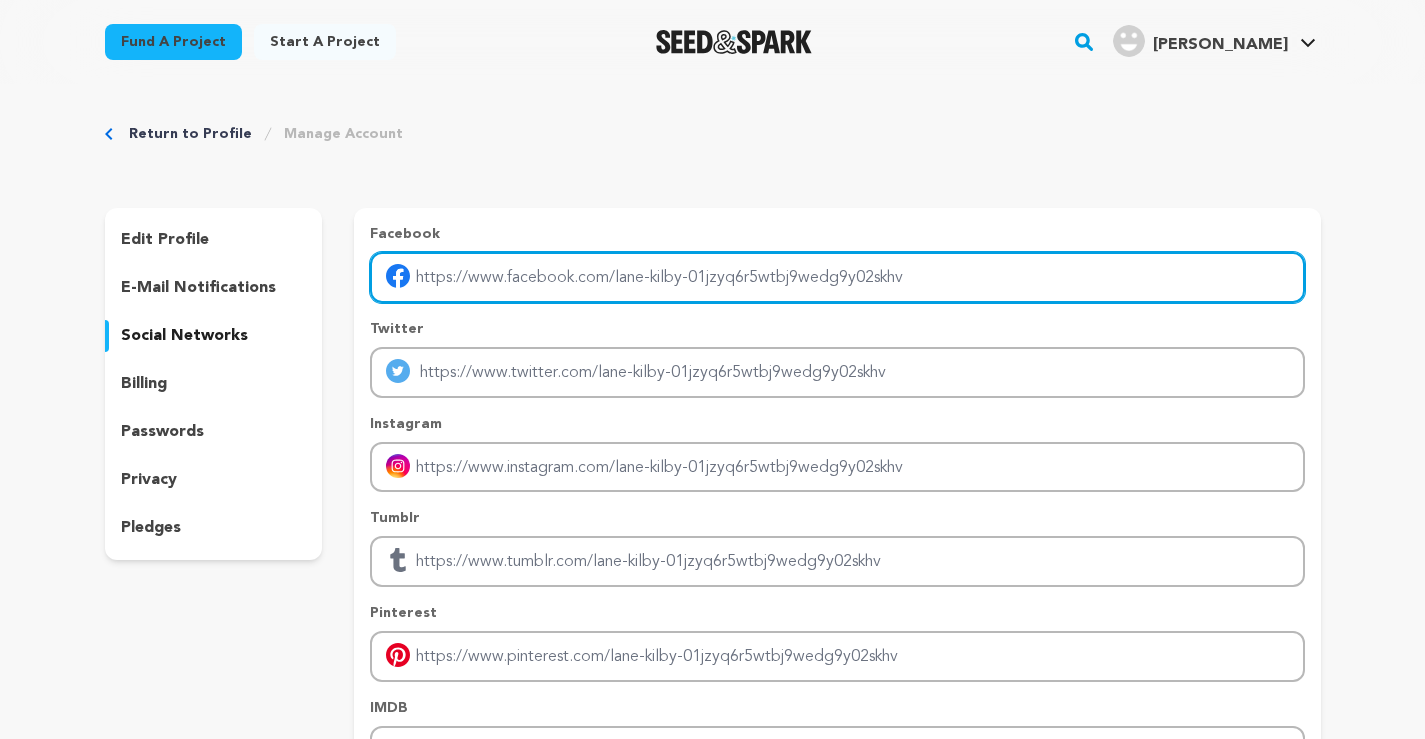 click at bounding box center [837, 277] 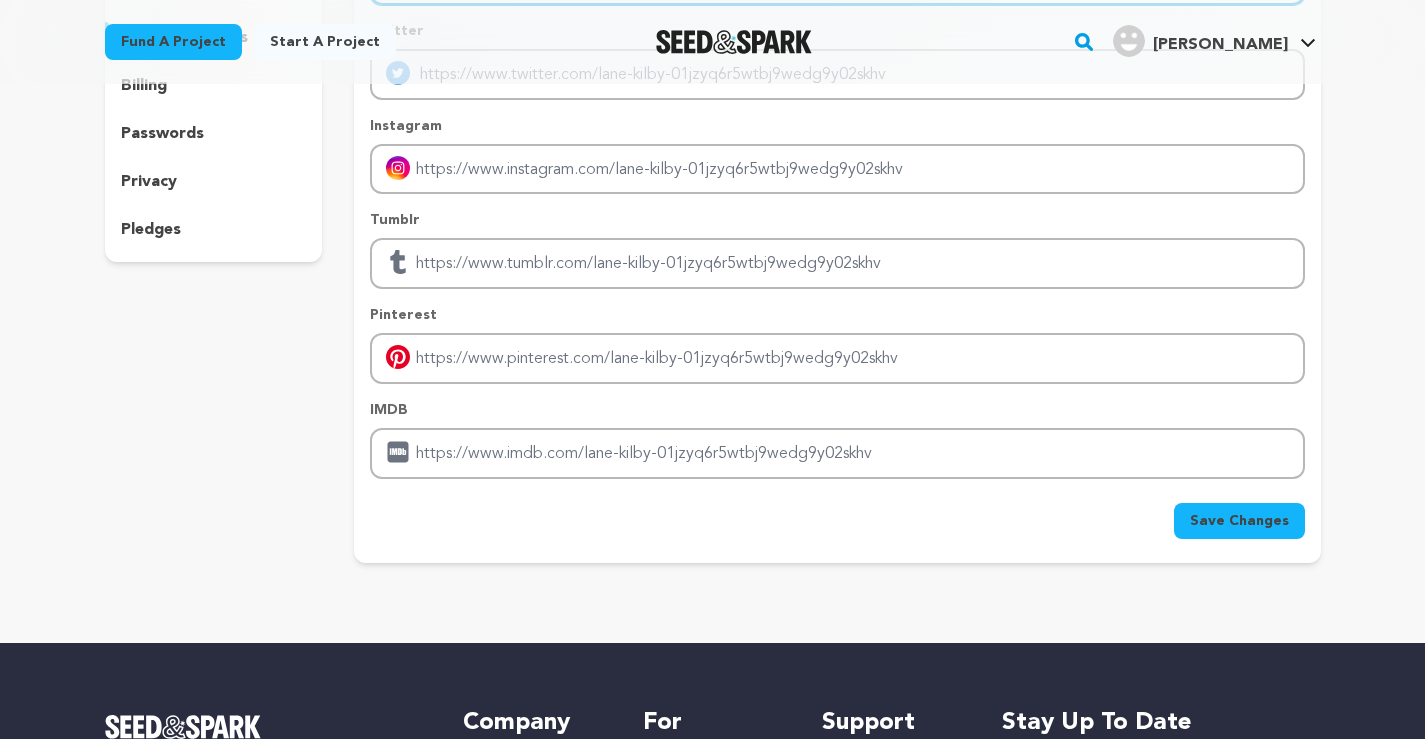 scroll, scrollTop: 300, scrollLeft: 0, axis: vertical 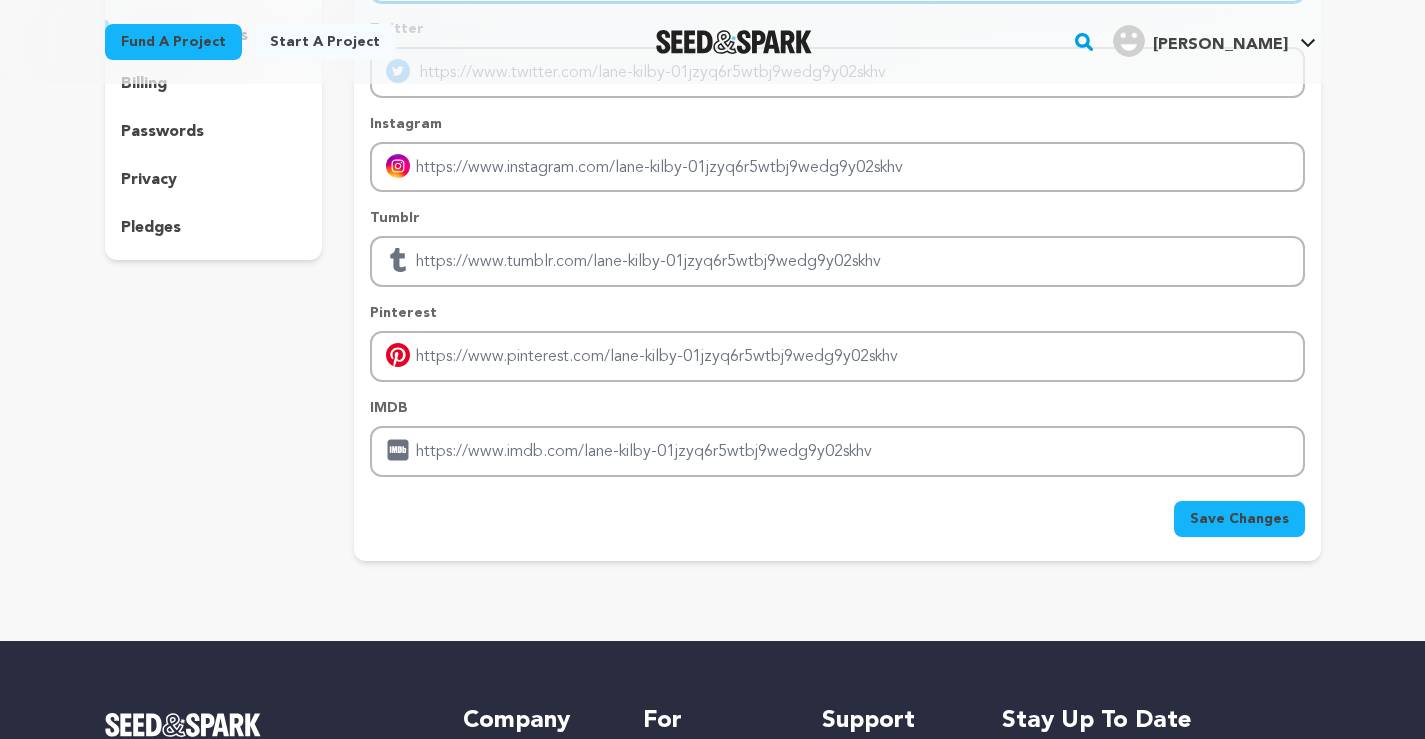 type on "https://sites.google.com/trajorstart.com/trezoriostart/home" 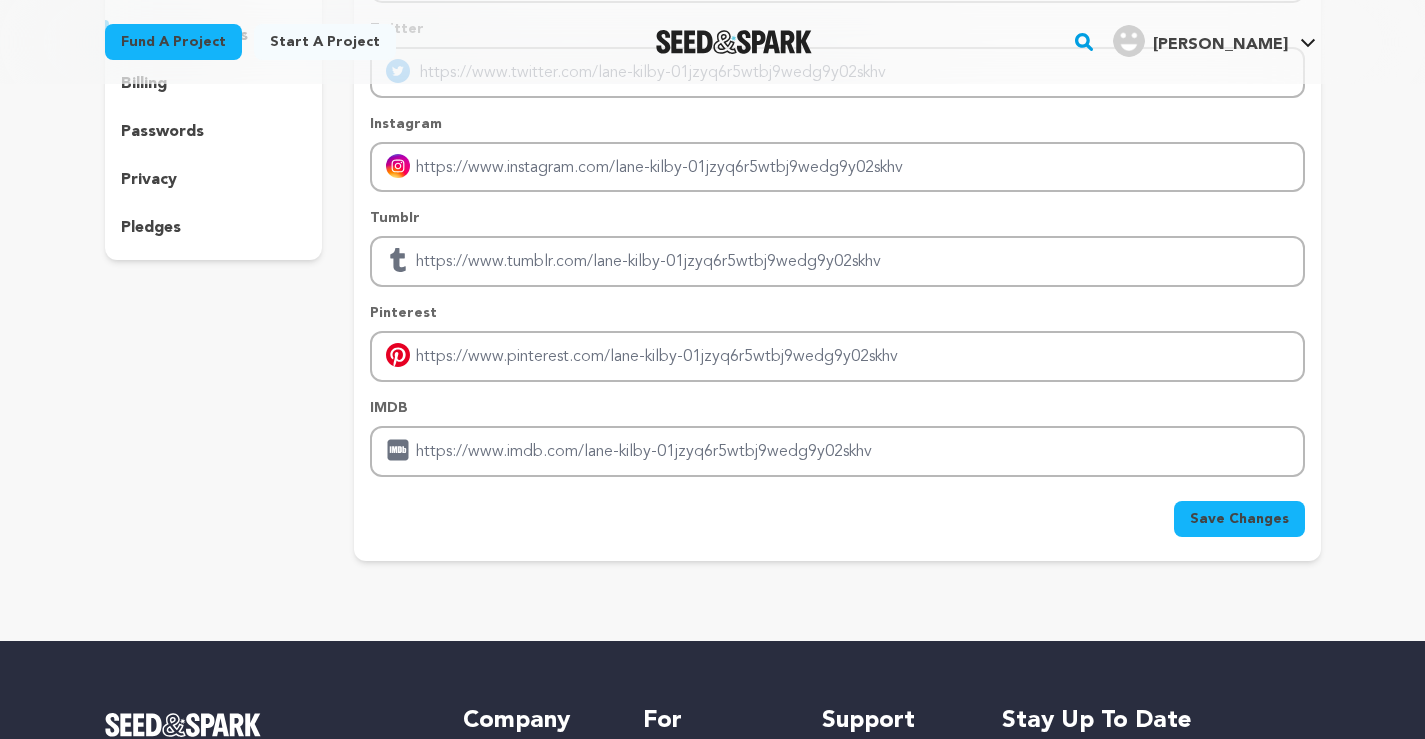 click on "Save Changes" at bounding box center (1239, 519) 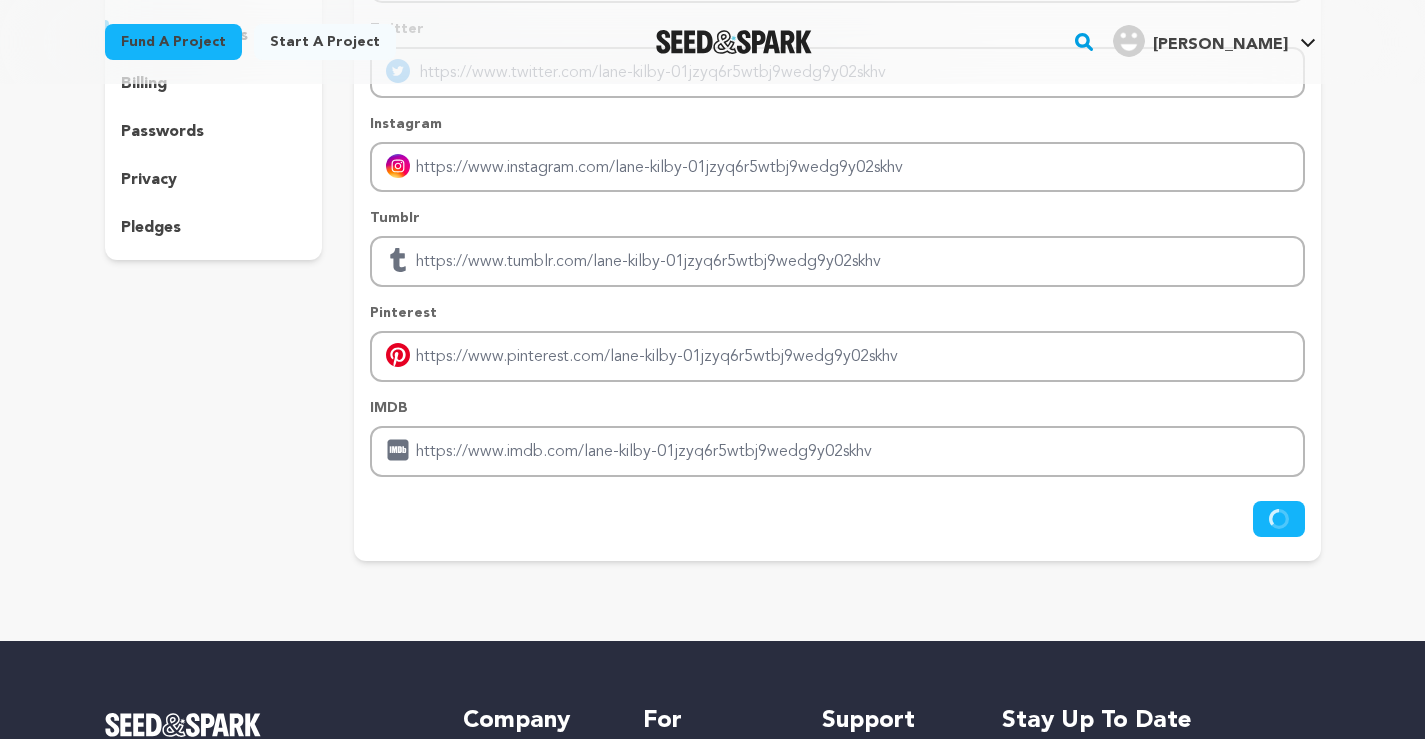 scroll, scrollTop: 0, scrollLeft: 0, axis: both 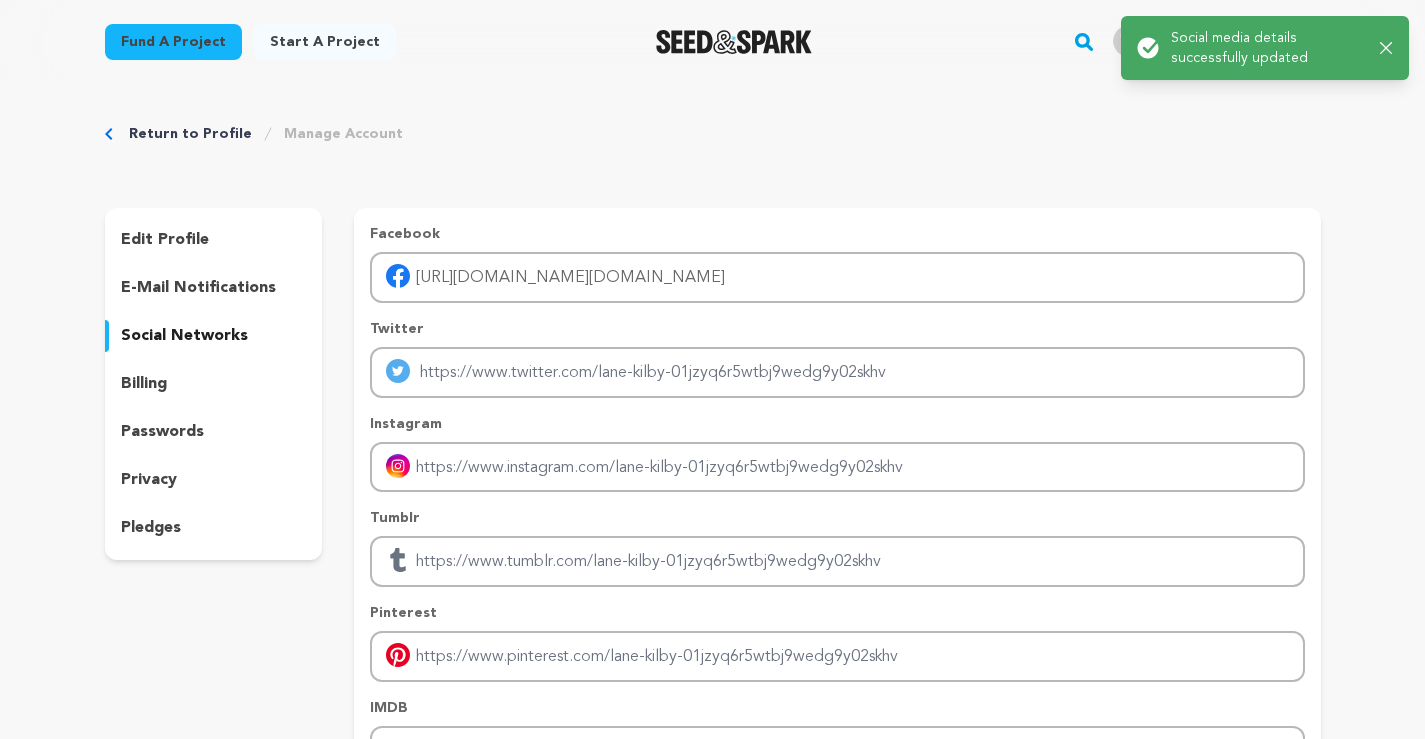 click on "Return to Profile" at bounding box center (190, 134) 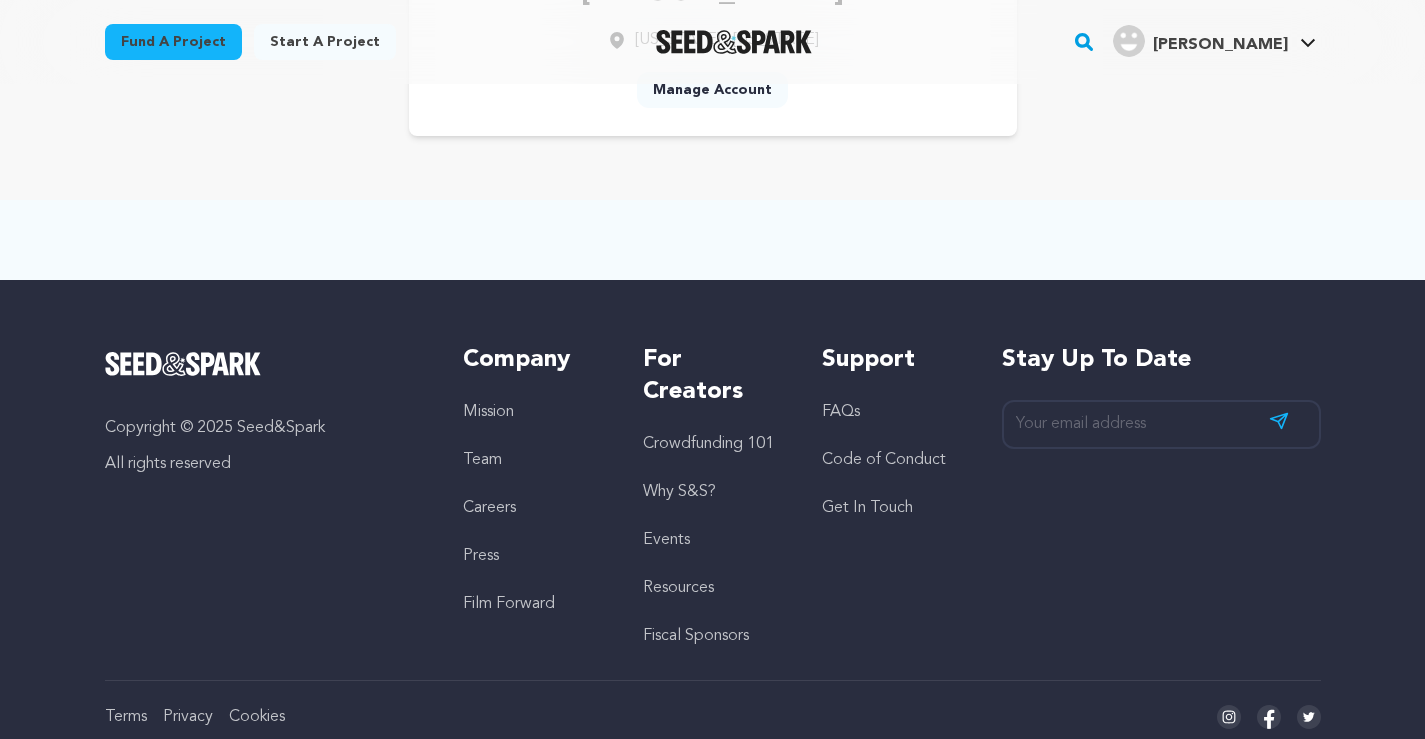 scroll, scrollTop: 0, scrollLeft: 0, axis: both 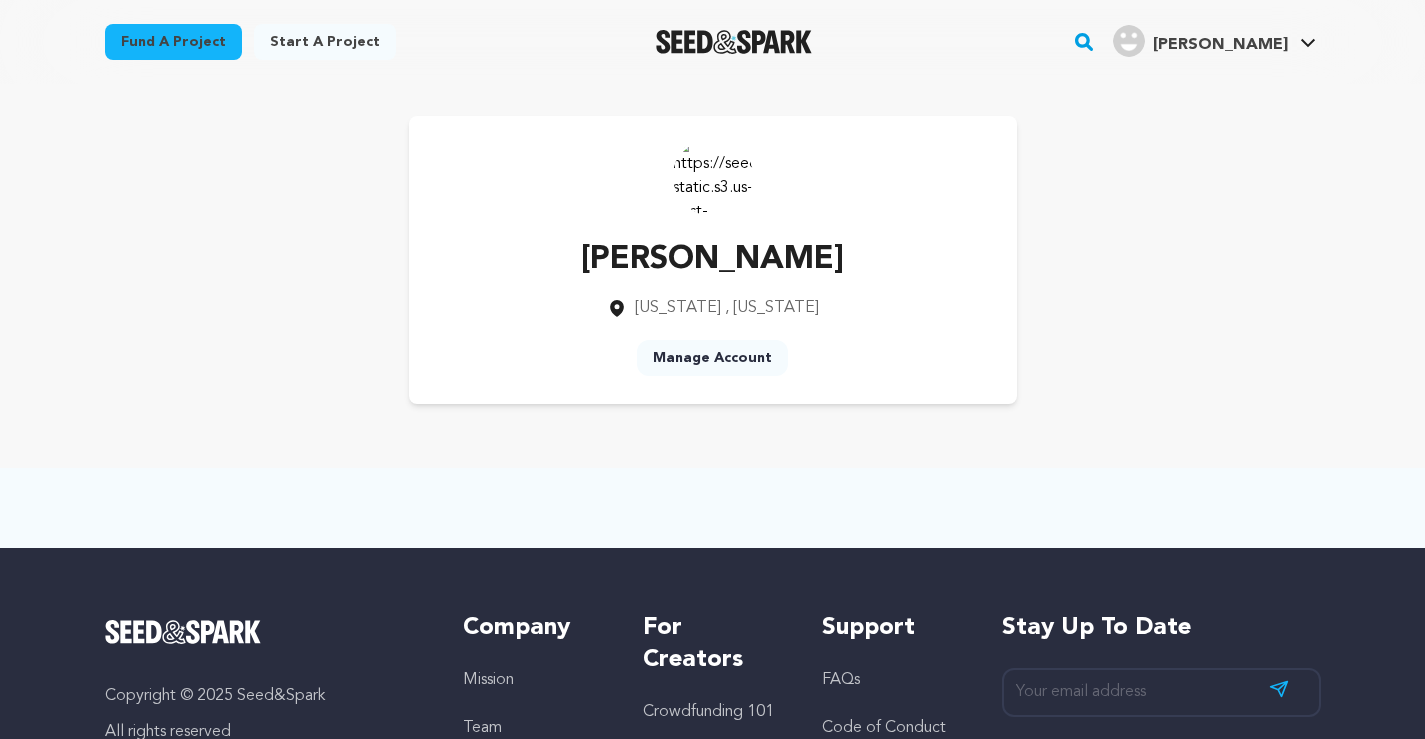 click on "Start a project" at bounding box center (325, 42) 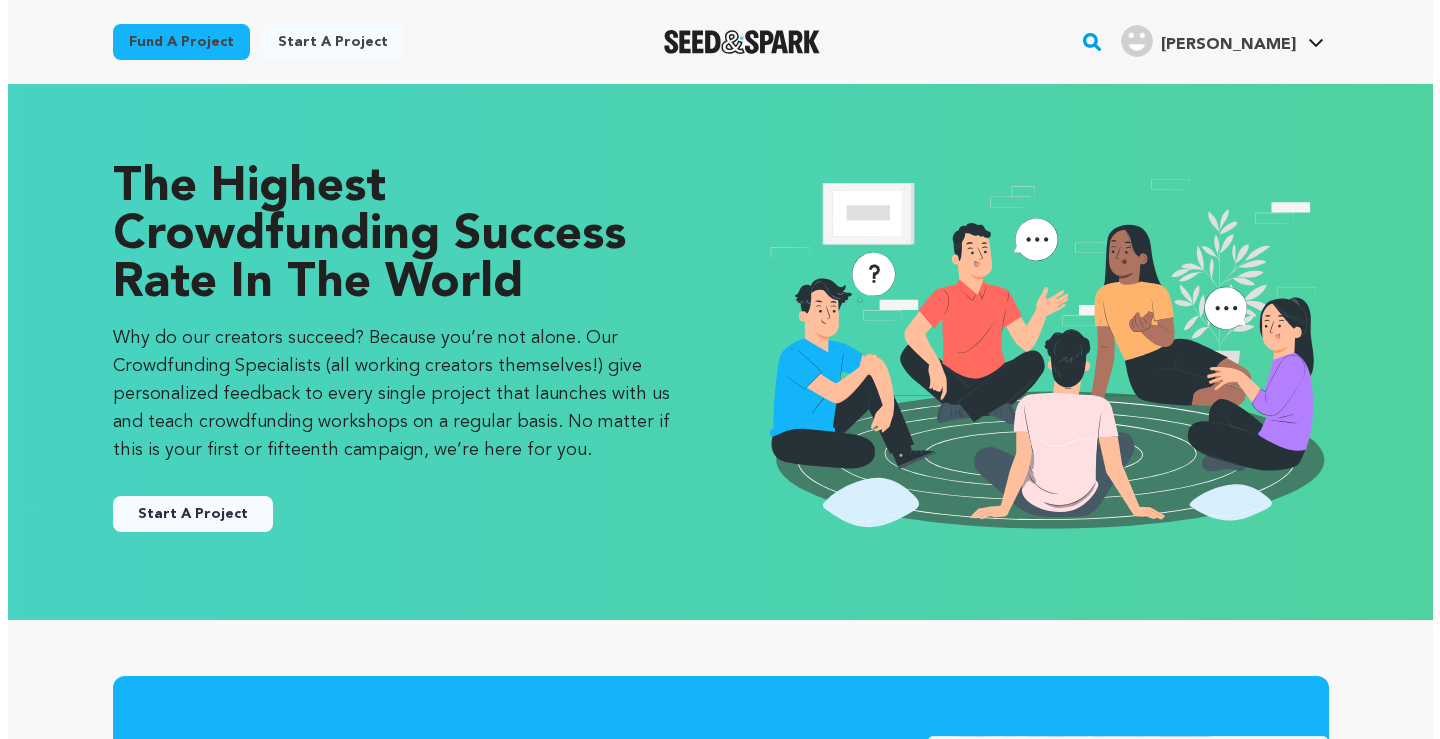 scroll, scrollTop: 0, scrollLeft: 0, axis: both 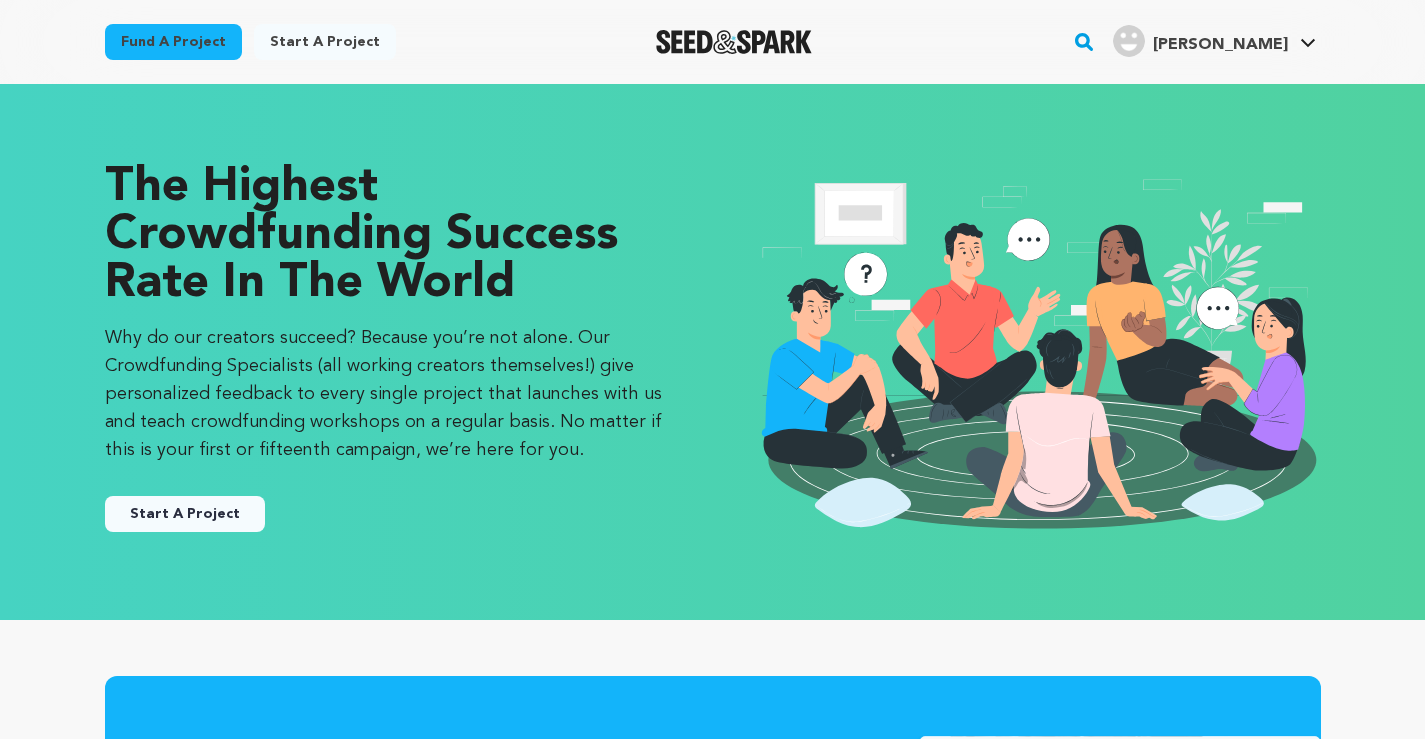 click on "Start A Project" at bounding box center (185, 514) 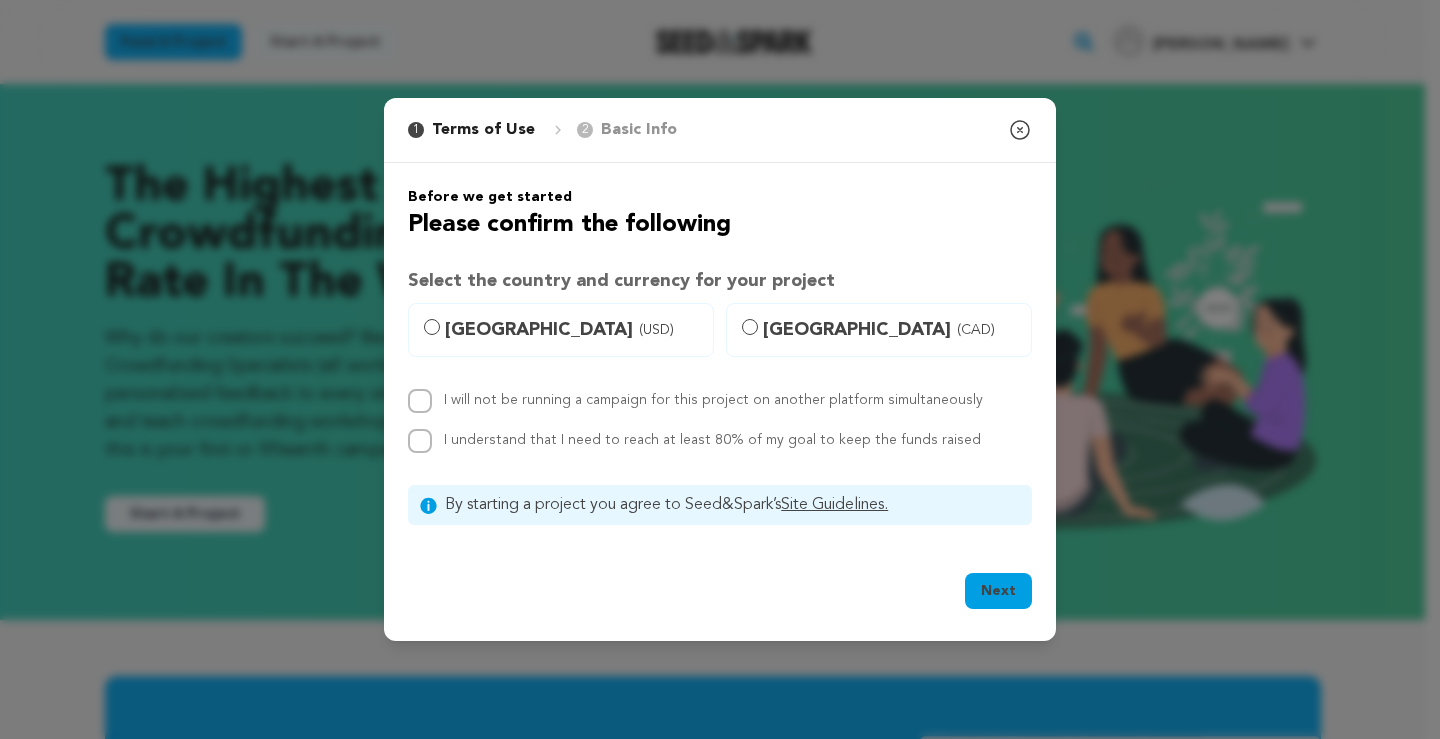 click on "Next" at bounding box center [998, 591] 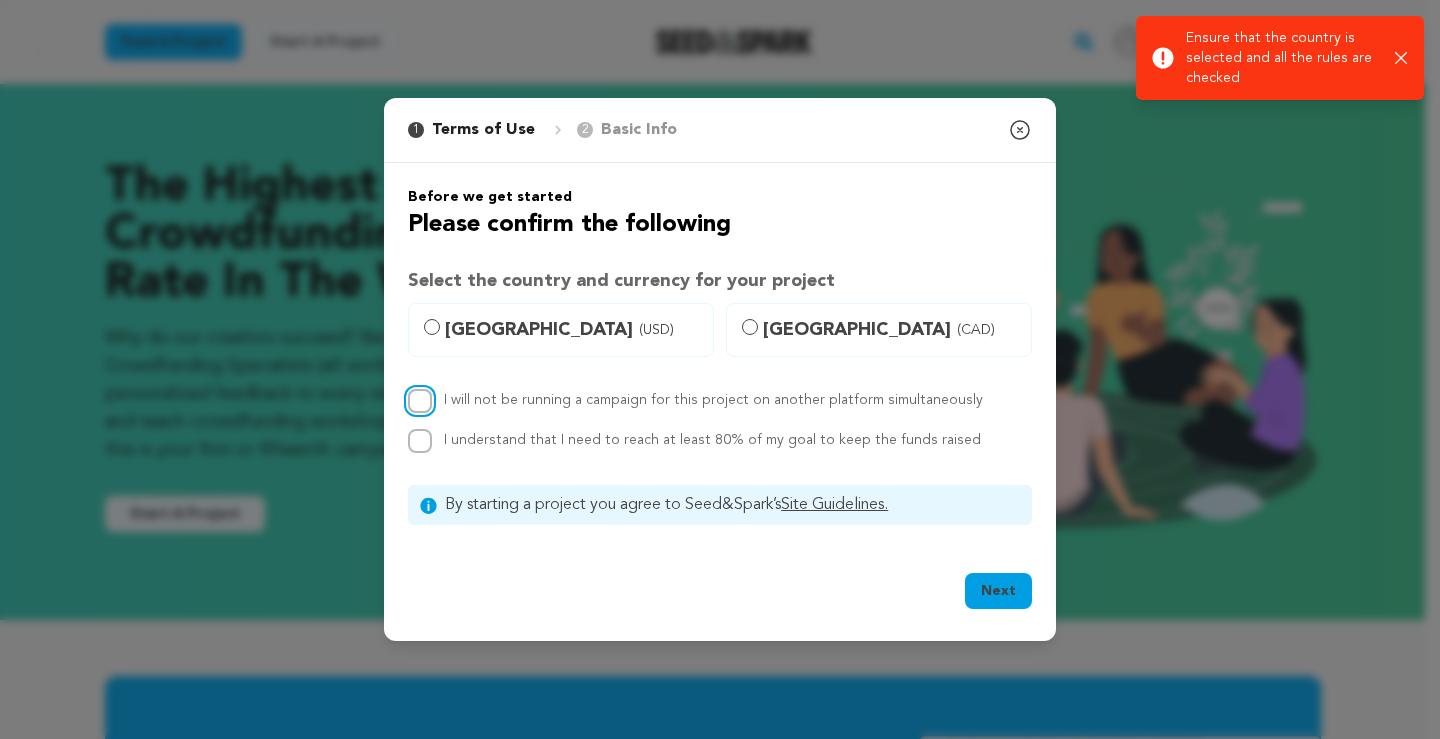click on "I will not be running a campaign for this project on another platform
simultaneously" at bounding box center (420, 401) 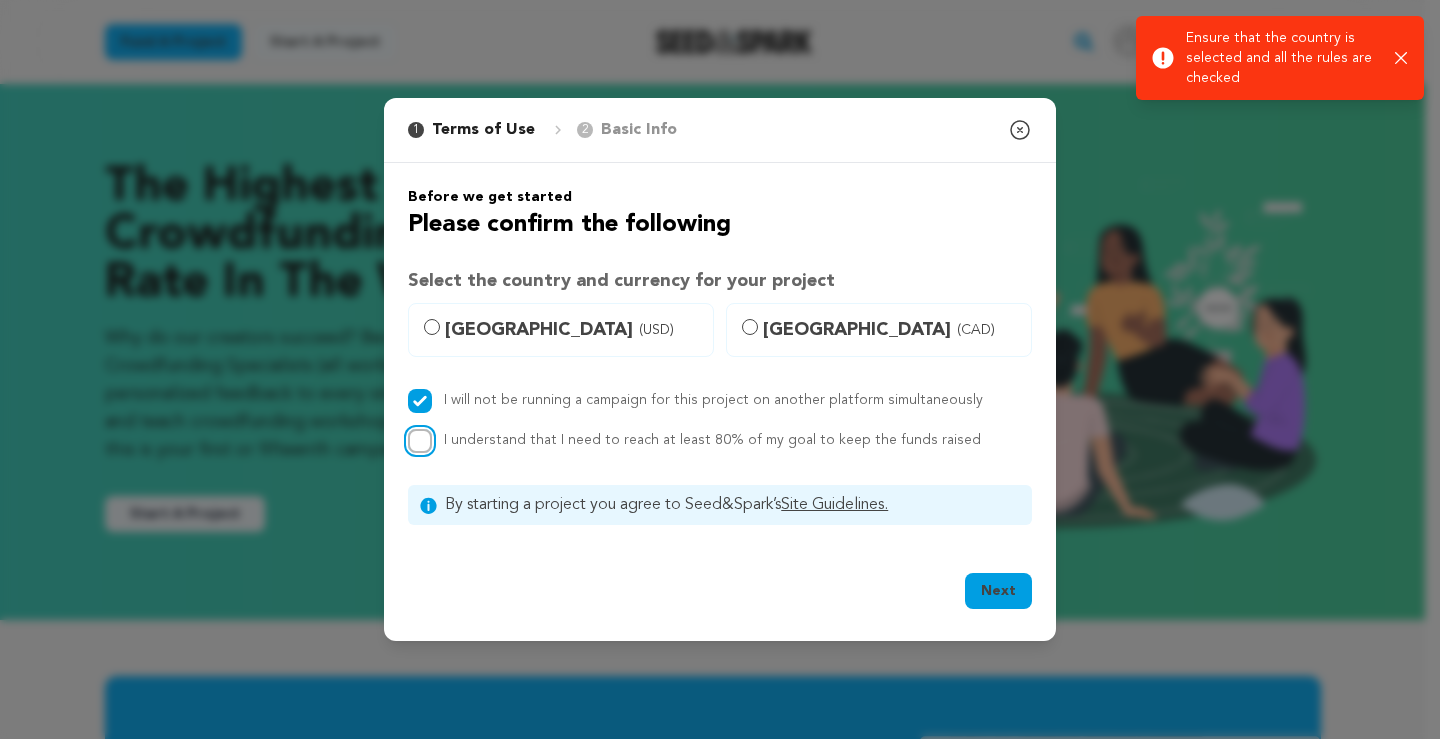 click on "I understand that I need to reach at least 80% of my goal to keep the
funds raised" at bounding box center (420, 441) 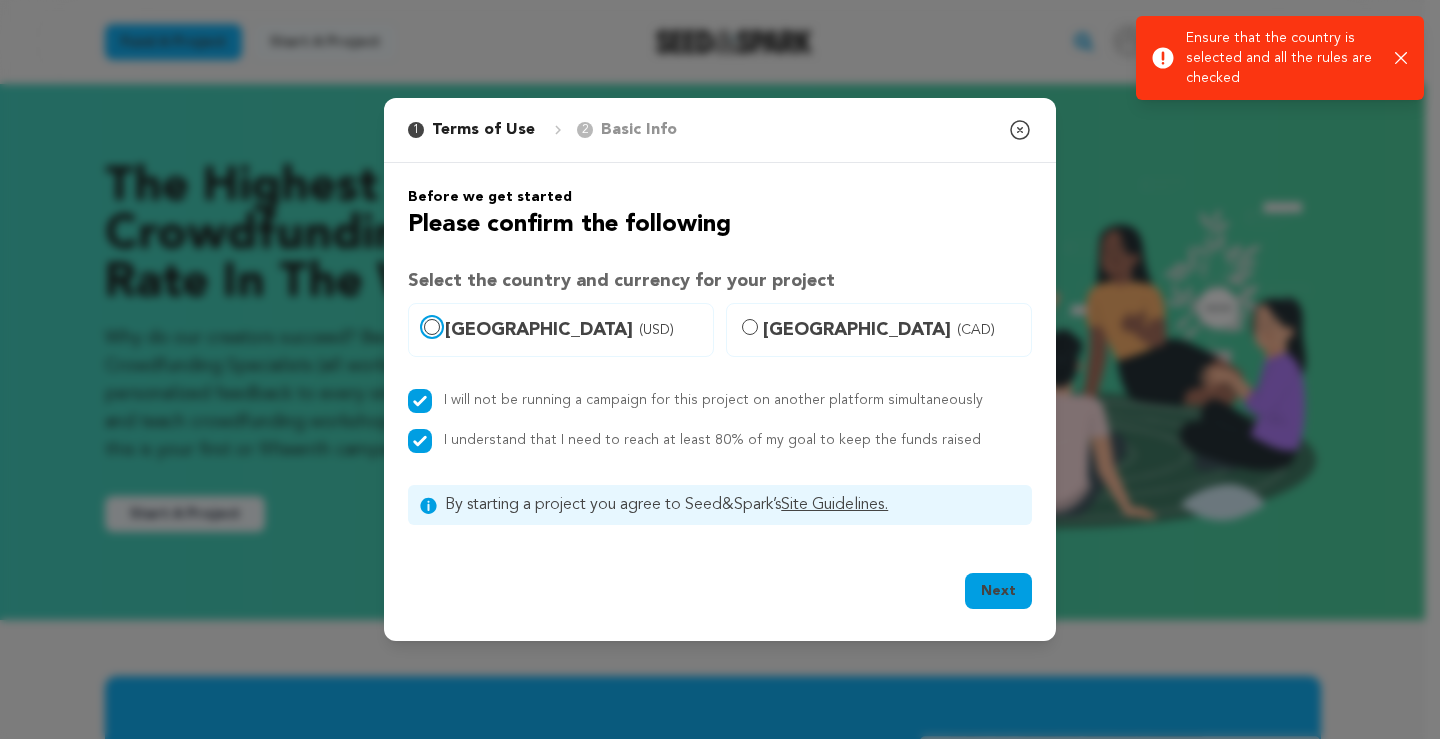 click on "[GEOGRAPHIC_DATA]
(USD)" at bounding box center [432, 327] 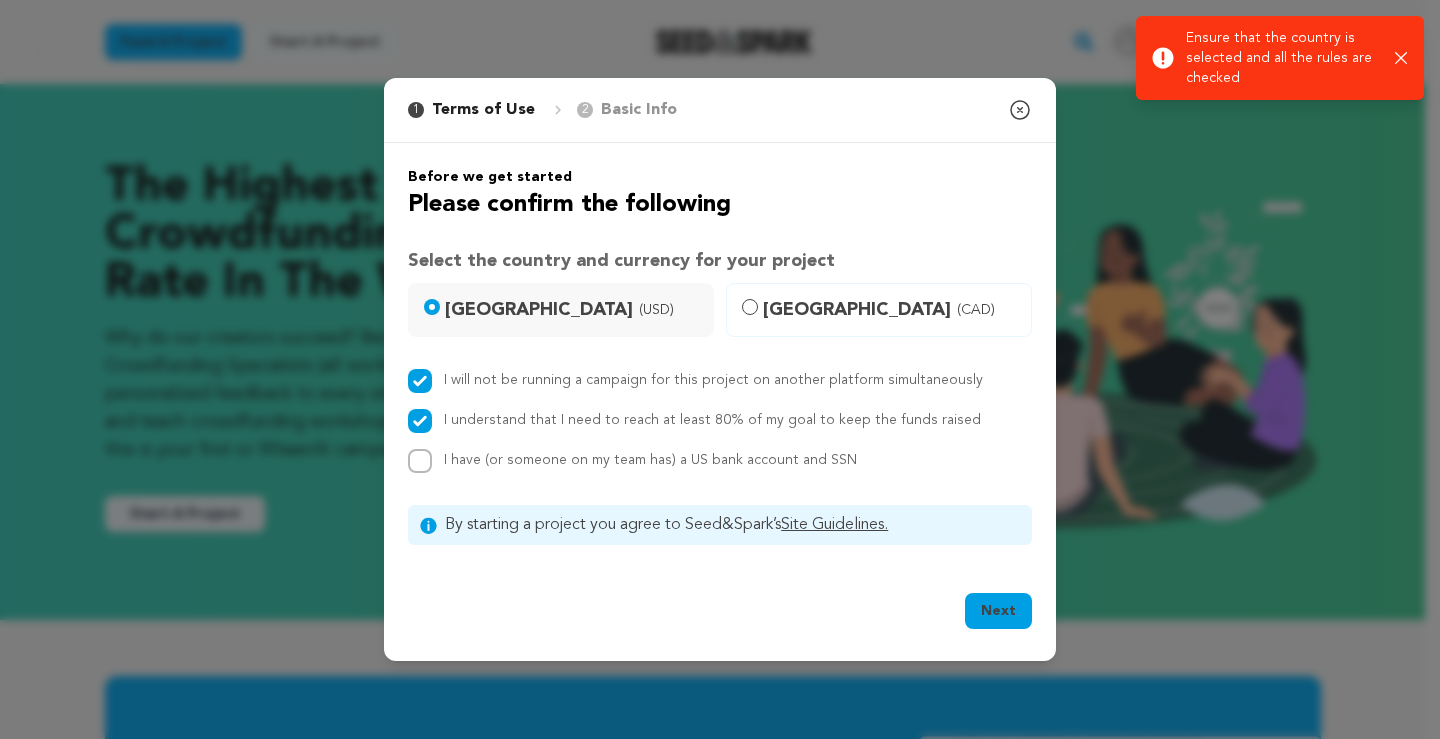 click on "Next" at bounding box center (998, 611) 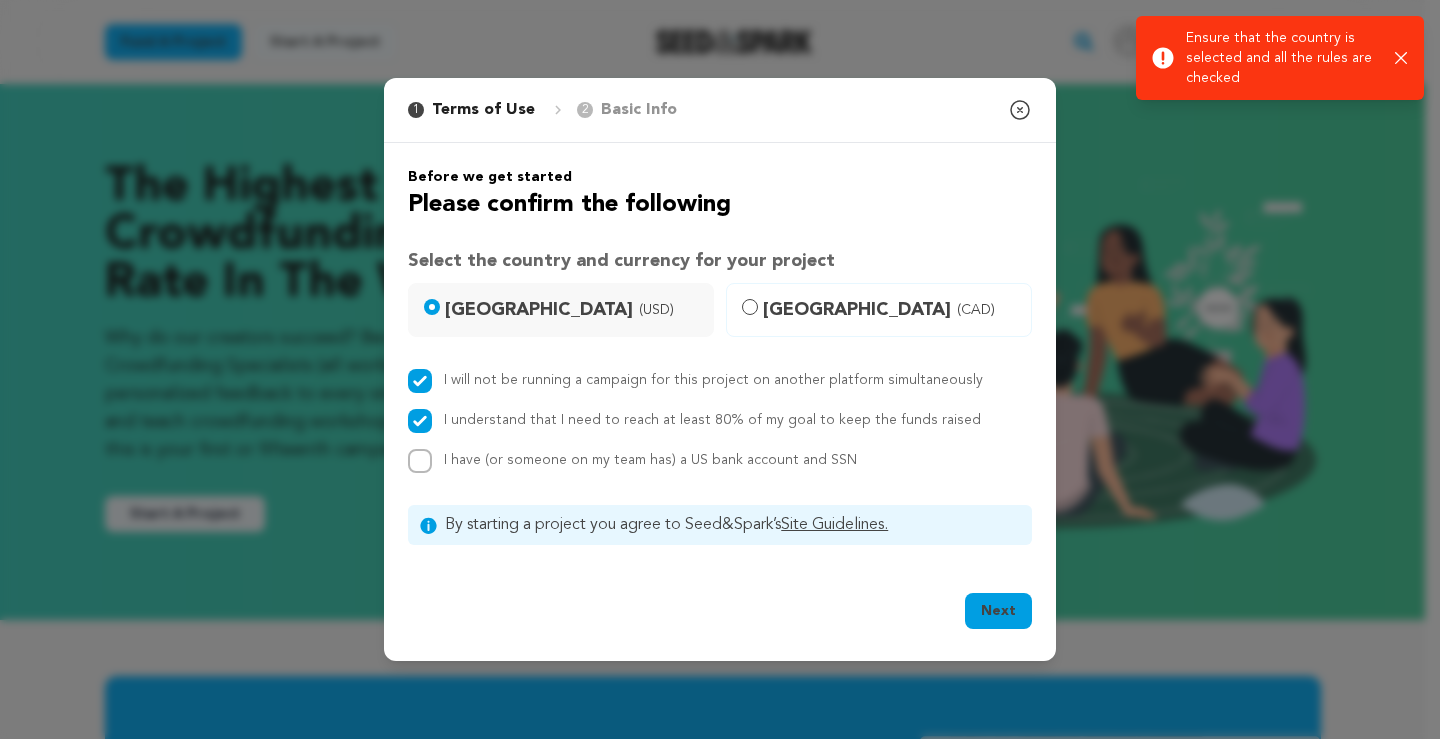 click on "[GEOGRAPHIC_DATA]
(USD)" at bounding box center [573, 310] 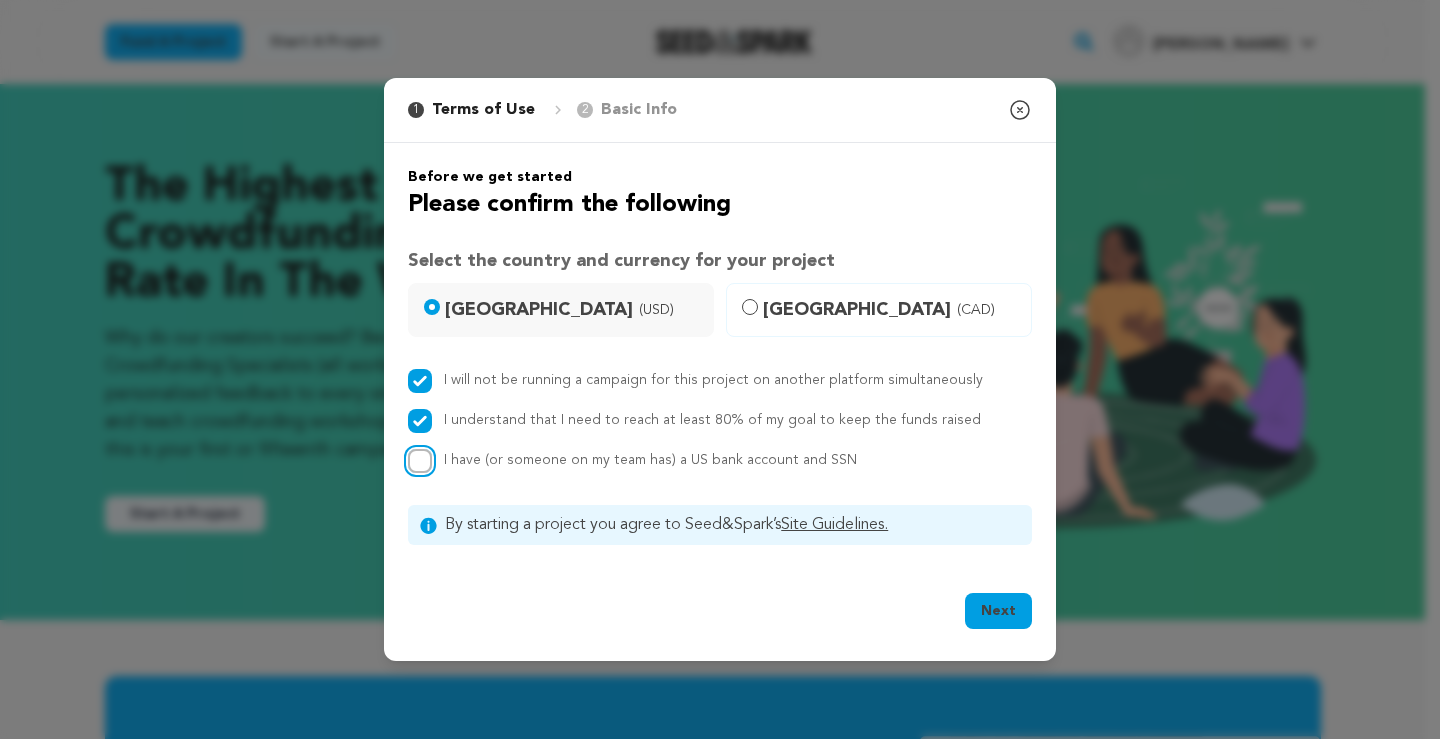 click on "I have (or someone on my team has) a US bank account and SSN" at bounding box center (420, 461) 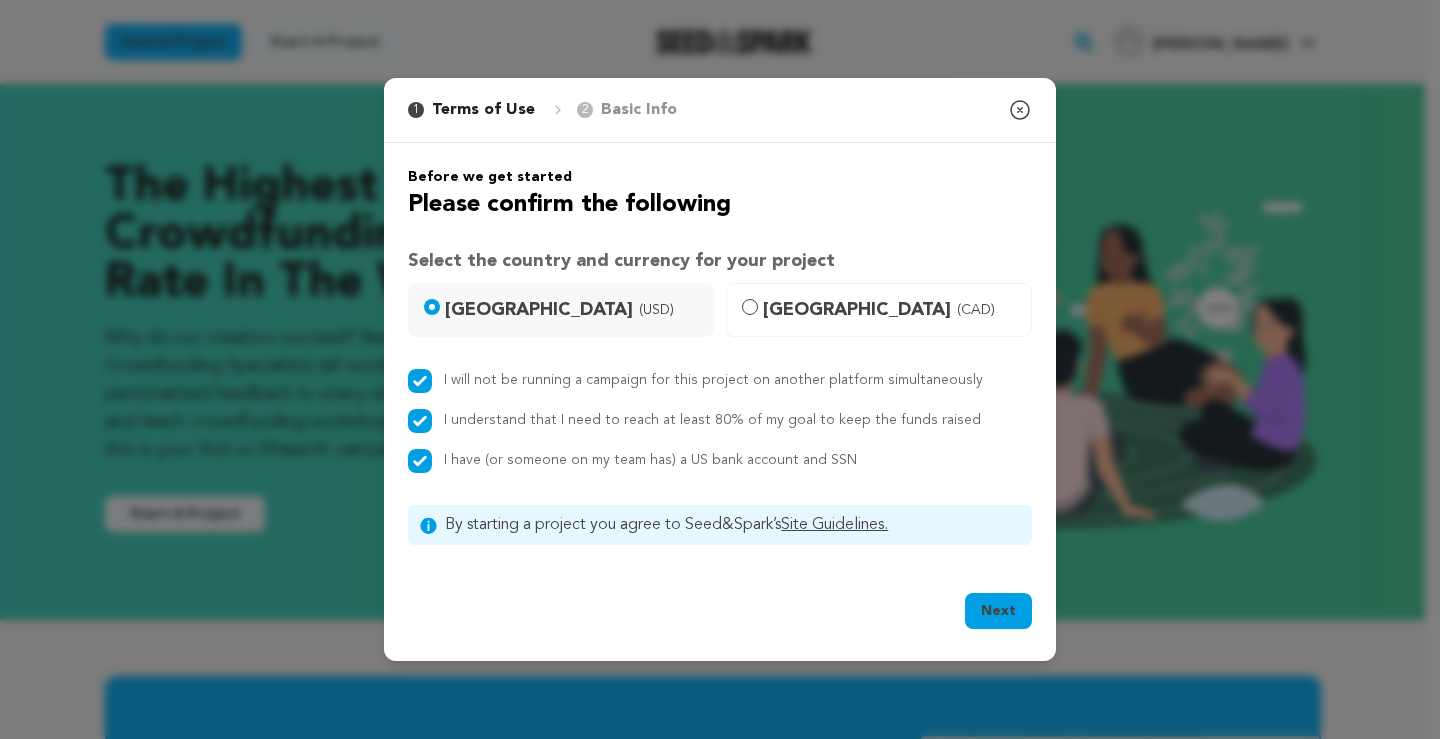 click on "Next" at bounding box center [998, 611] 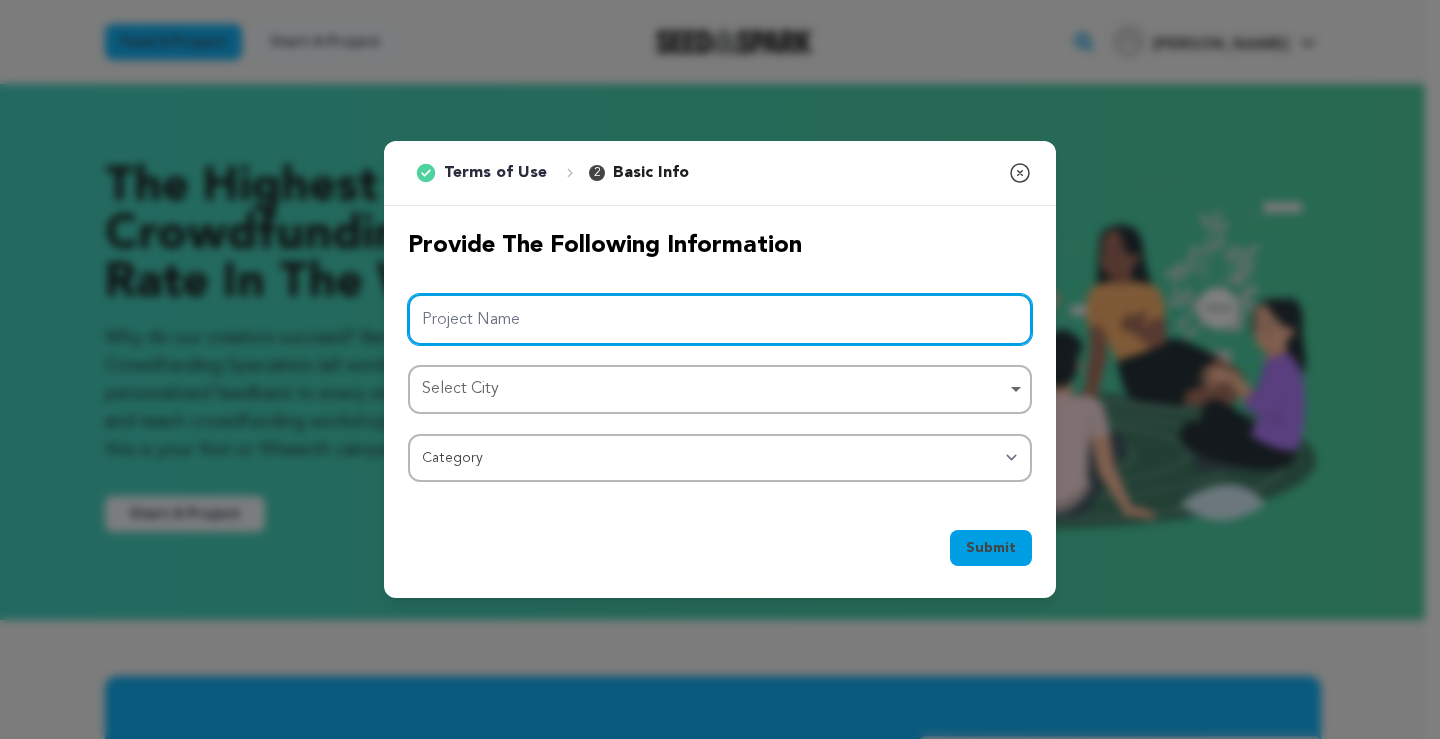 click on "Project Name" at bounding box center [720, 319] 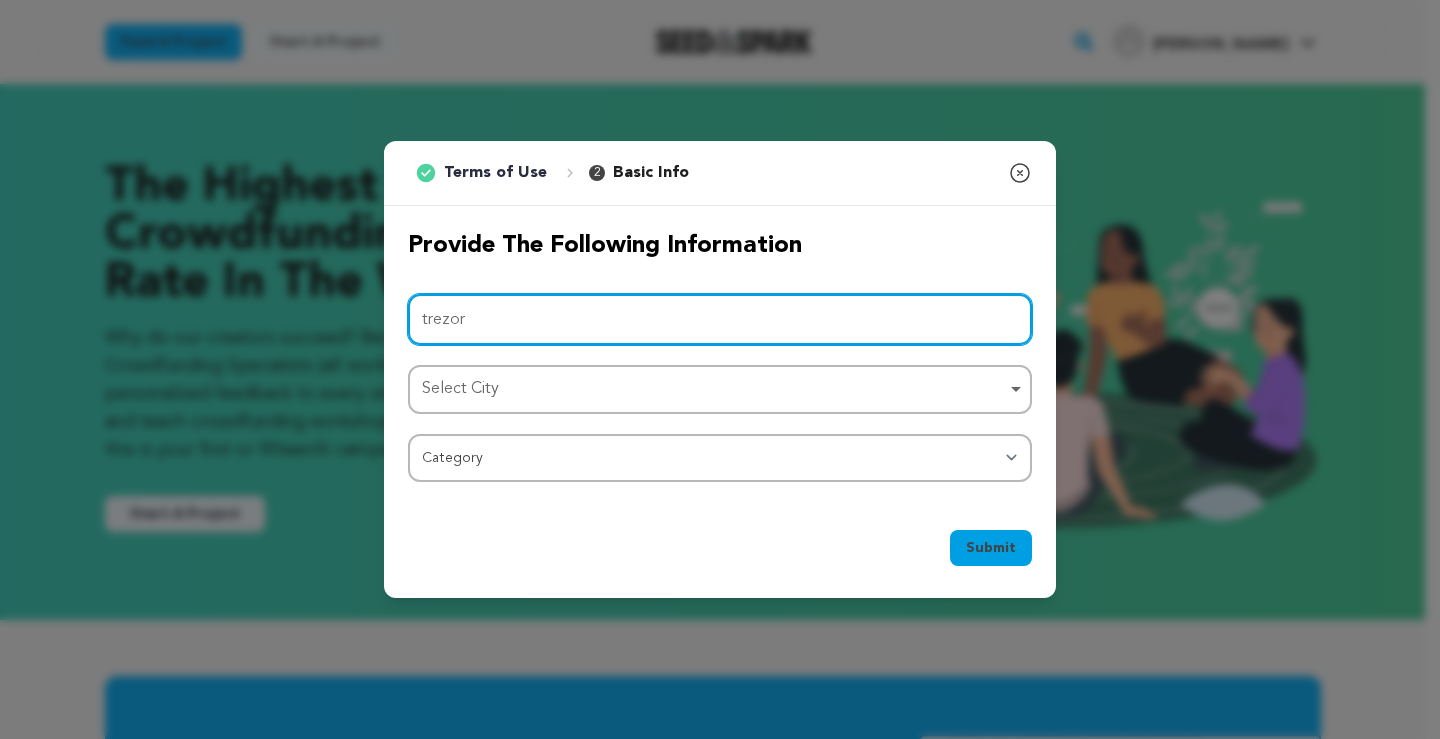 type on "trezor" 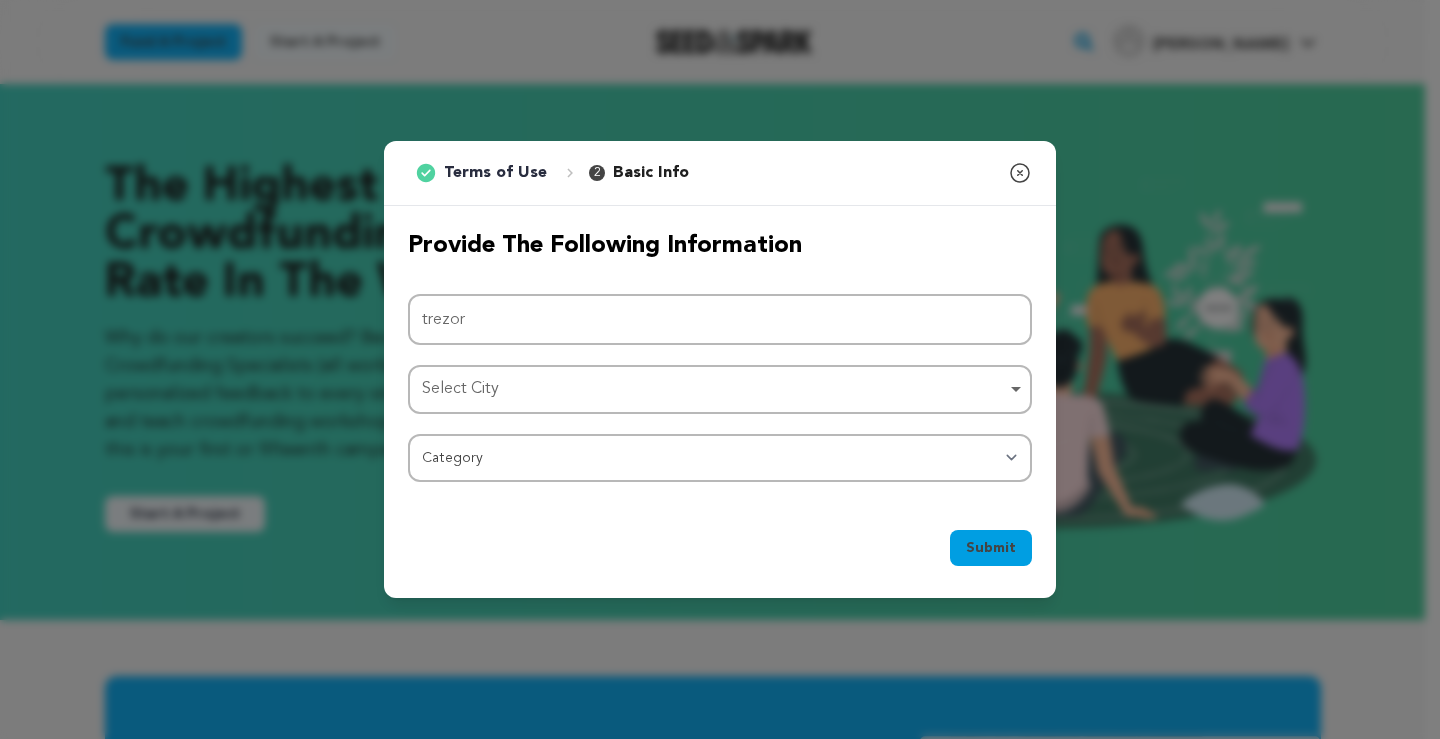 click on "Select City  Select City Remove item" at bounding box center [720, 389] 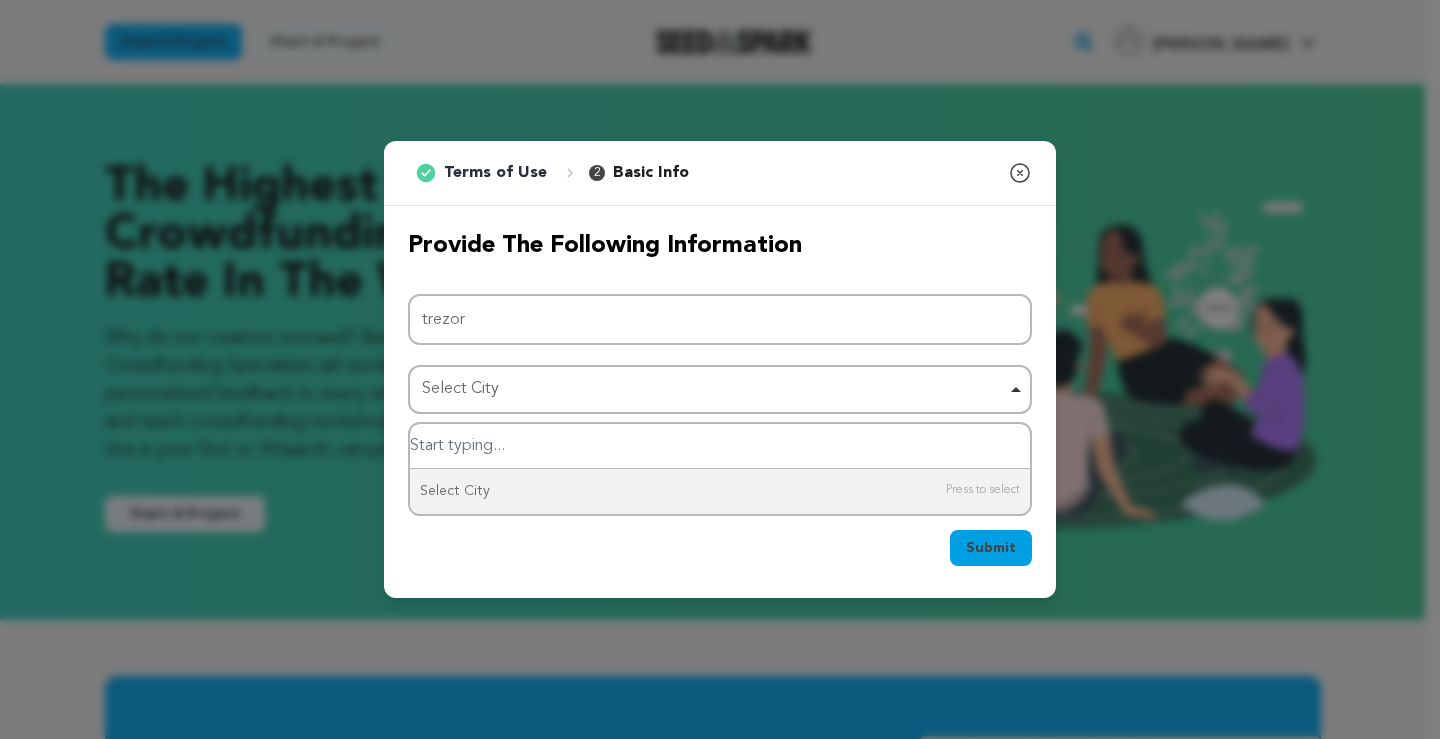 click on "Select City Remove item" at bounding box center [714, 389] 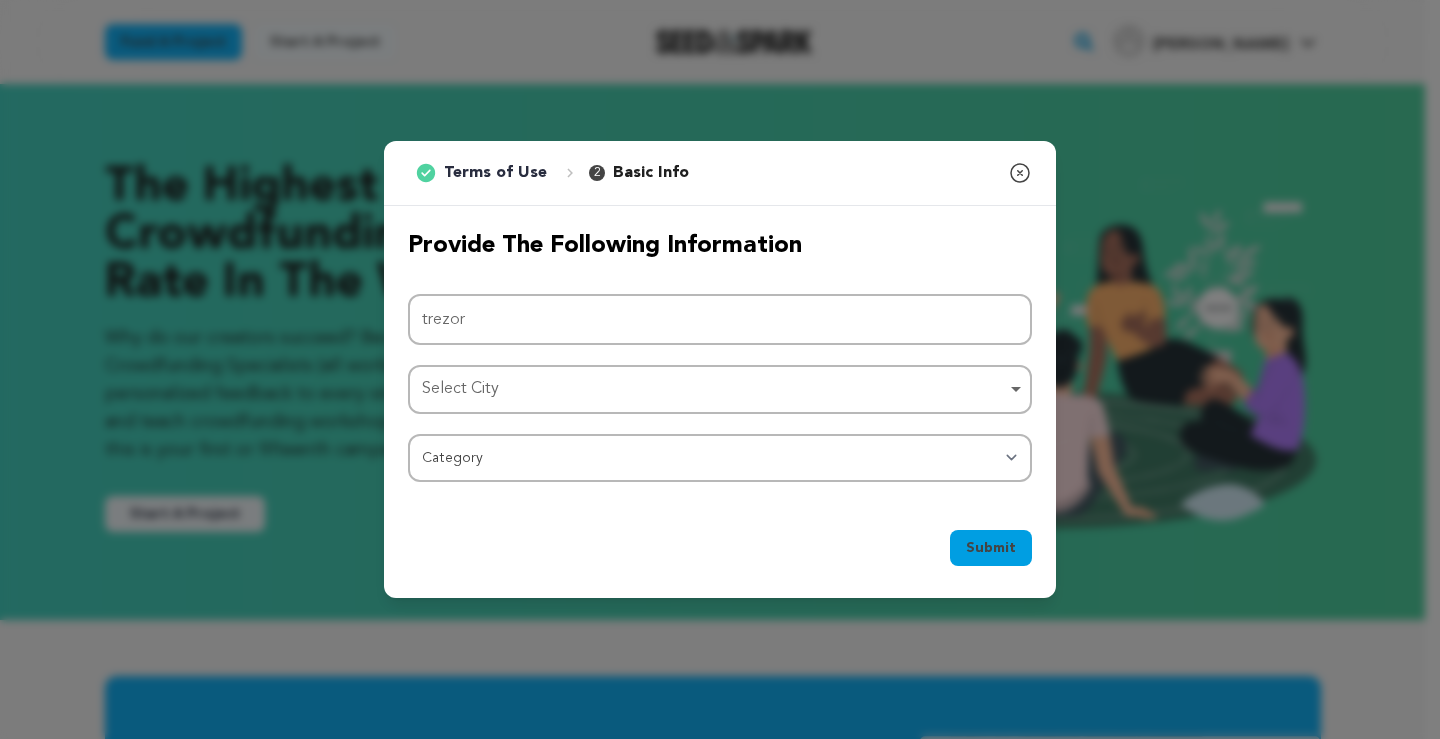 click on "Select City Remove item" at bounding box center [714, 389] 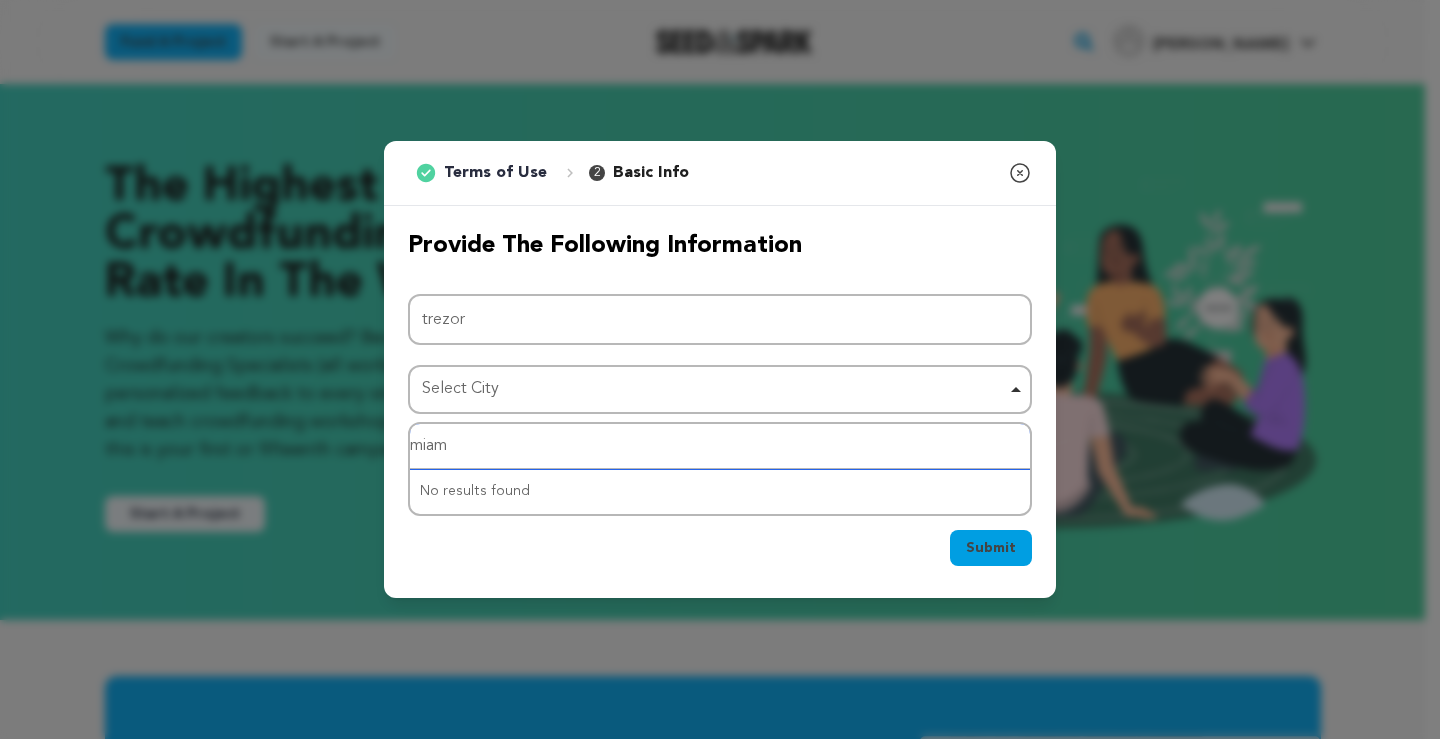 type on "miami" 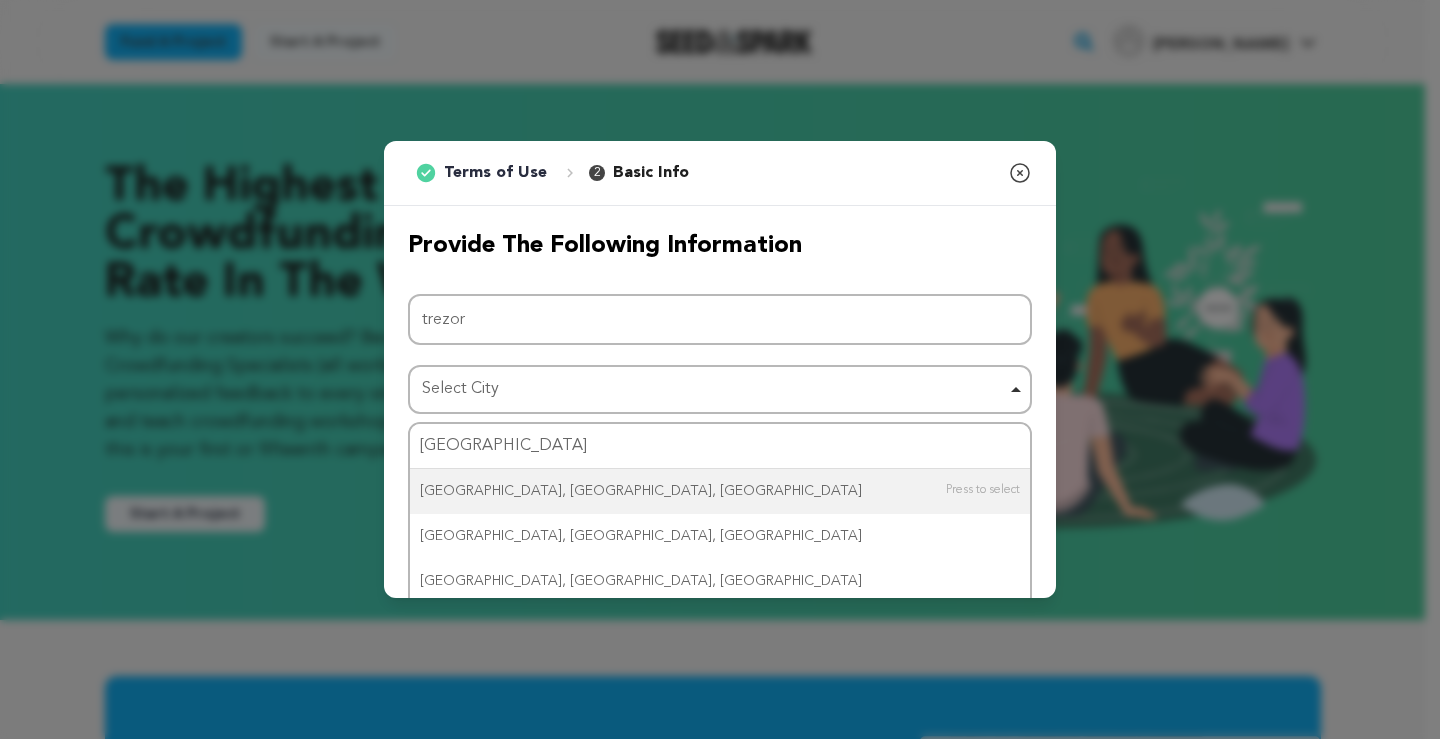 type 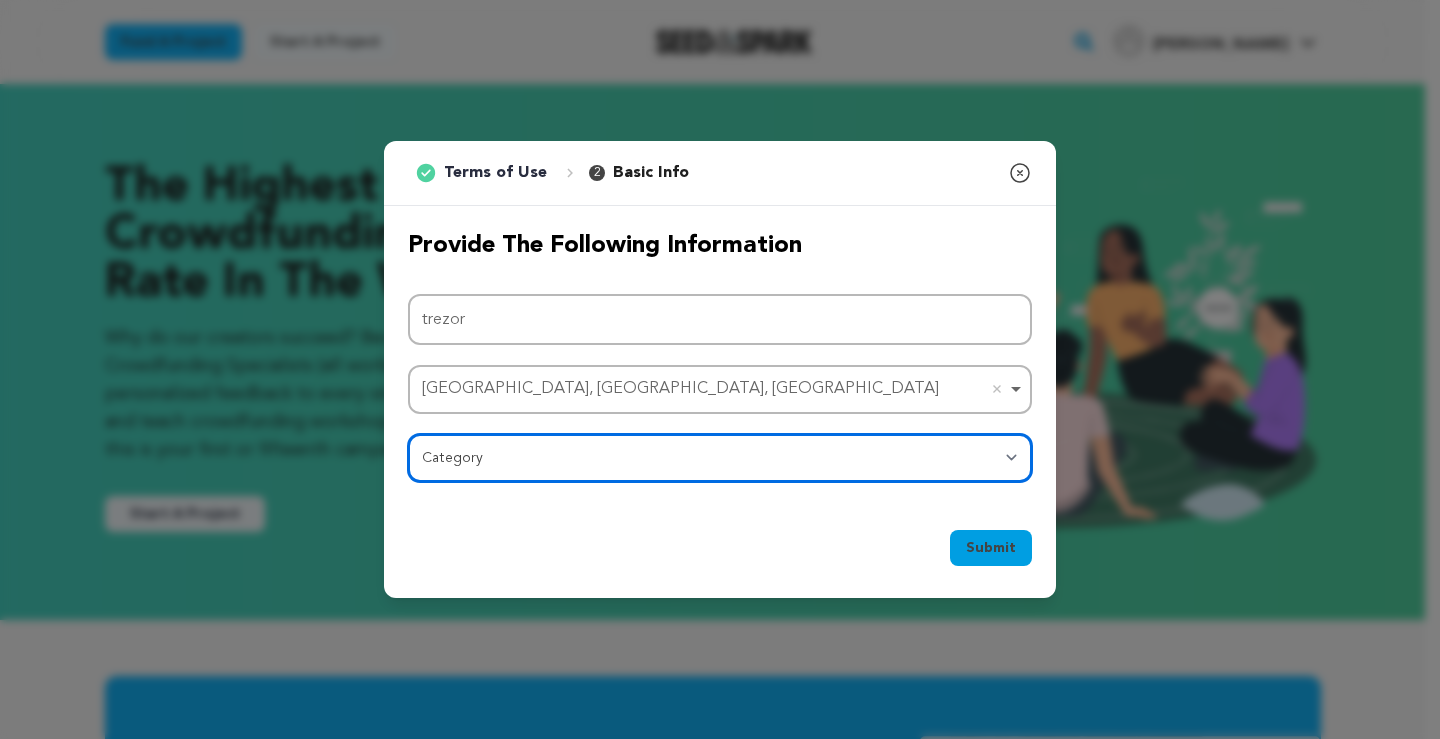 click on "Category
Film Feature
Film Short
Series
Film Festival
Company
Music Video
VR Experience
Comics
Artist Residency
Art & Photography
Collective
Dance
Games
Music
Radio & Podcasts
Orgs & Companies
Writing & Publishing
Venue & Spaces
Theatre" at bounding box center (720, 458) 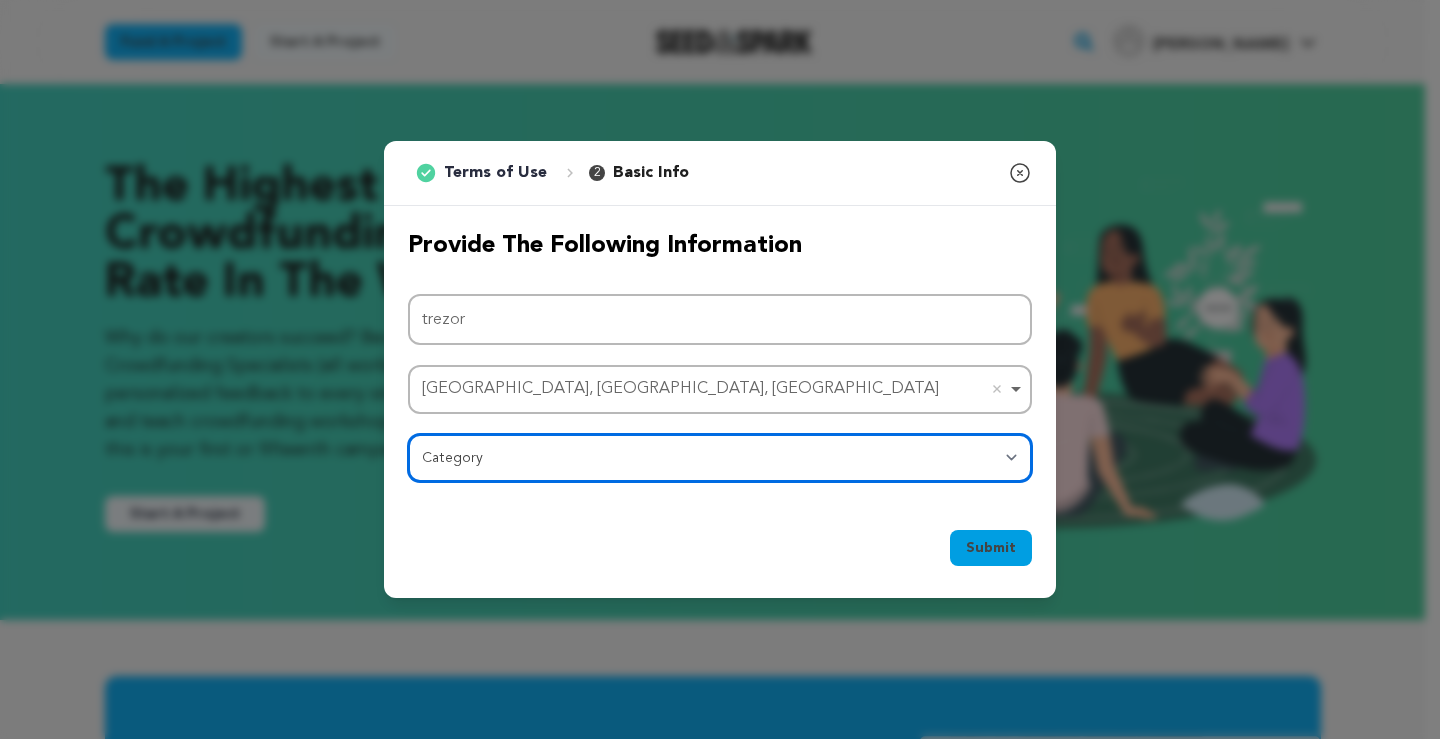 select on "10896" 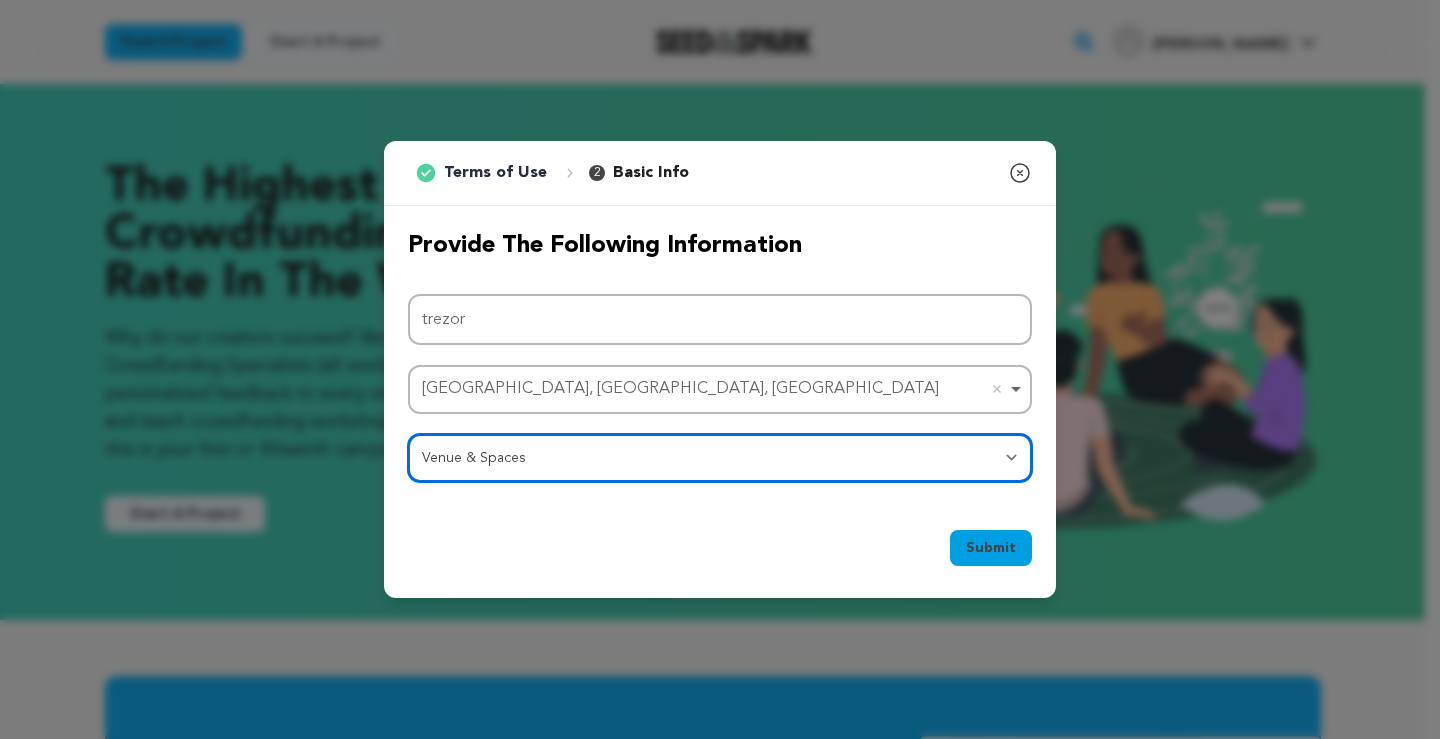 click on "Category
Film Feature
Film Short
Series
Film Festival
Company
Music Video
VR Experience
Comics
Artist Residency
Art & Photography
Collective
Dance
Games
Music
Radio & Podcasts
Orgs & Companies
Writing & Publishing
Venue & Spaces
Theatre" at bounding box center [720, 458] 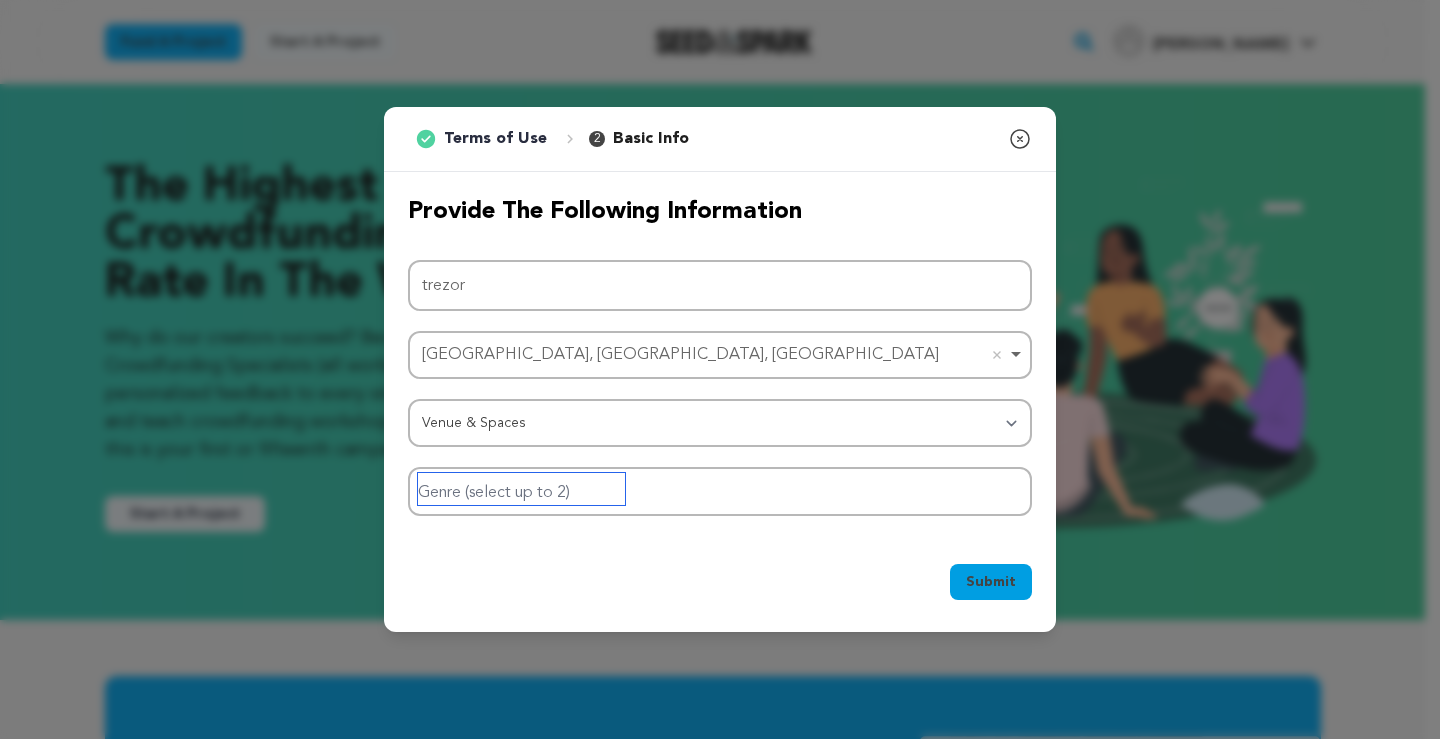 click at bounding box center (521, 489) 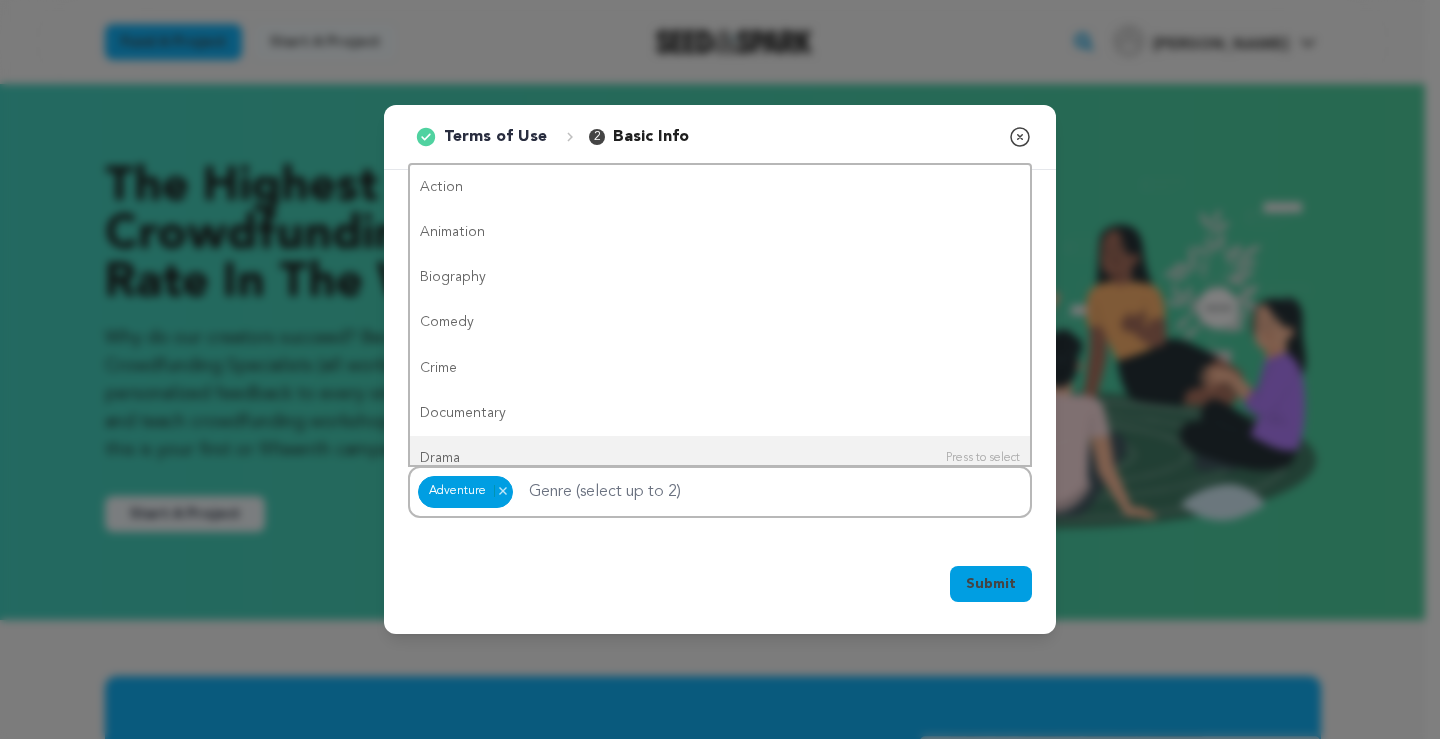 click on "Submit" at bounding box center (991, 584) 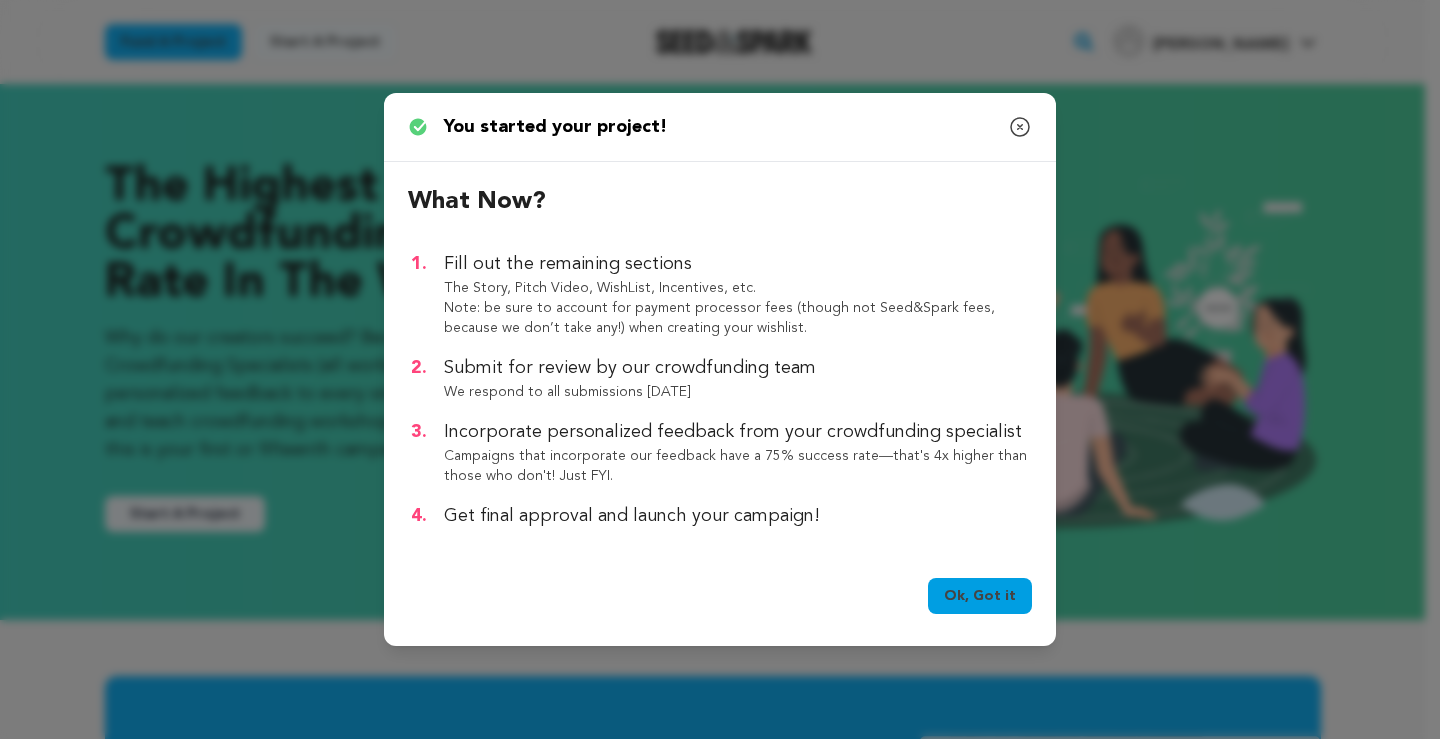 click on "Ok, Got it" at bounding box center (980, 596) 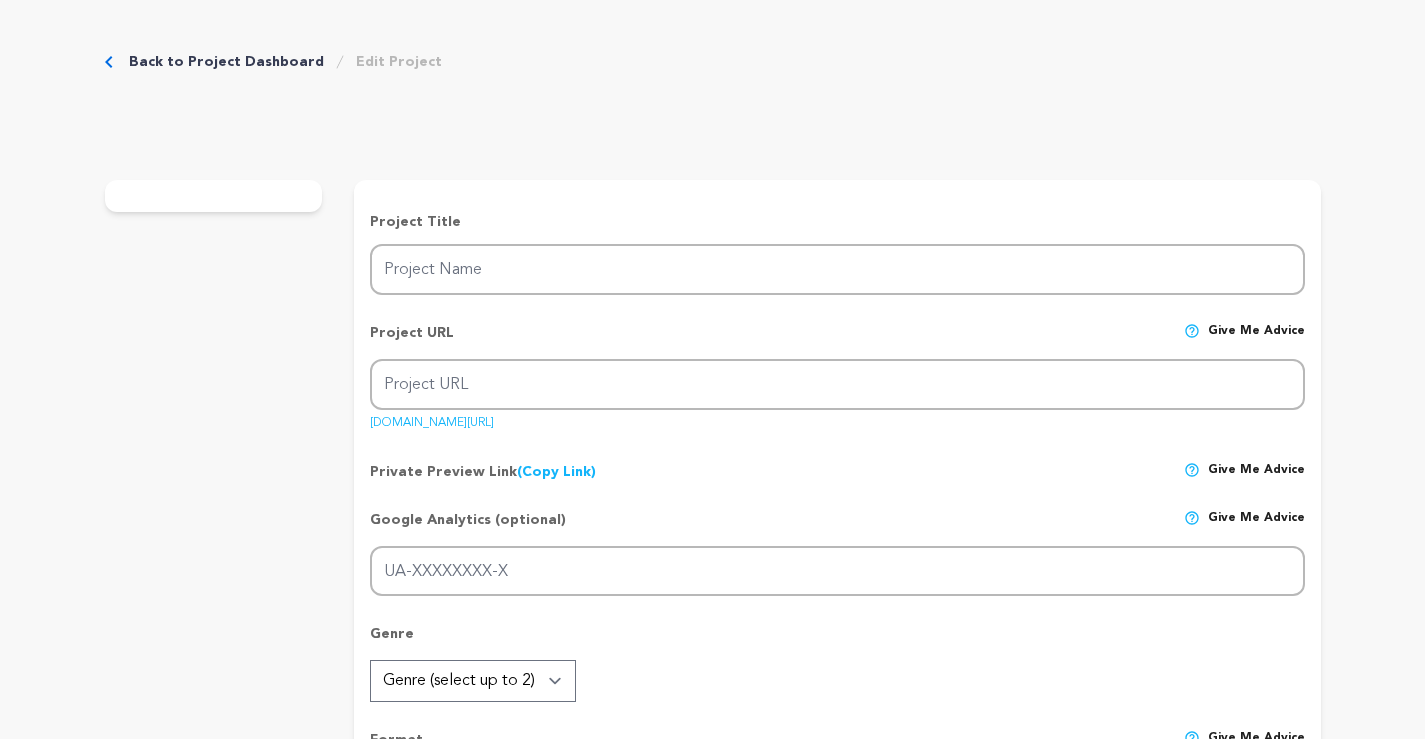 type on "trezor" 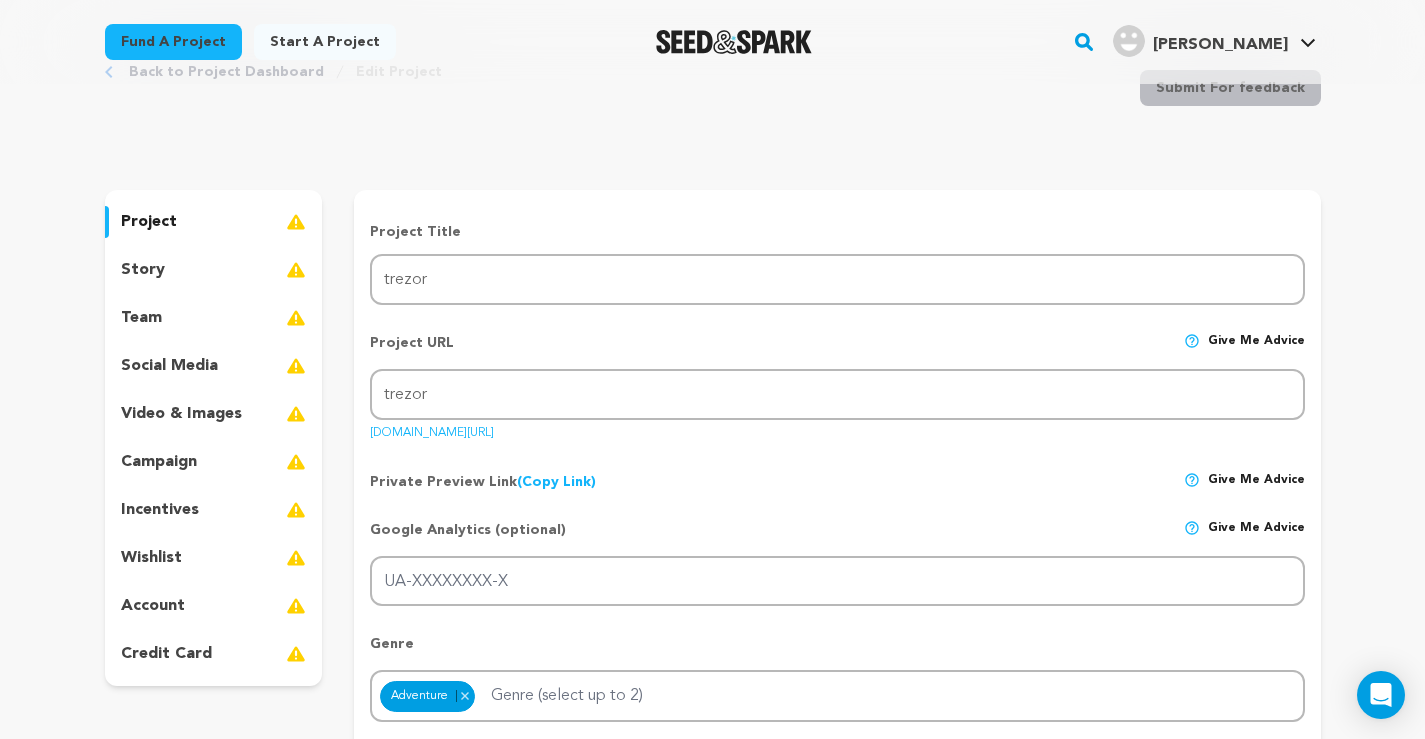 scroll, scrollTop: 200, scrollLeft: 0, axis: vertical 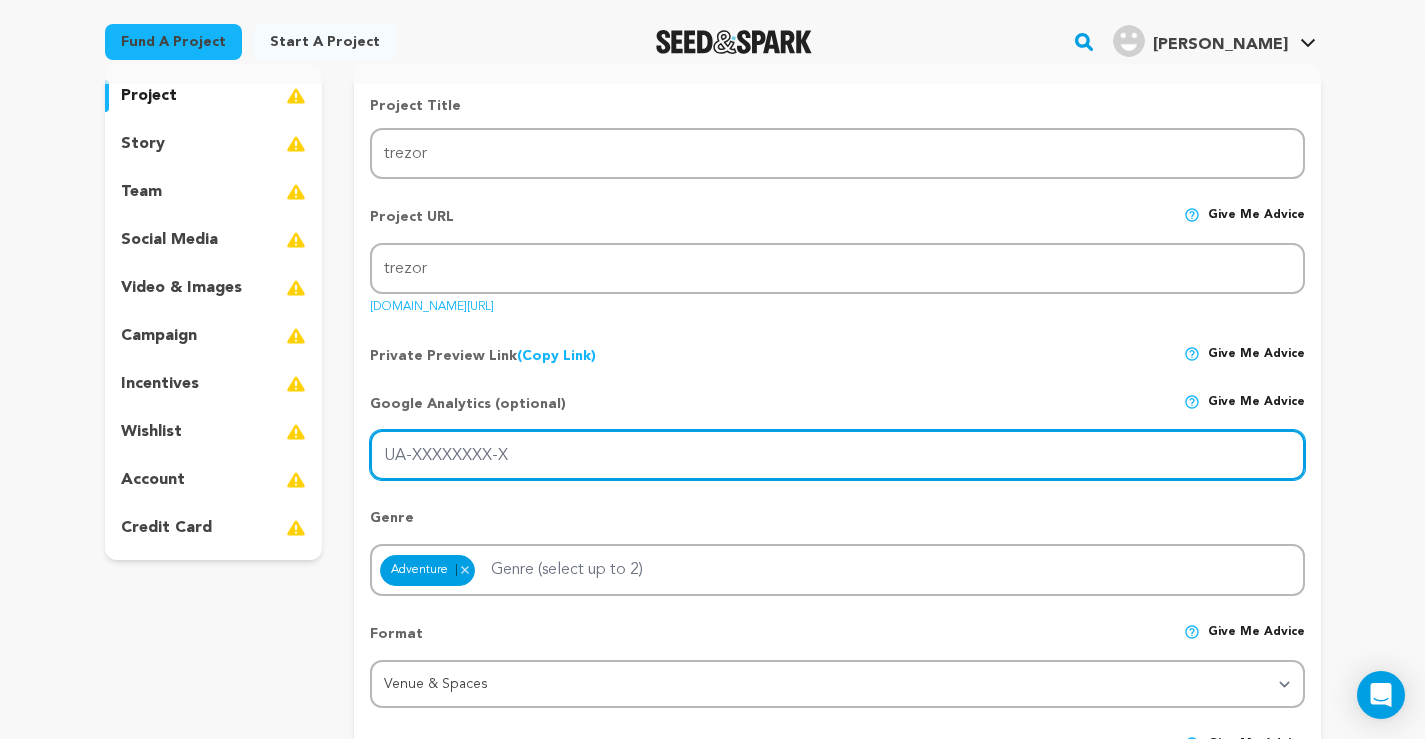 click on "UA-XXXXXXXX-X" at bounding box center [837, 455] 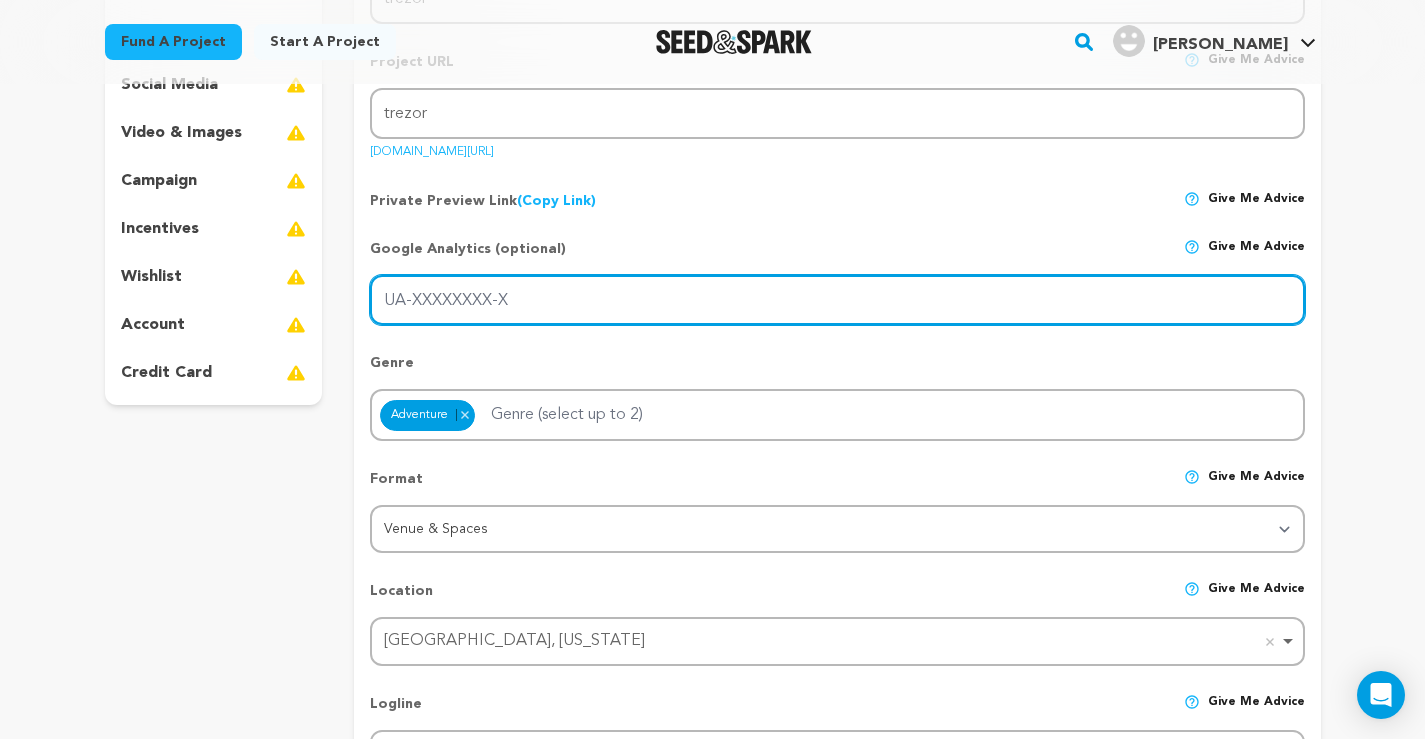 scroll, scrollTop: 100, scrollLeft: 0, axis: vertical 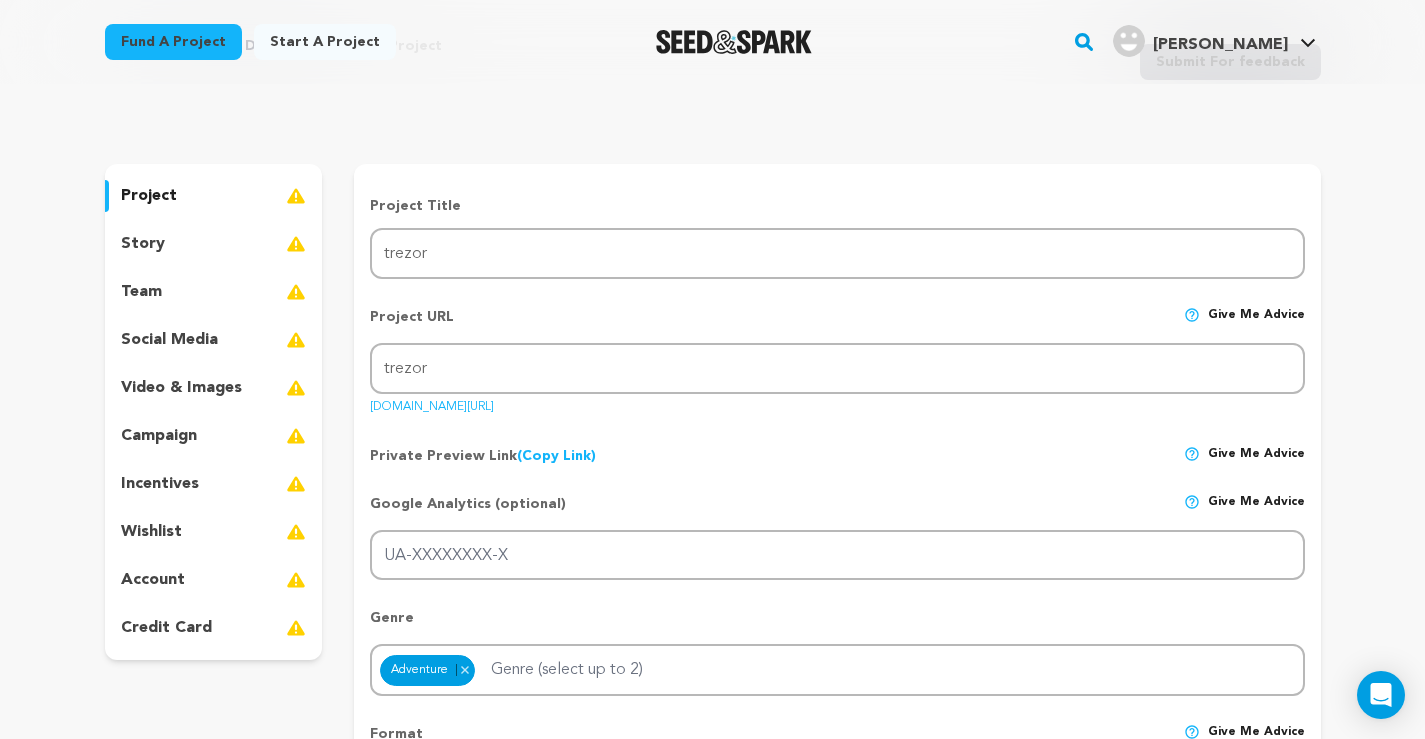 click on "project" at bounding box center [149, 196] 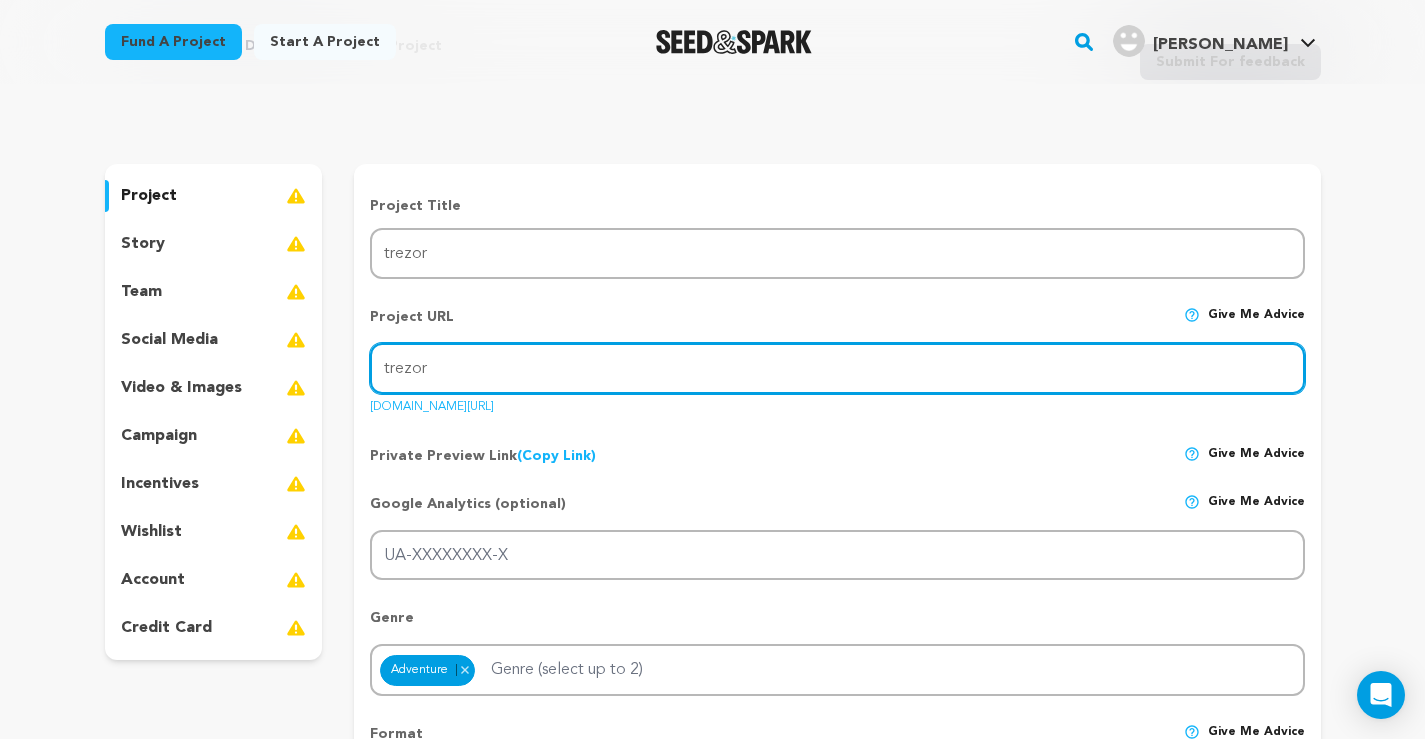 click on "trezor" at bounding box center (837, 368) 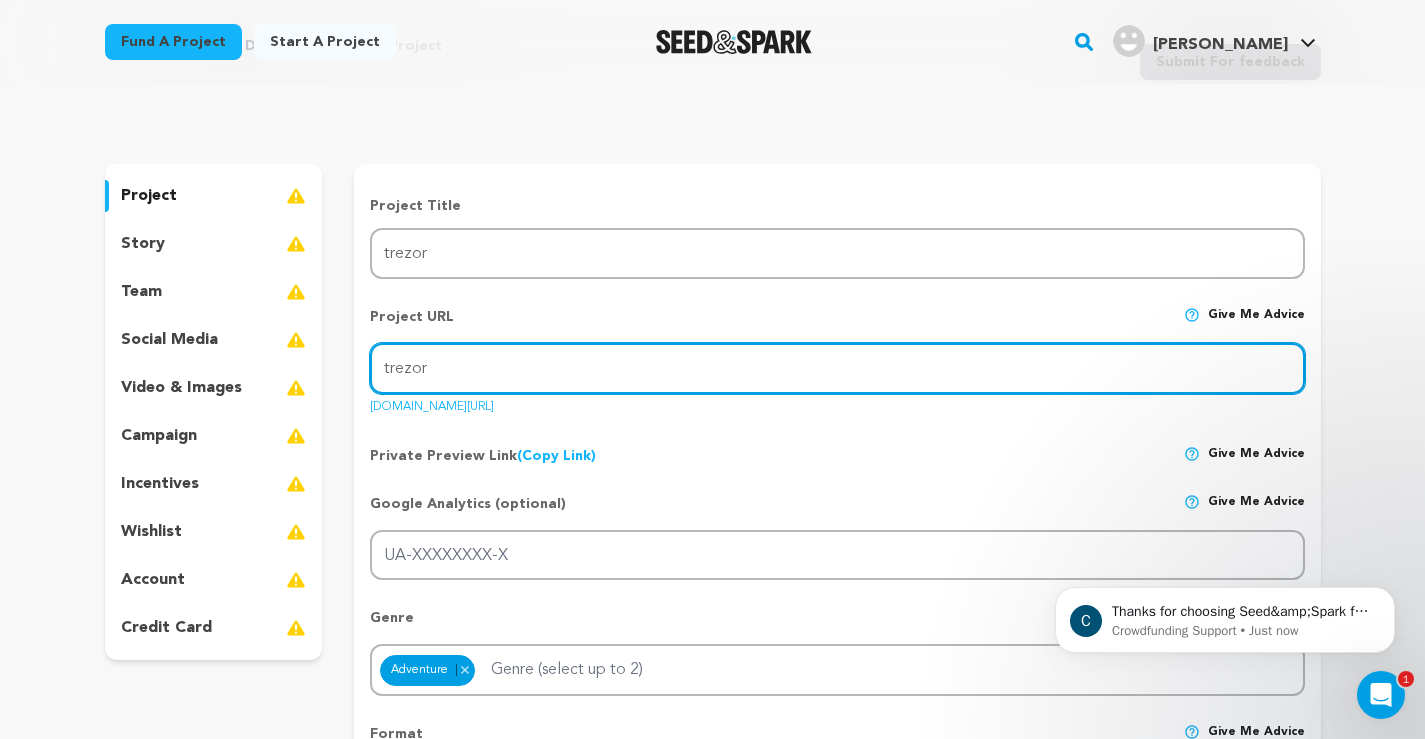 scroll, scrollTop: 0, scrollLeft: 0, axis: both 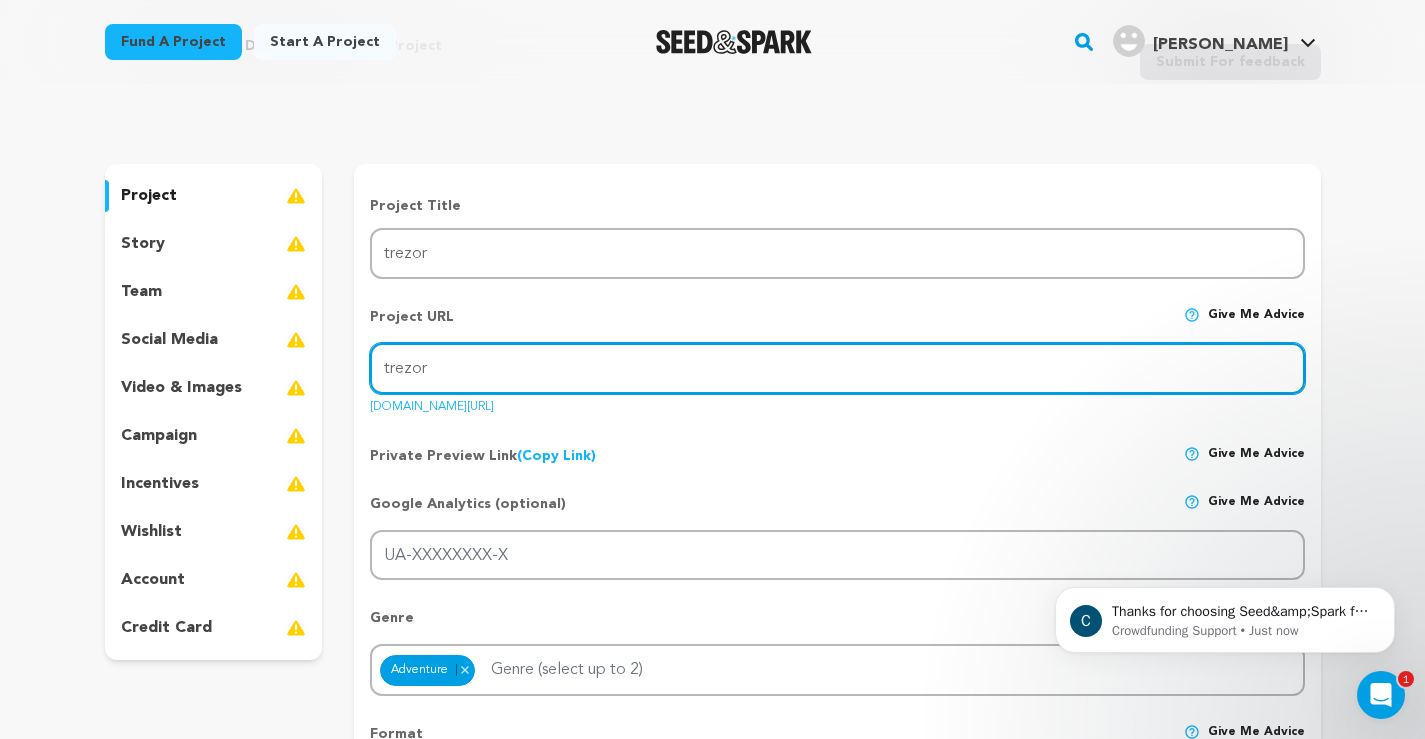 paste on "[URL][DOMAIN_NAME][DOMAIN_NAME]" 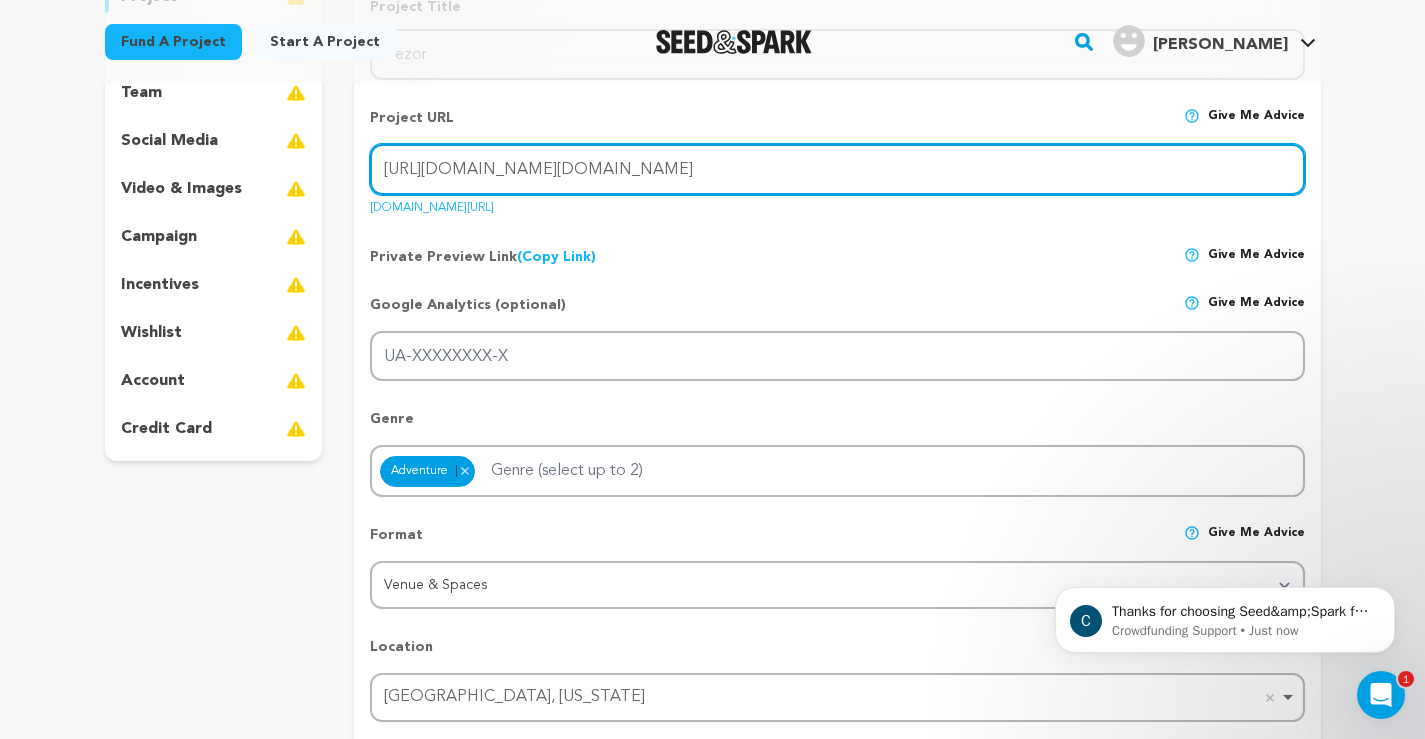scroll, scrollTop: 300, scrollLeft: 0, axis: vertical 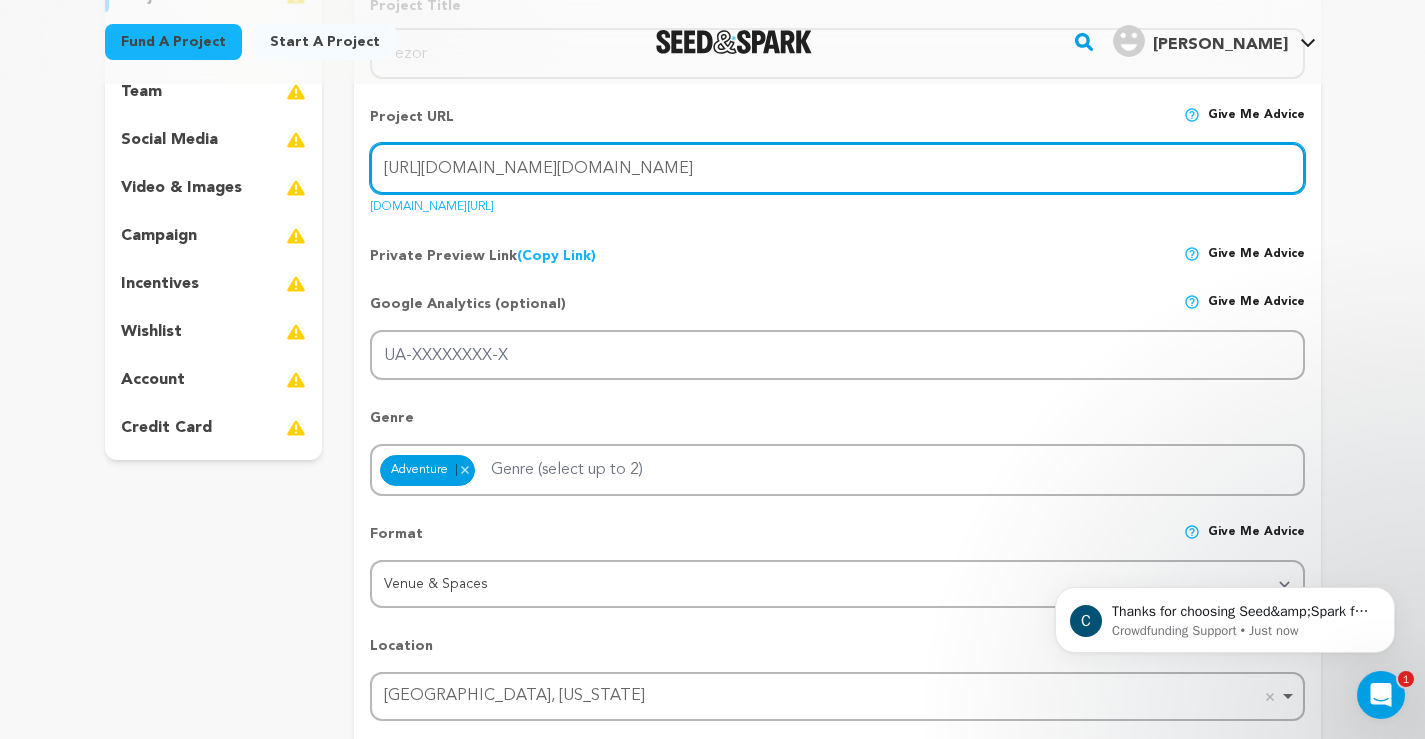 type on "[URL][DOMAIN_NAME][DOMAIN_NAME]" 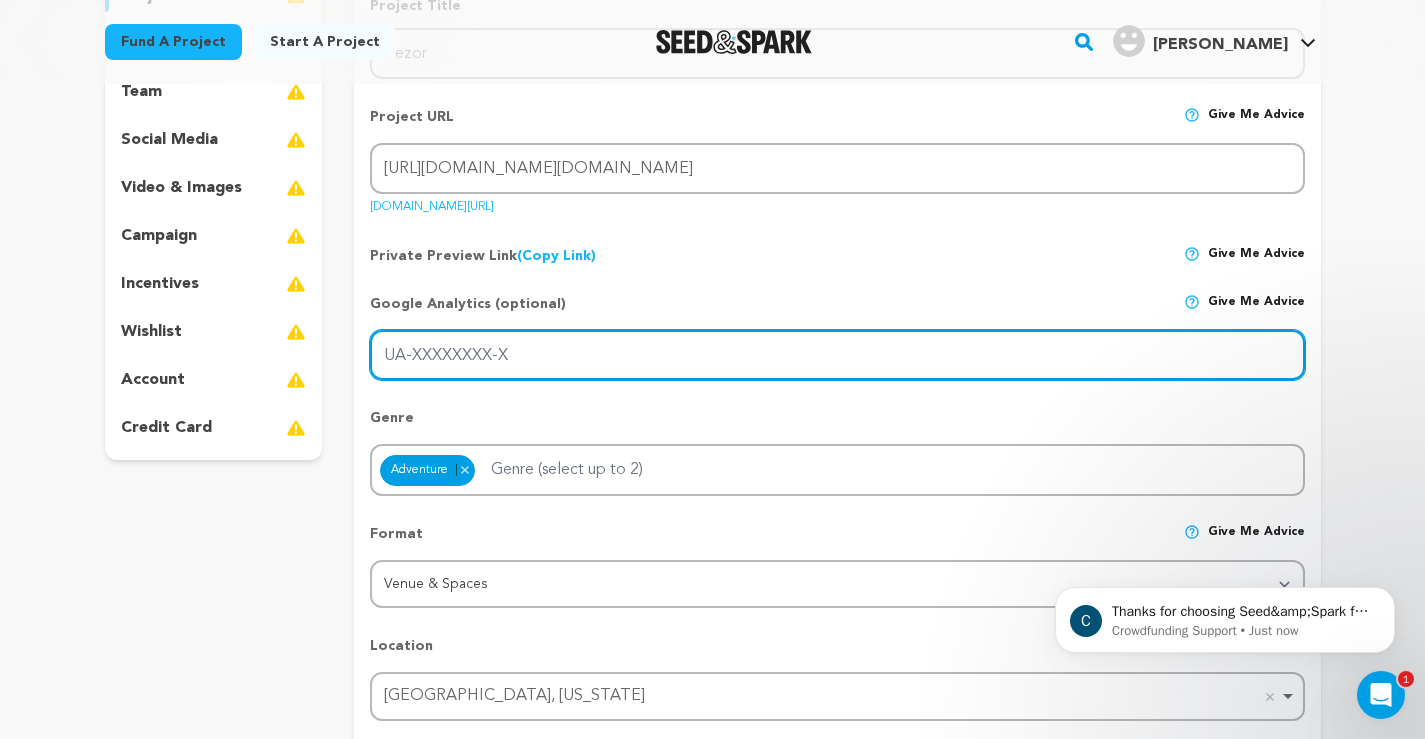 click on "UA-XXXXXXXX-X" at bounding box center (837, 355) 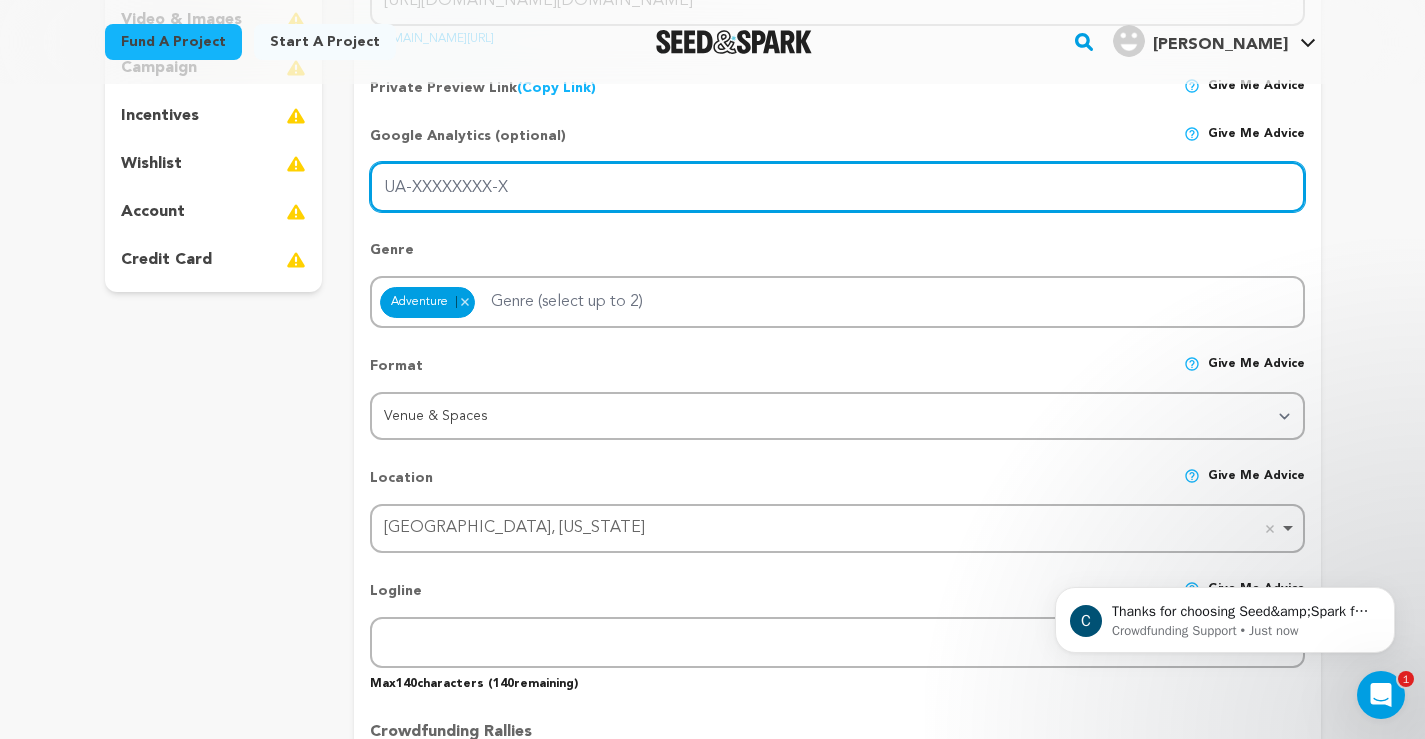 scroll, scrollTop: 500, scrollLeft: 0, axis: vertical 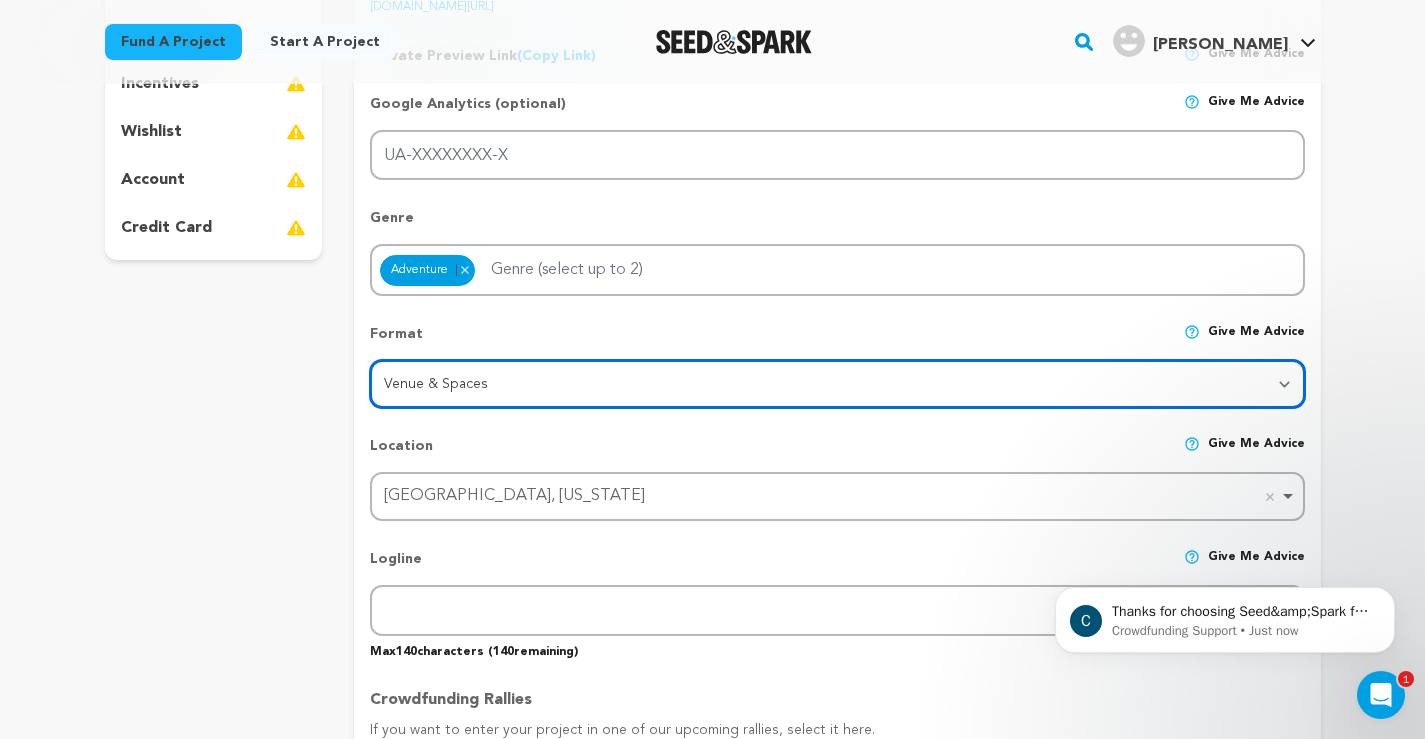 click on "Category
Film Feature
Film Short
Series
VR Experience
Film Festival
Company
Music Video
Comics
Artist Residency
Art & Photography
Collective
Dance
Games
Music
Radio & Podcasts
Venue & Spaces" at bounding box center [837, 384] 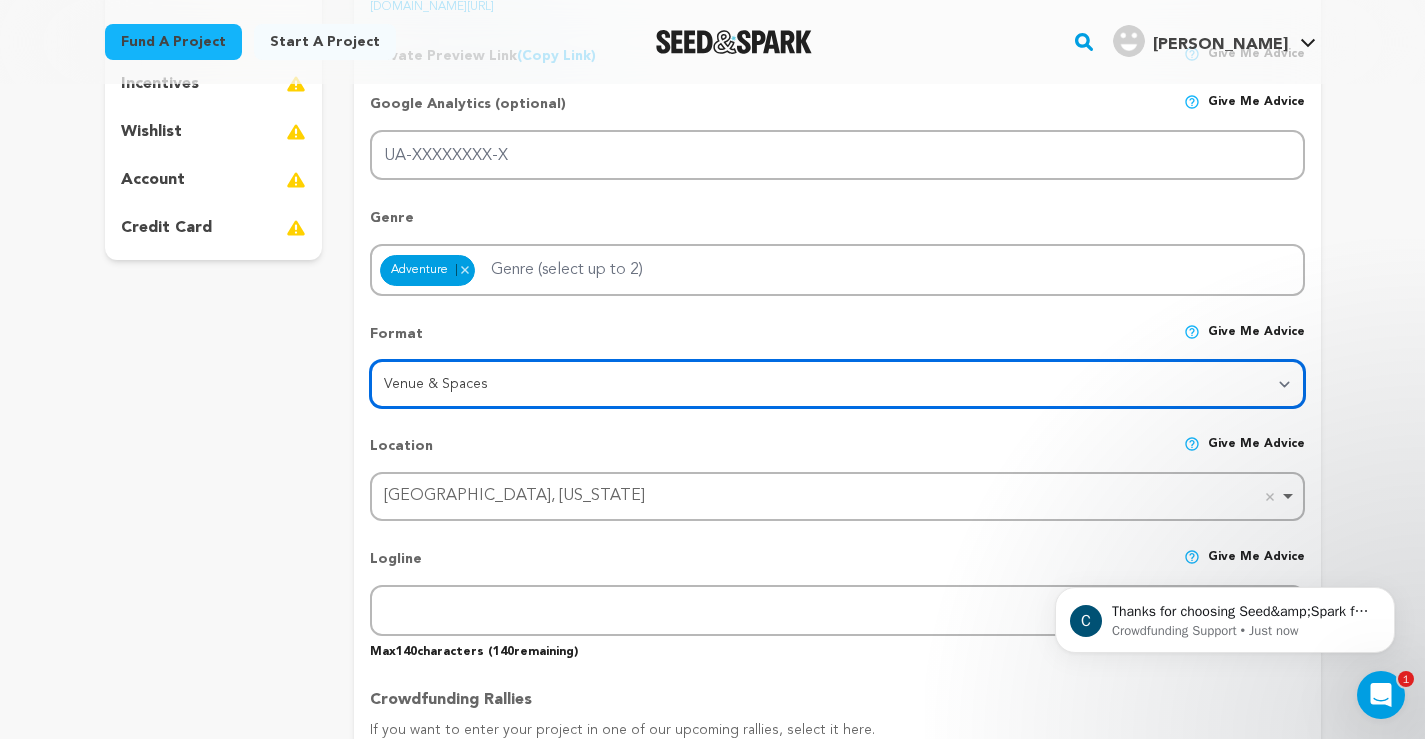 select on "382" 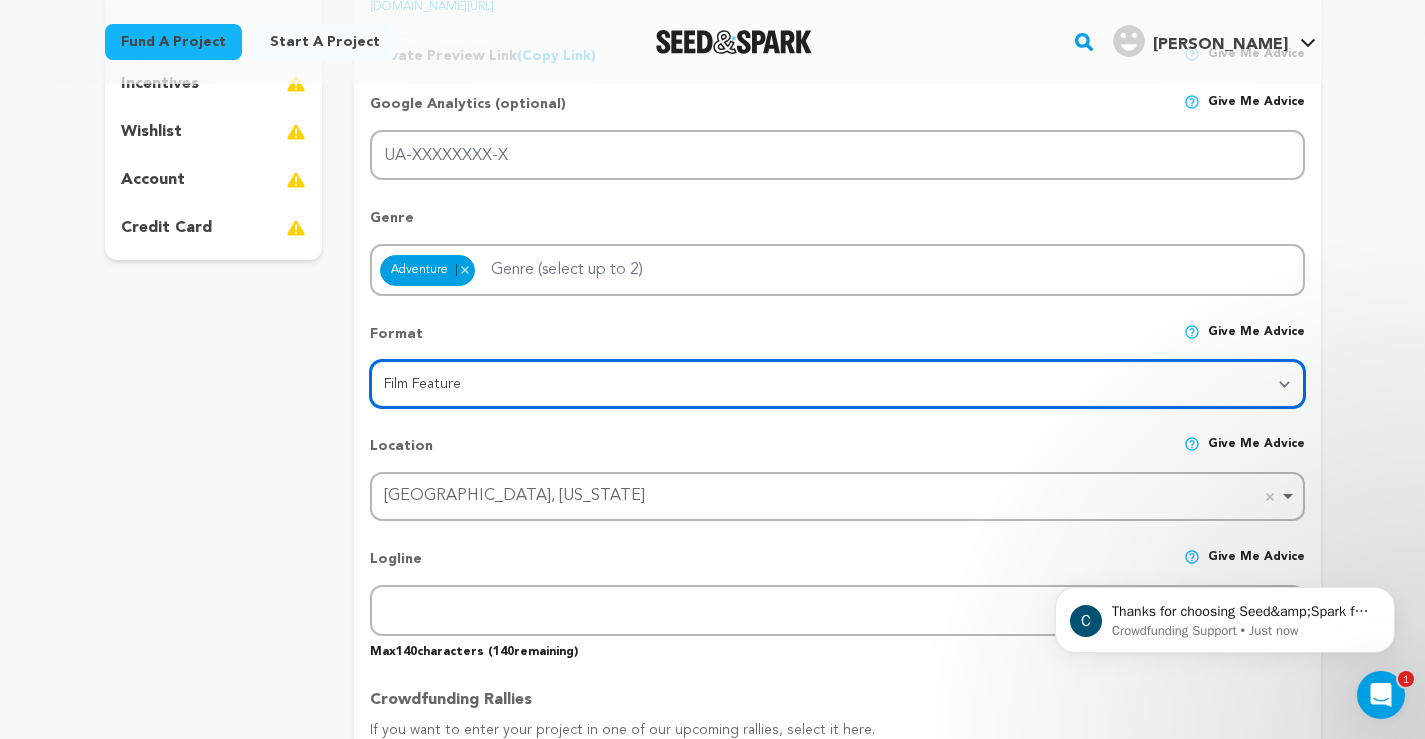click on "[GEOGRAPHIC_DATA], [US_STATE] Remove item" at bounding box center [837, 496] 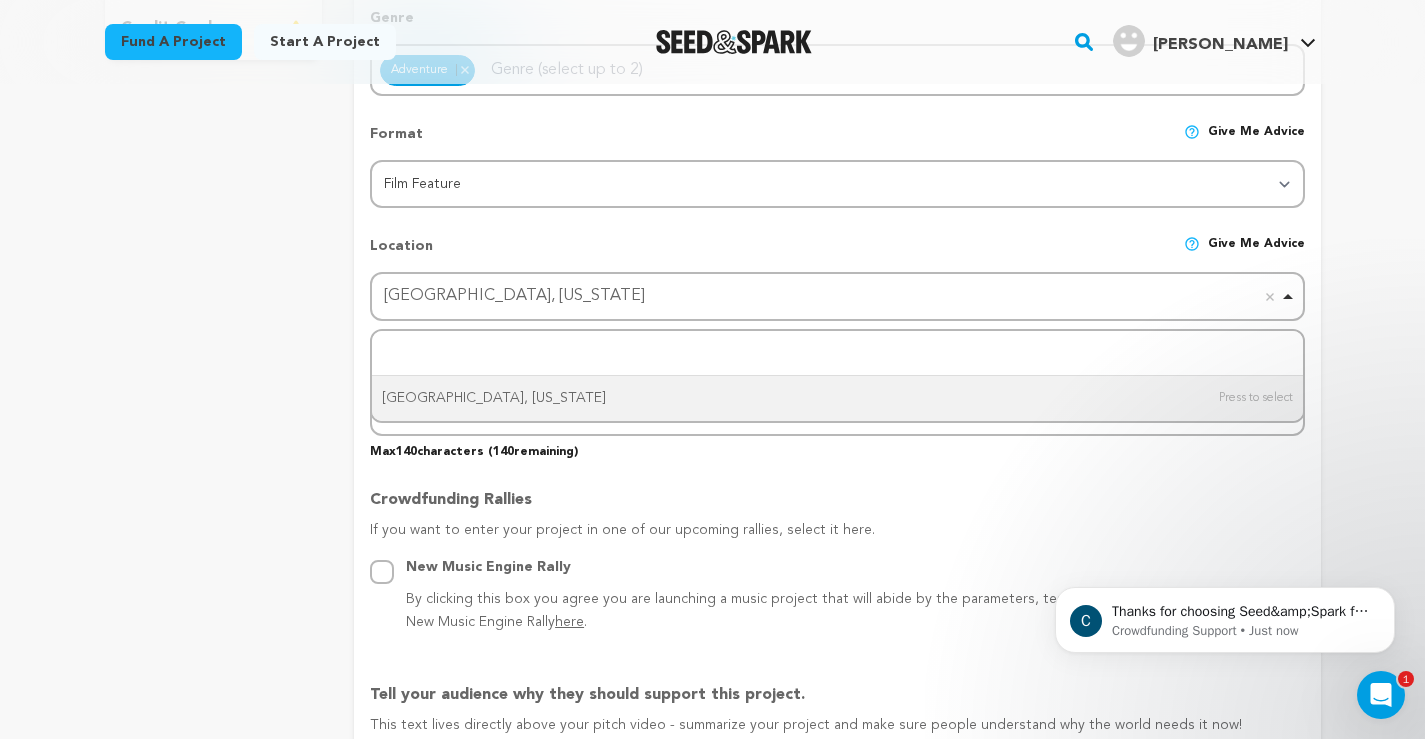 click on "Project Title
Project Name
trezor
Project URL
Give me advice
Project URL
[URL][DOMAIN_NAME][DOMAIN_NAME]
[DOMAIN_NAME][URL]
Private Preview Link
(Copy Link)
Copy private preview link
Give me advice
News" at bounding box center [837, 723] 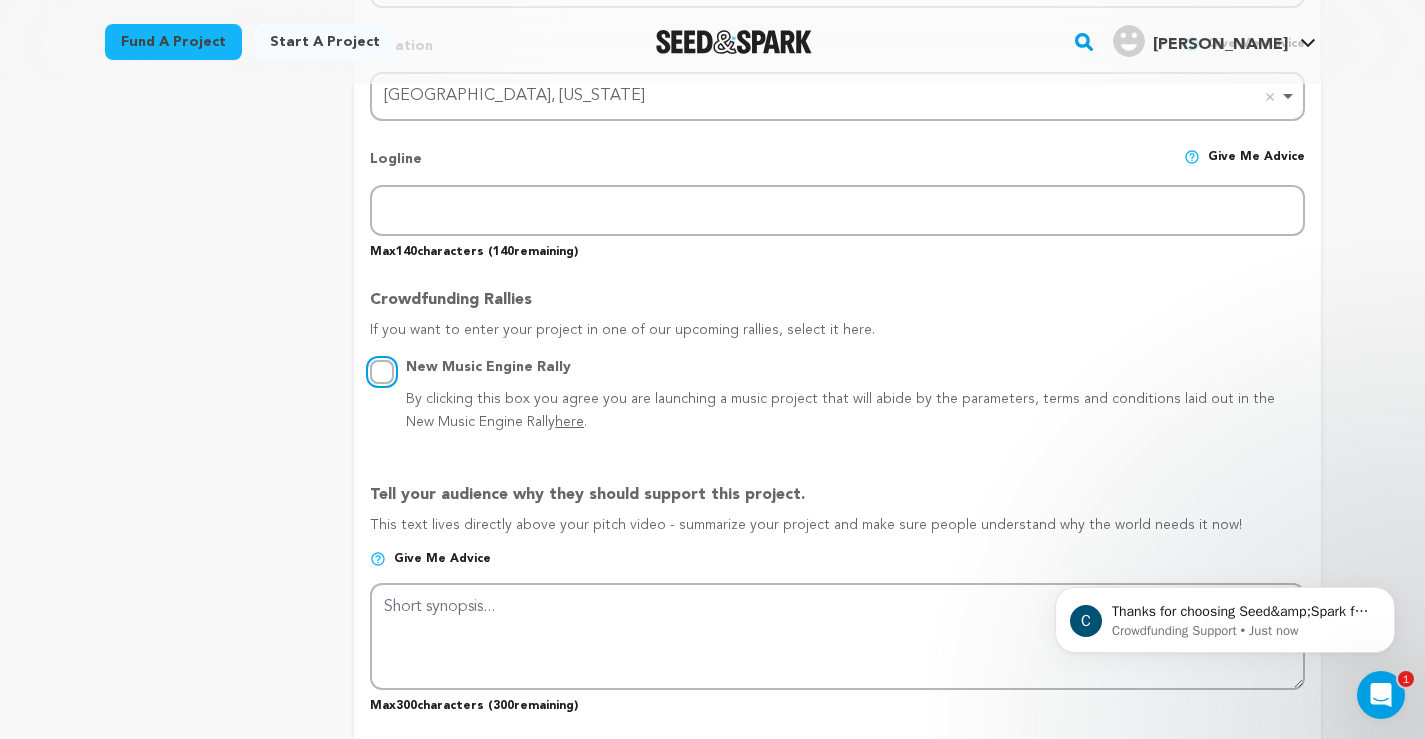 drag, startPoint x: 381, startPoint y: 378, endPoint x: 381, endPoint y: 395, distance: 17 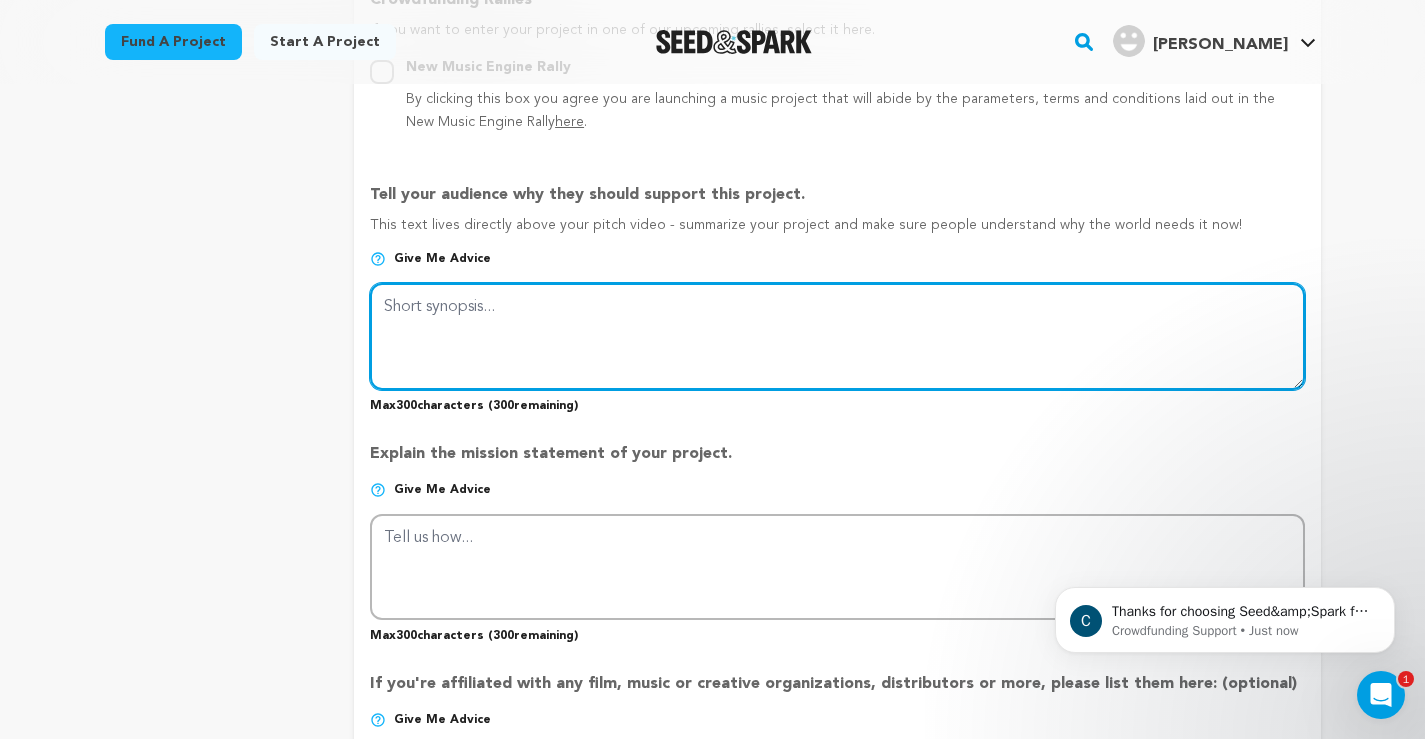 click at bounding box center [837, 336] 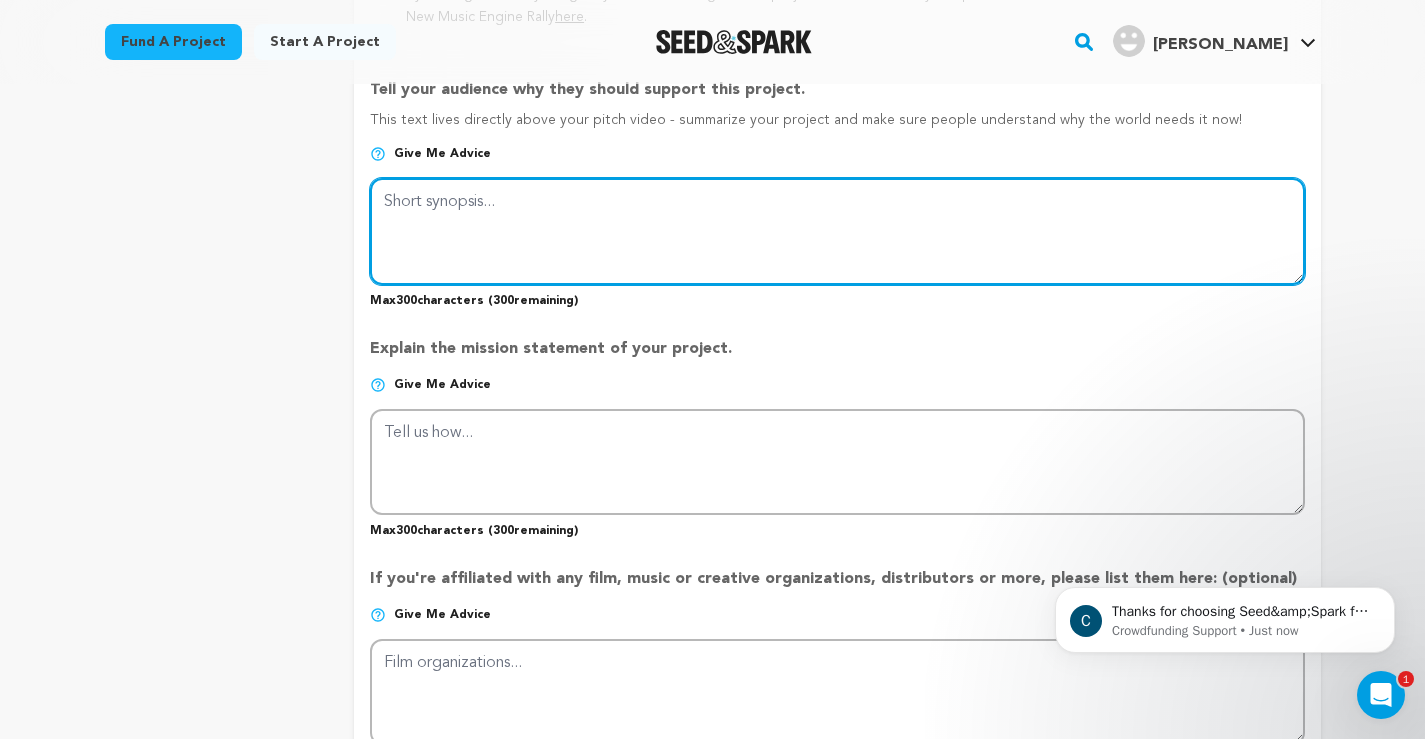 scroll, scrollTop: 1400, scrollLeft: 0, axis: vertical 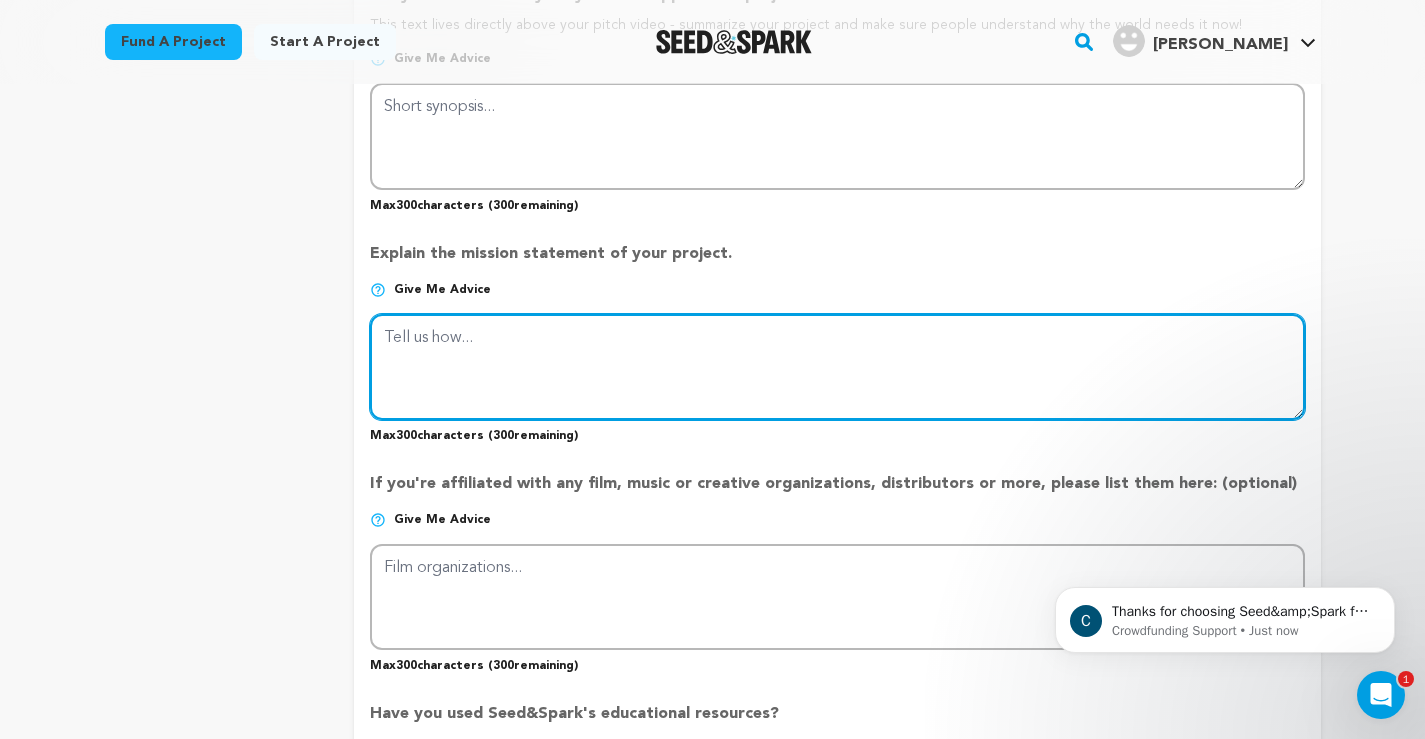 click at bounding box center [837, 367] 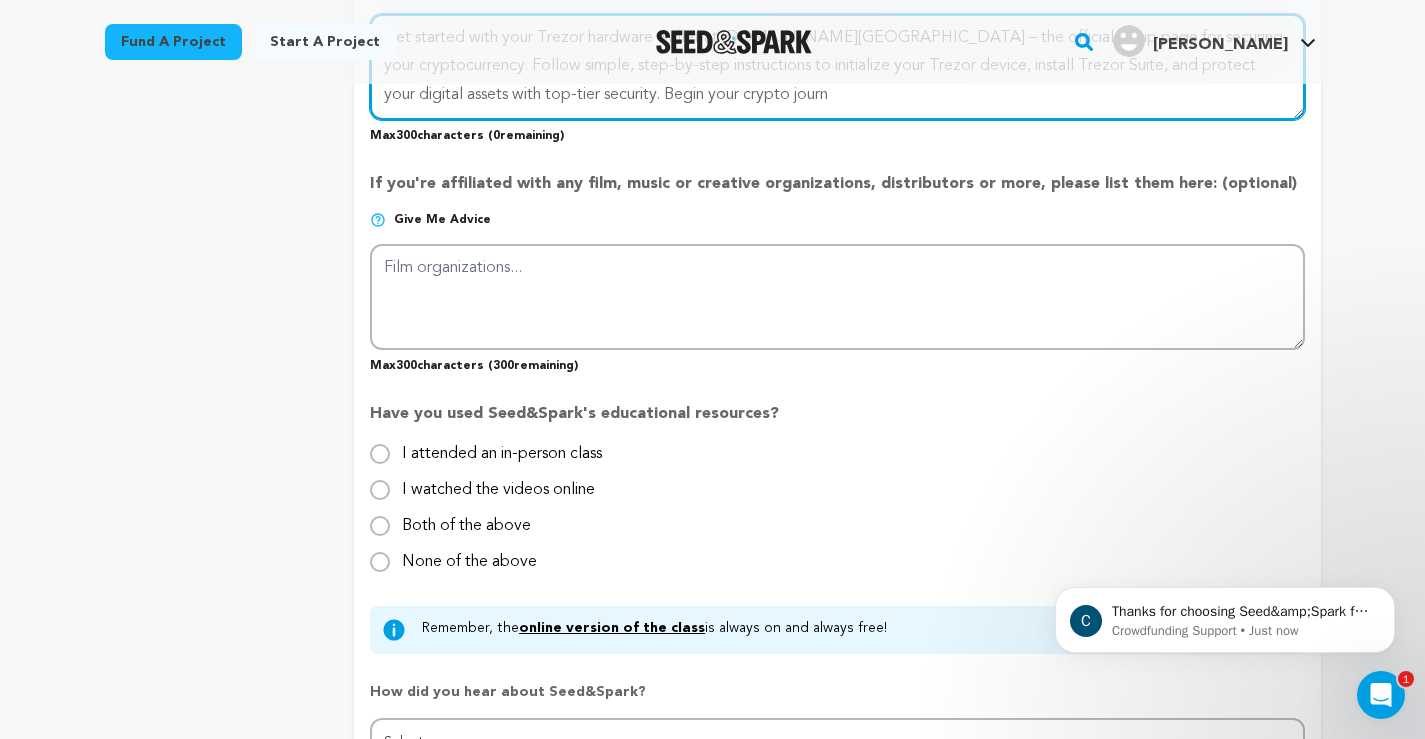 type on "Get started with your Trezor hardware wallet at Trezor.io/start – the official setup page for securing your cryptocurrency. Follow simple, step-by-step instructions to initialize your Trezor device, install Trezor Suite, and protect your digital assets with top-tier security. Begin your crypto journ" 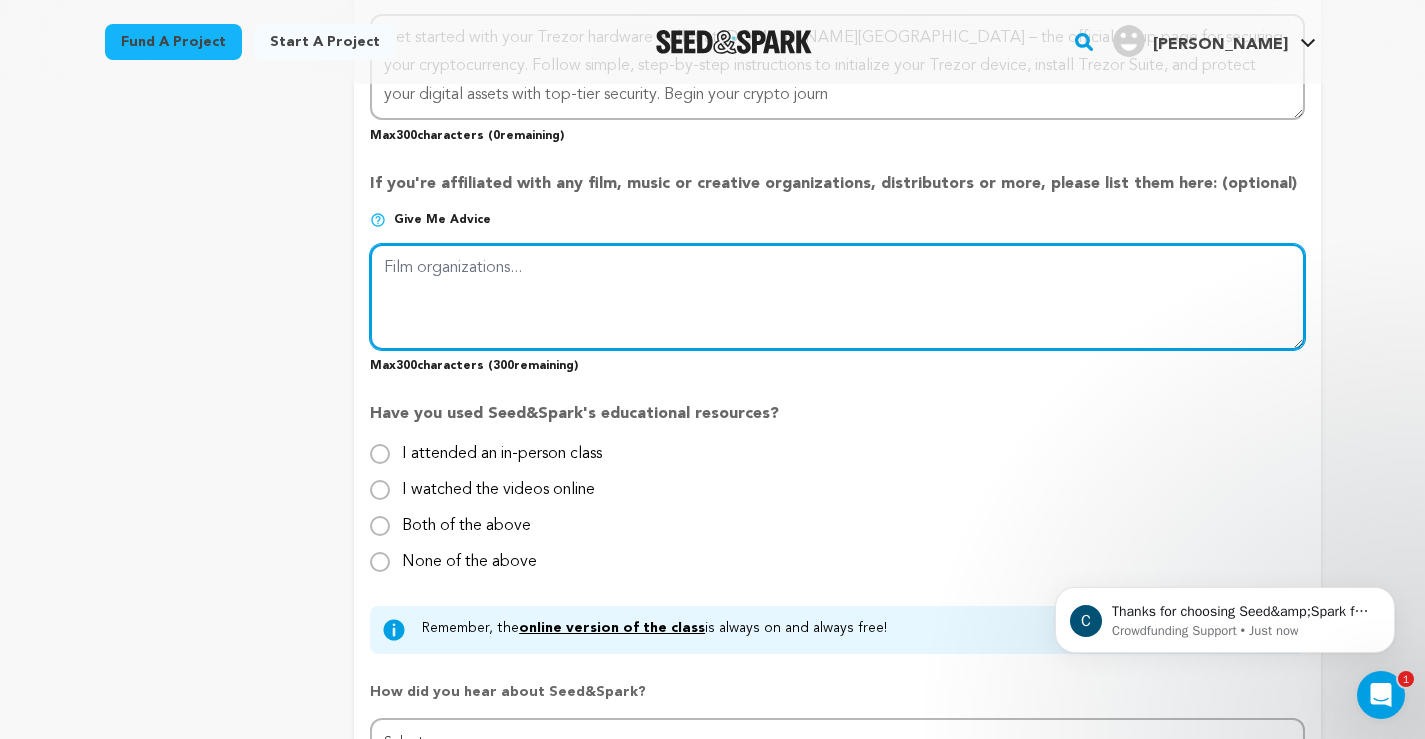 click at bounding box center [837, 297] 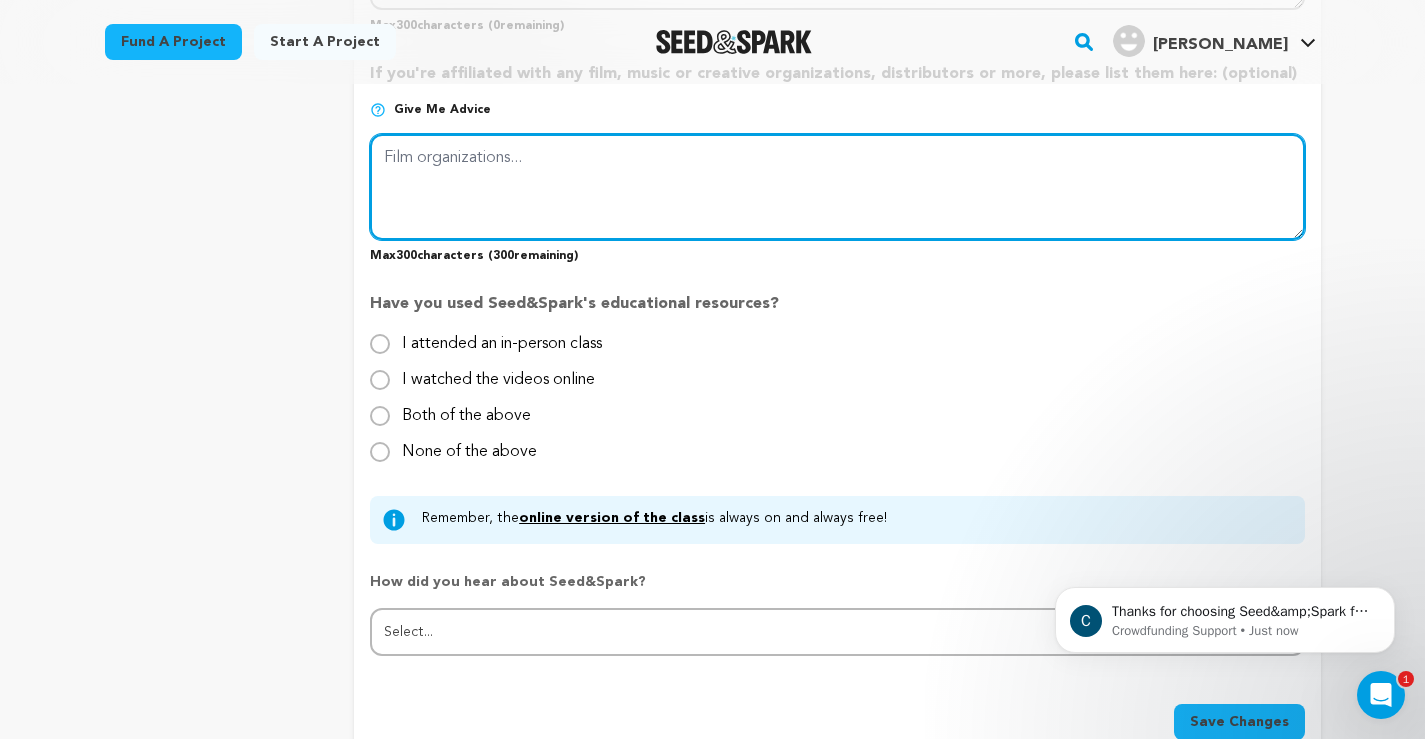 scroll, scrollTop: 2000, scrollLeft: 0, axis: vertical 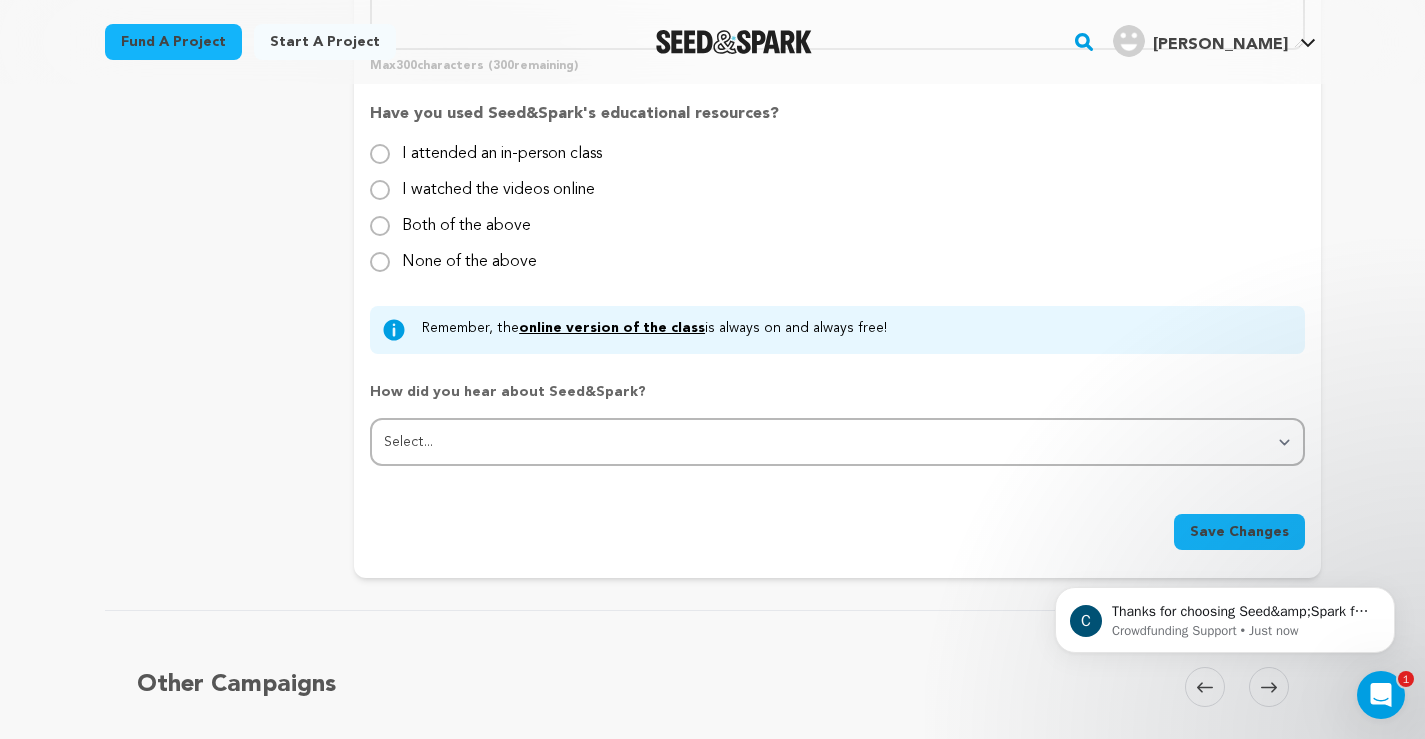 click on "How did you hear about
Seed&Spark?" at bounding box center (837, 400) 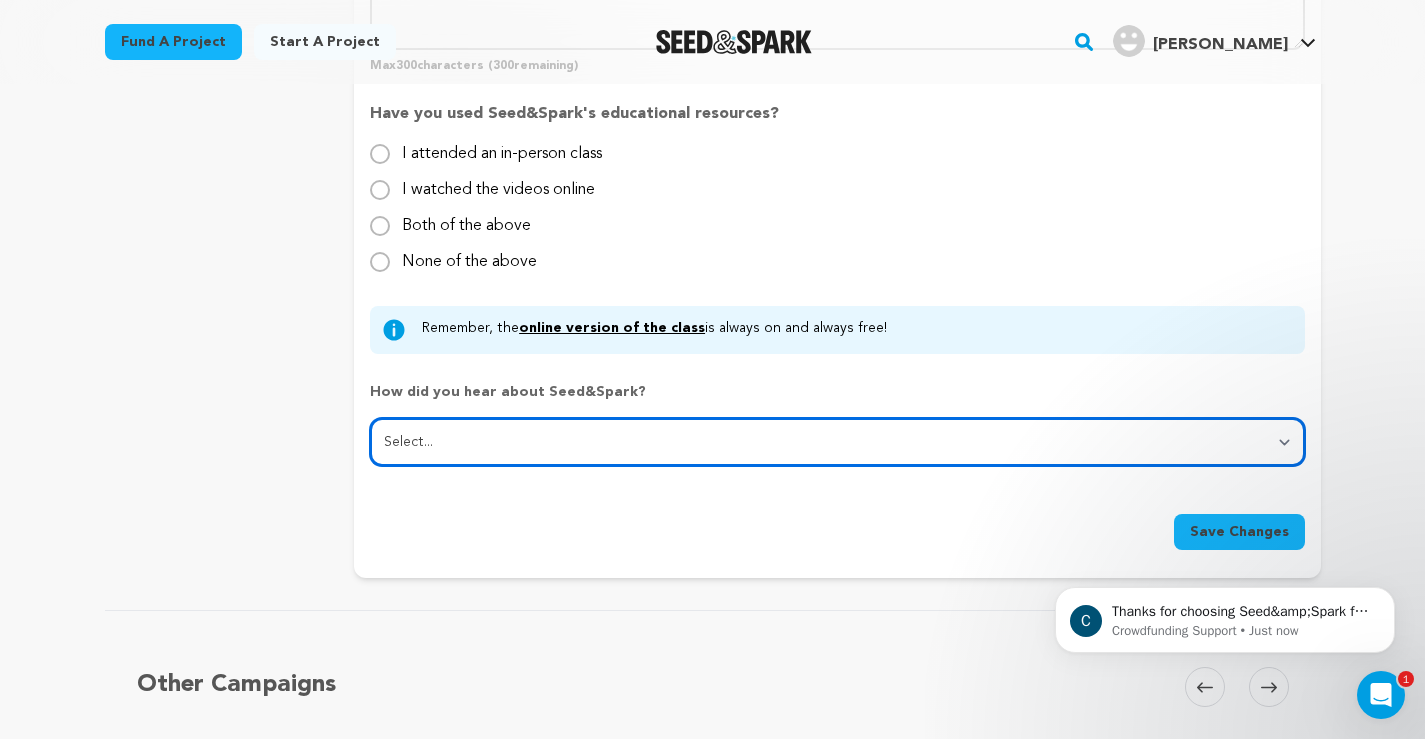 click on "Select...
From a friend Social media Film festival or film organization Took an in-person class Online search Article or podcast Email Other" at bounding box center (837, 442) 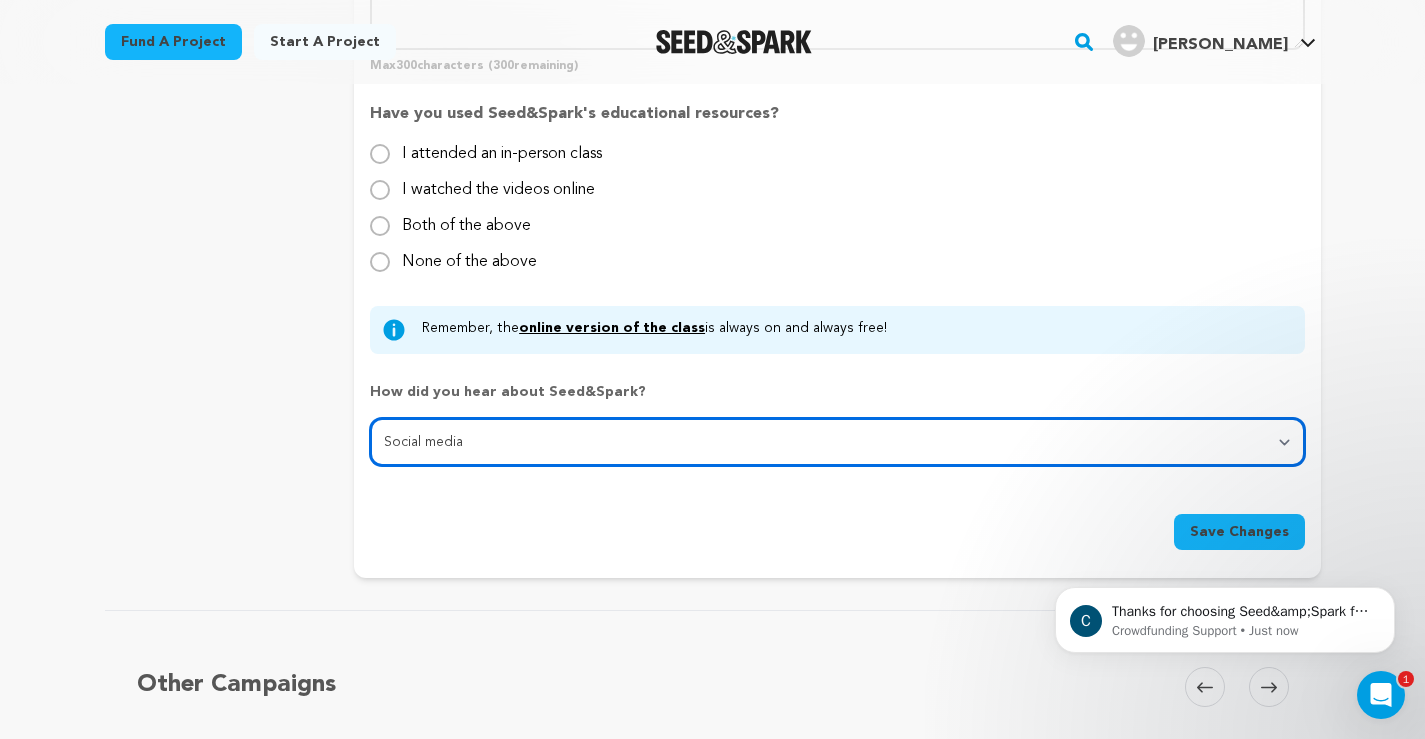 click on "Select...
From a friend Social media Film festival or film organization Took an in-person class Online search Article or podcast Email Other" at bounding box center (837, 442) 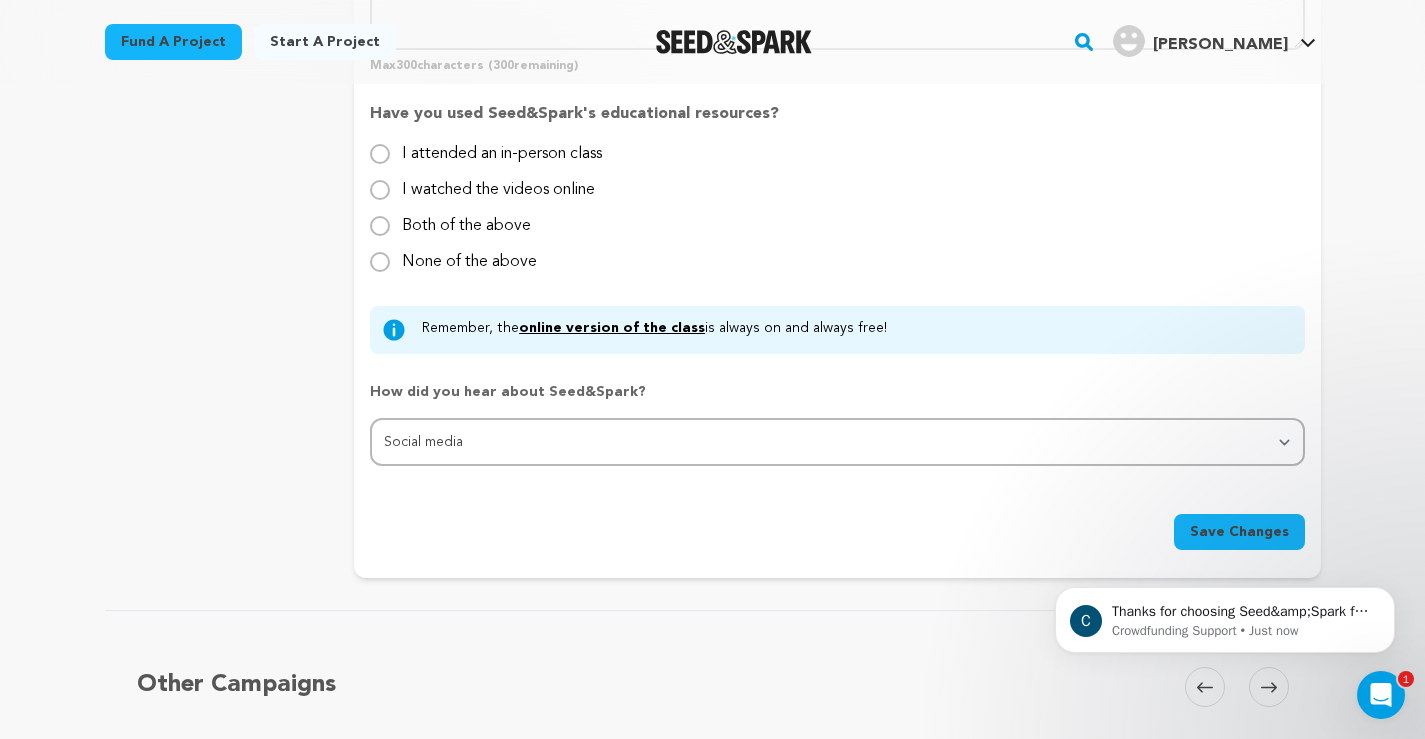 click on "Save Changes" at bounding box center [1239, 532] 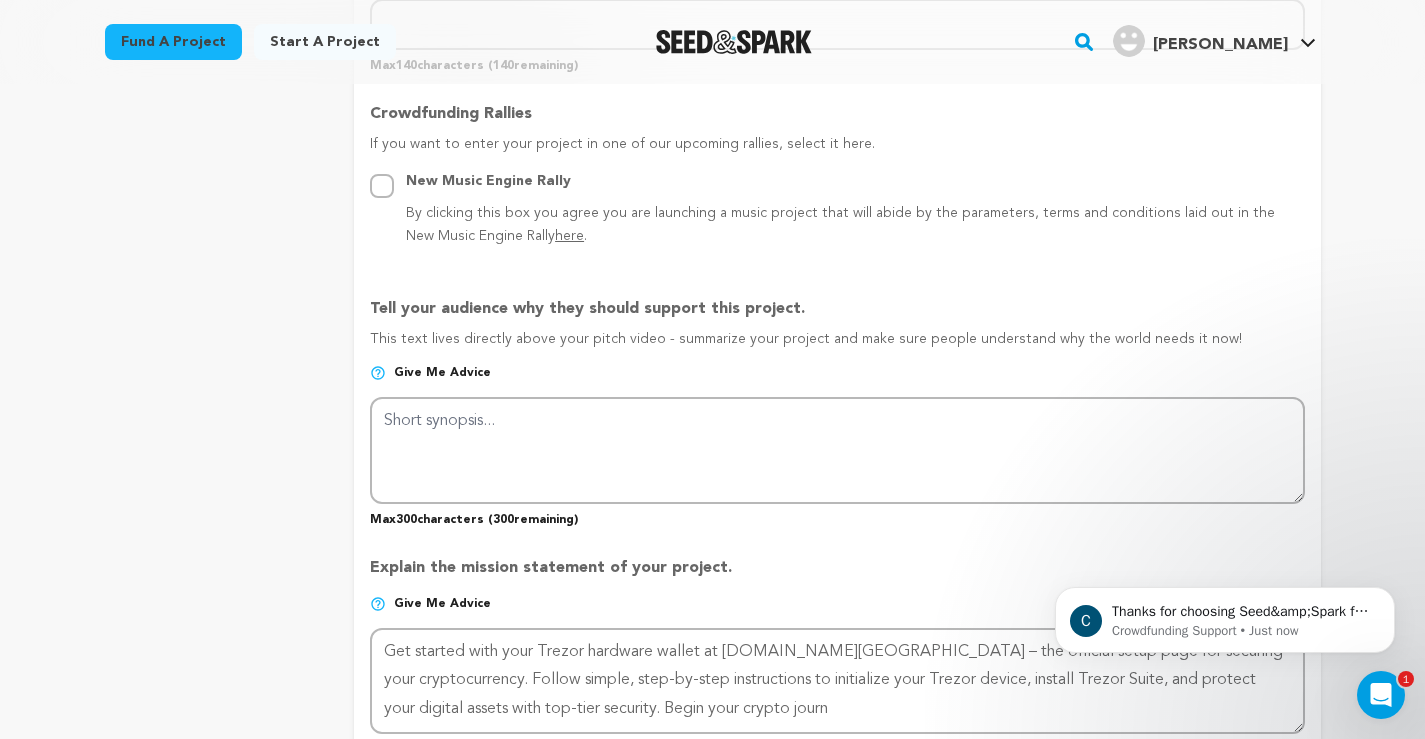 click at bounding box center [382, 184] 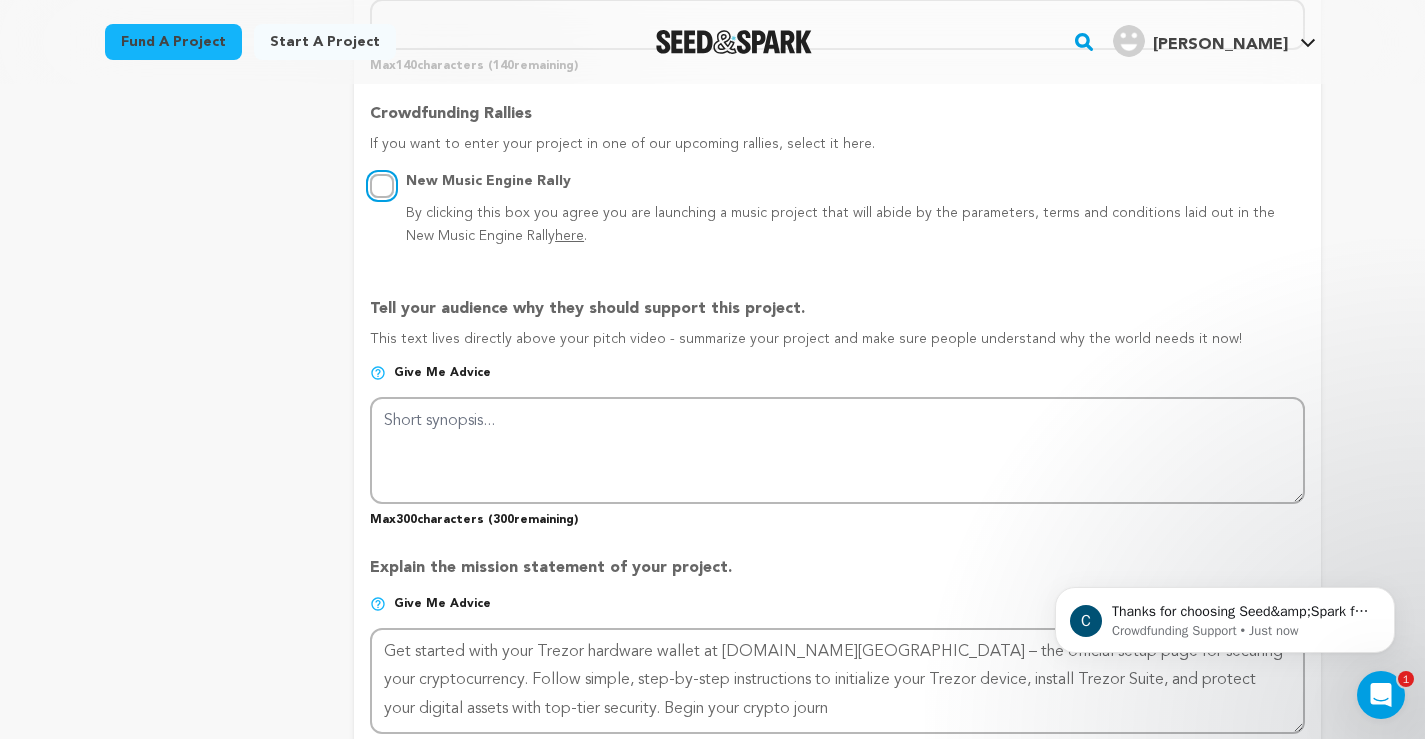click on "New Music Engine Rally
By clicking this box you agree you are launching a music project that will abide by the parameters, terms and conditions laid out in the New Music Engine Rally  here ." at bounding box center (382, 186) 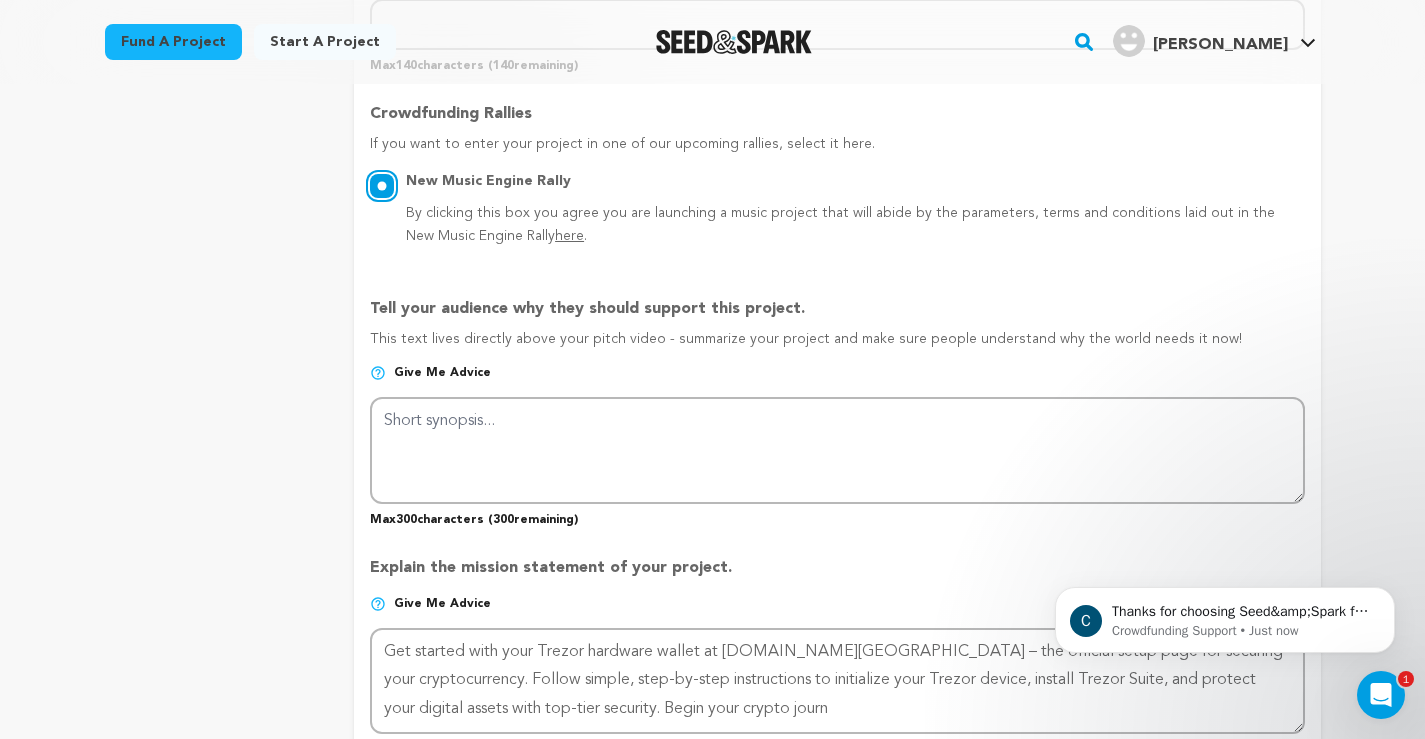 radio on "true" 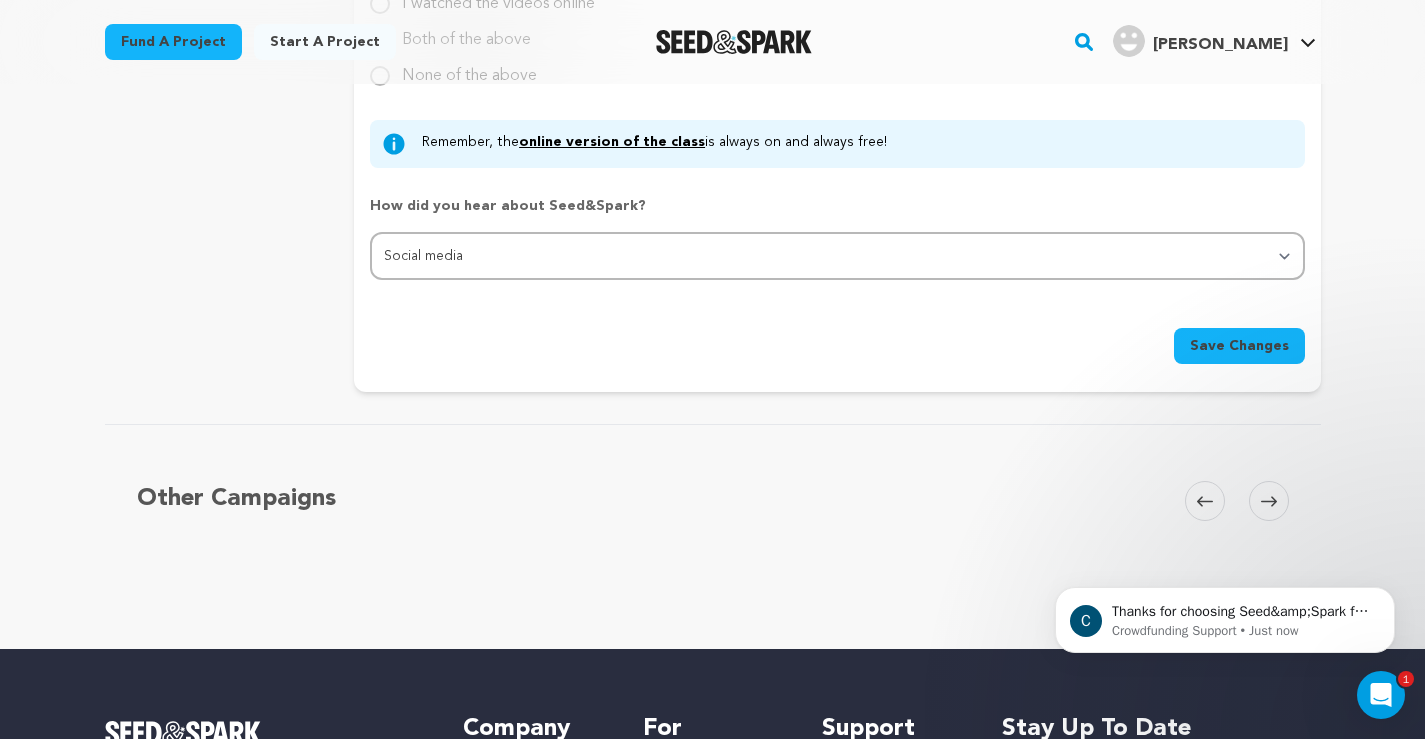 click on "Save Changes" at bounding box center (1239, 346) 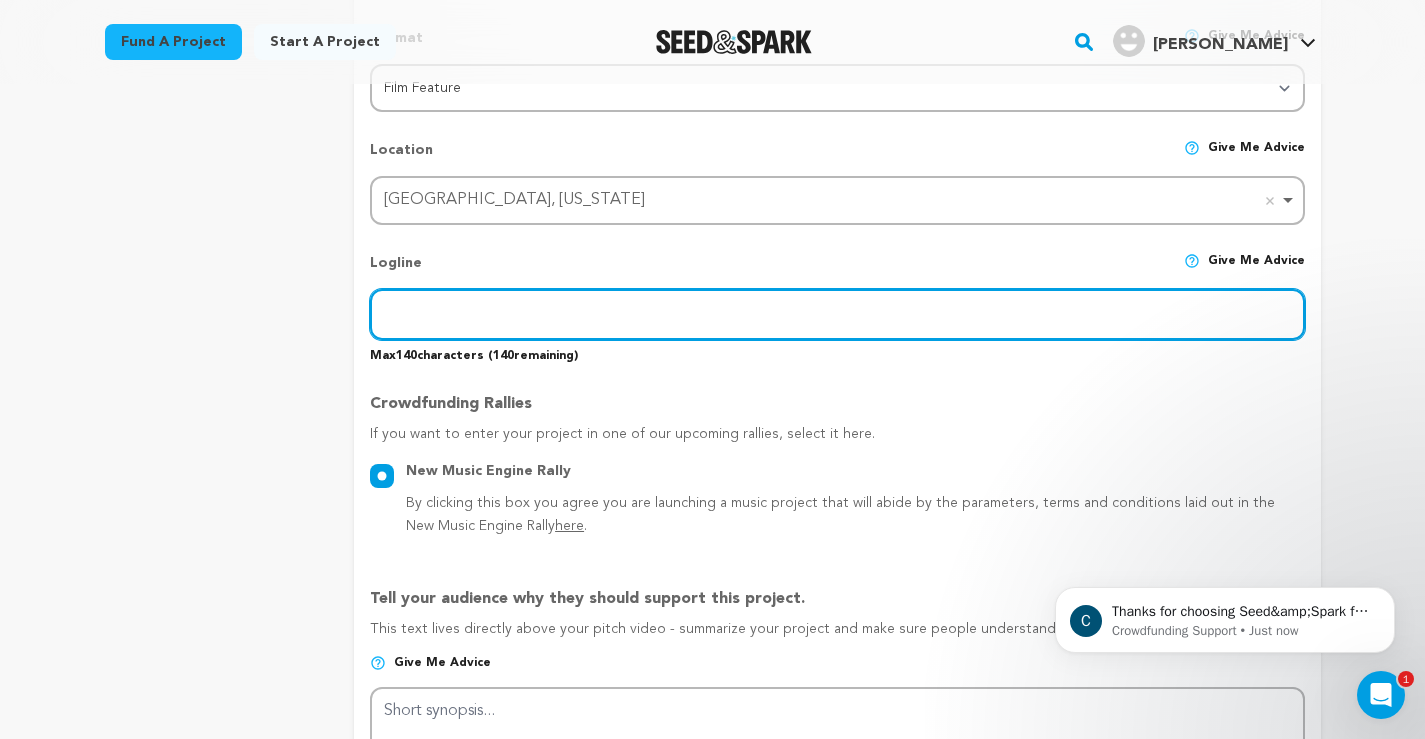 scroll, scrollTop: 786, scrollLeft: 0, axis: vertical 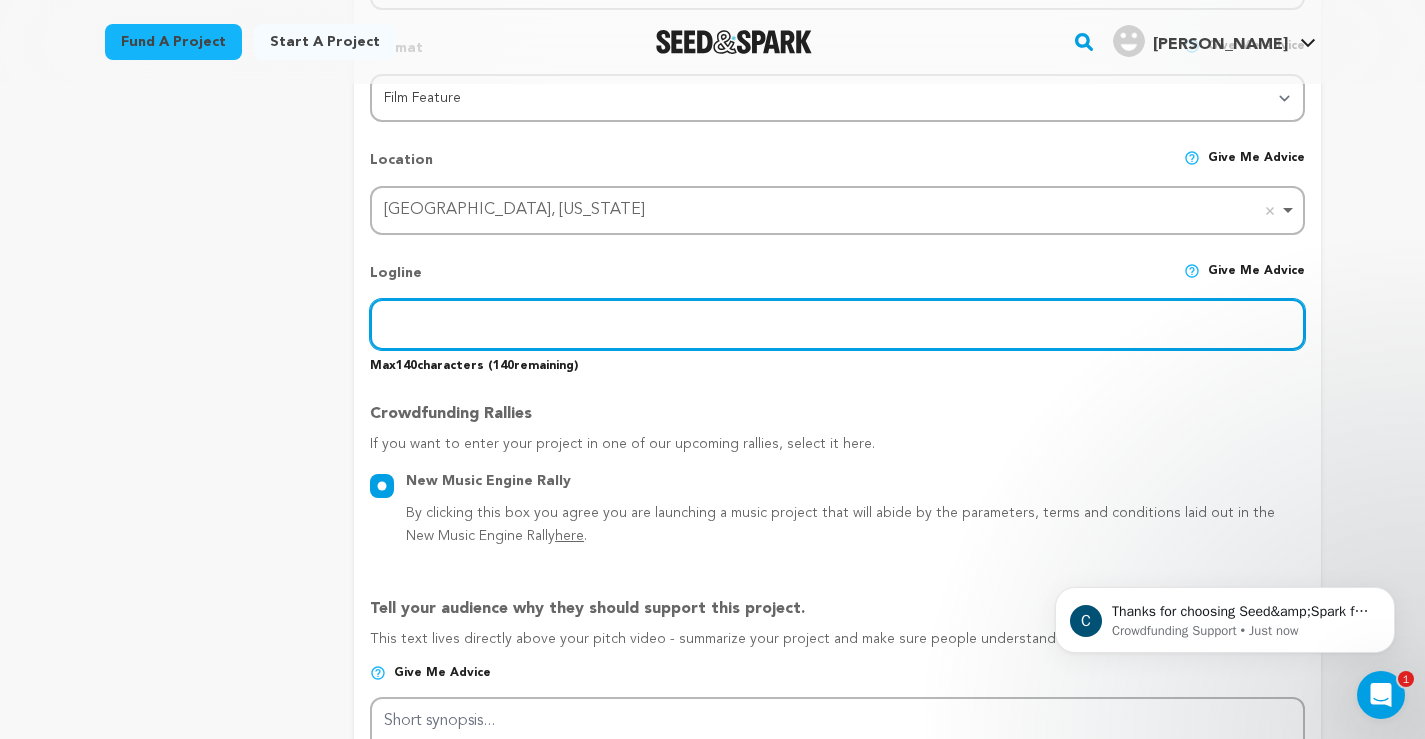 click at bounding box center (837, 324) 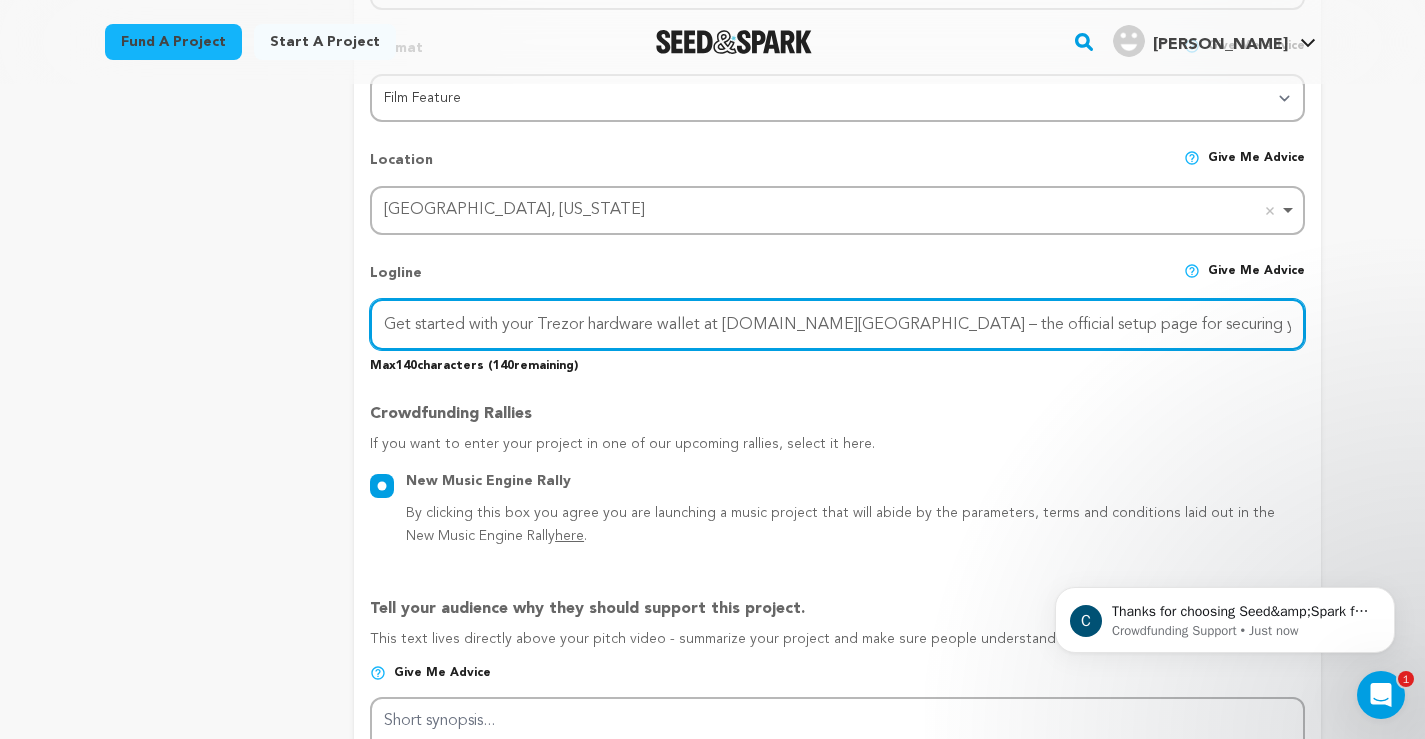 scroll, scrollTop: 0, scrollLeft: 59, axis: horizontal 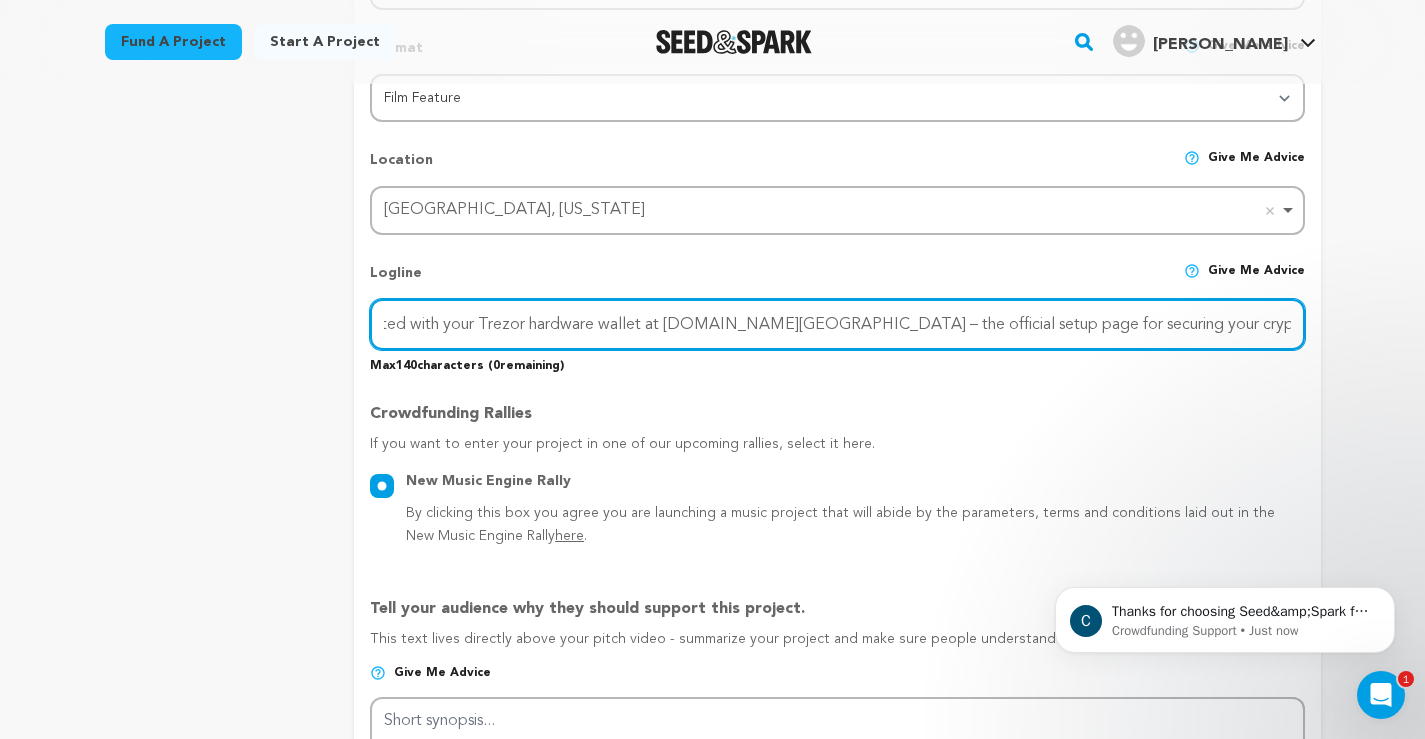 drag, startPoint x: 1169, startPoint y: 315, endPoint x: 1439, endPoint y: 376, distance: 276.805 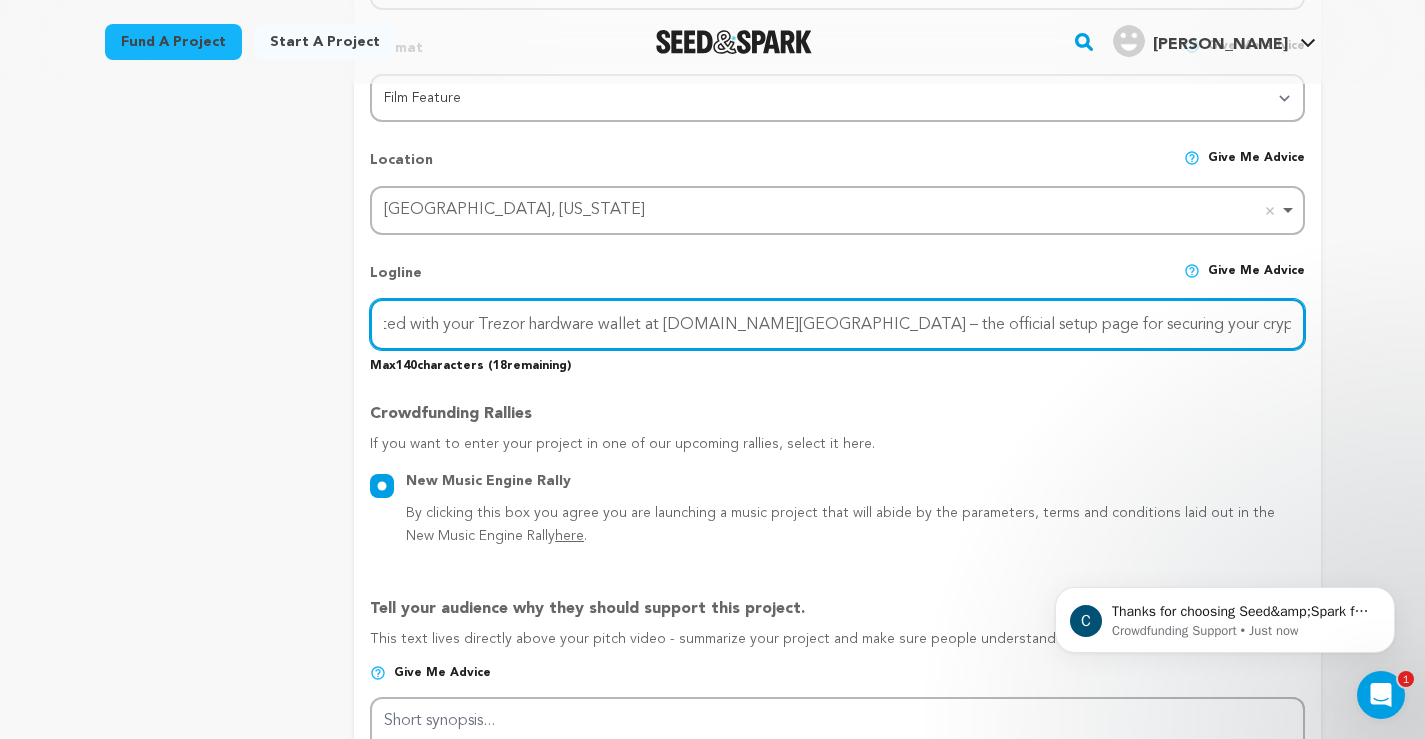 scroll, scrollTop: 0, scrollLeft: 0, axis: both 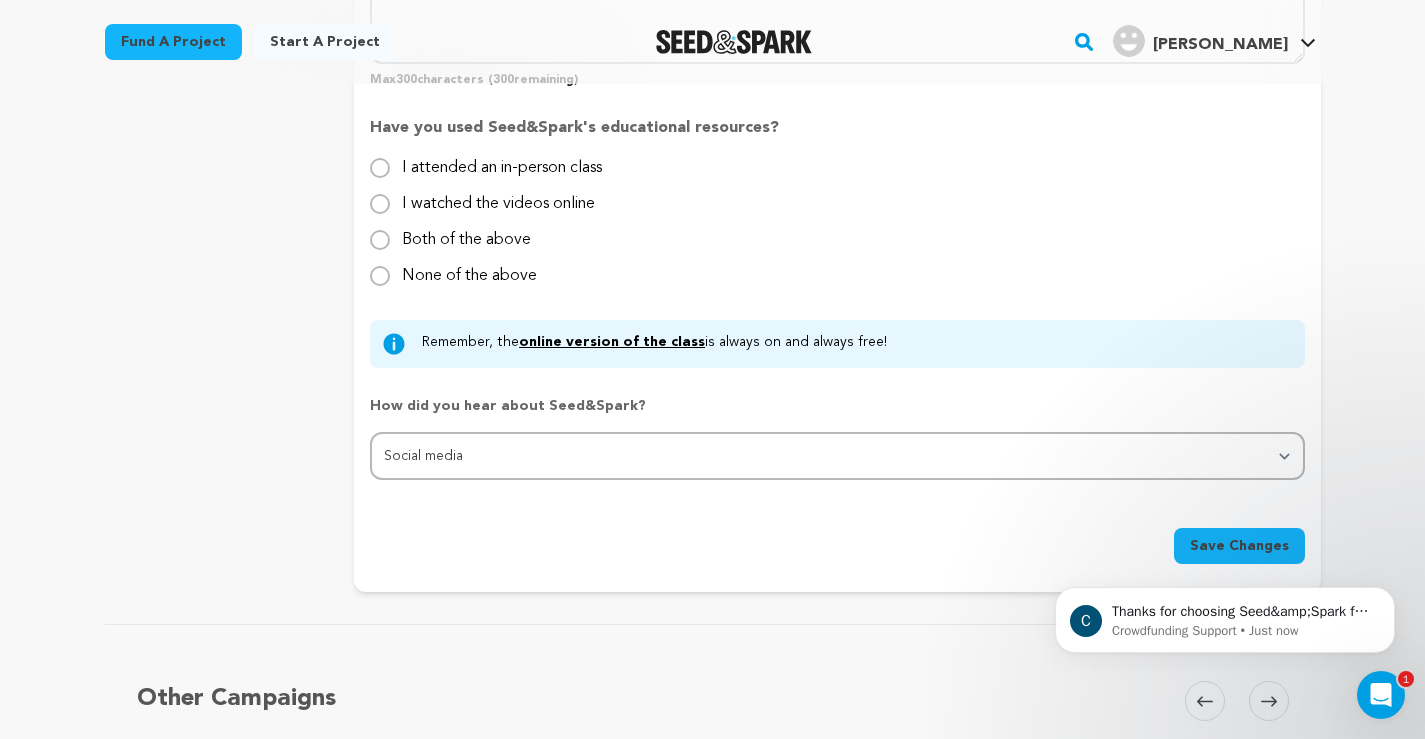 type on "Get started with your Trezor hardware wallet at Trezor.io/start – the official setup page for securing your cryptocurrency" 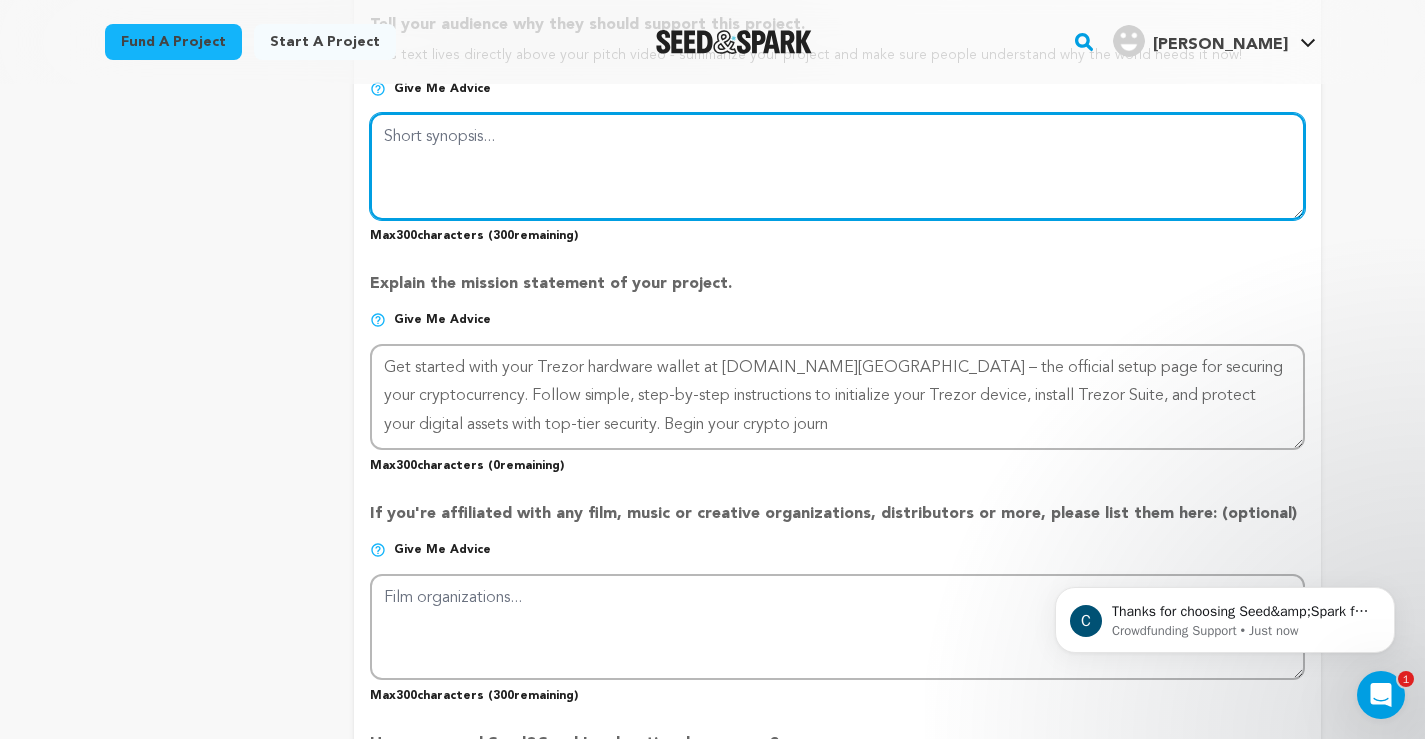 scroll, scrollTop: 1186, scrollLeft: 0, axis: vertical 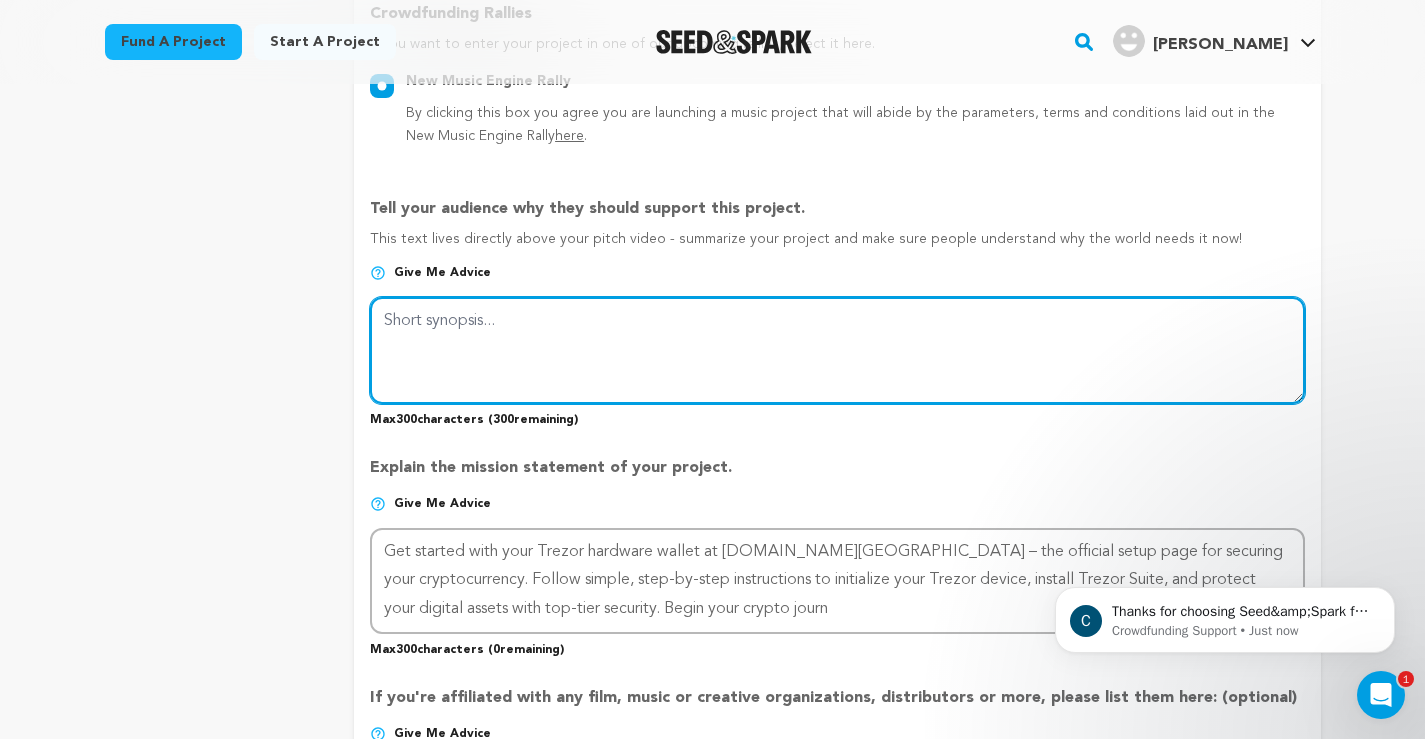 click at bounding box center (837, 350) 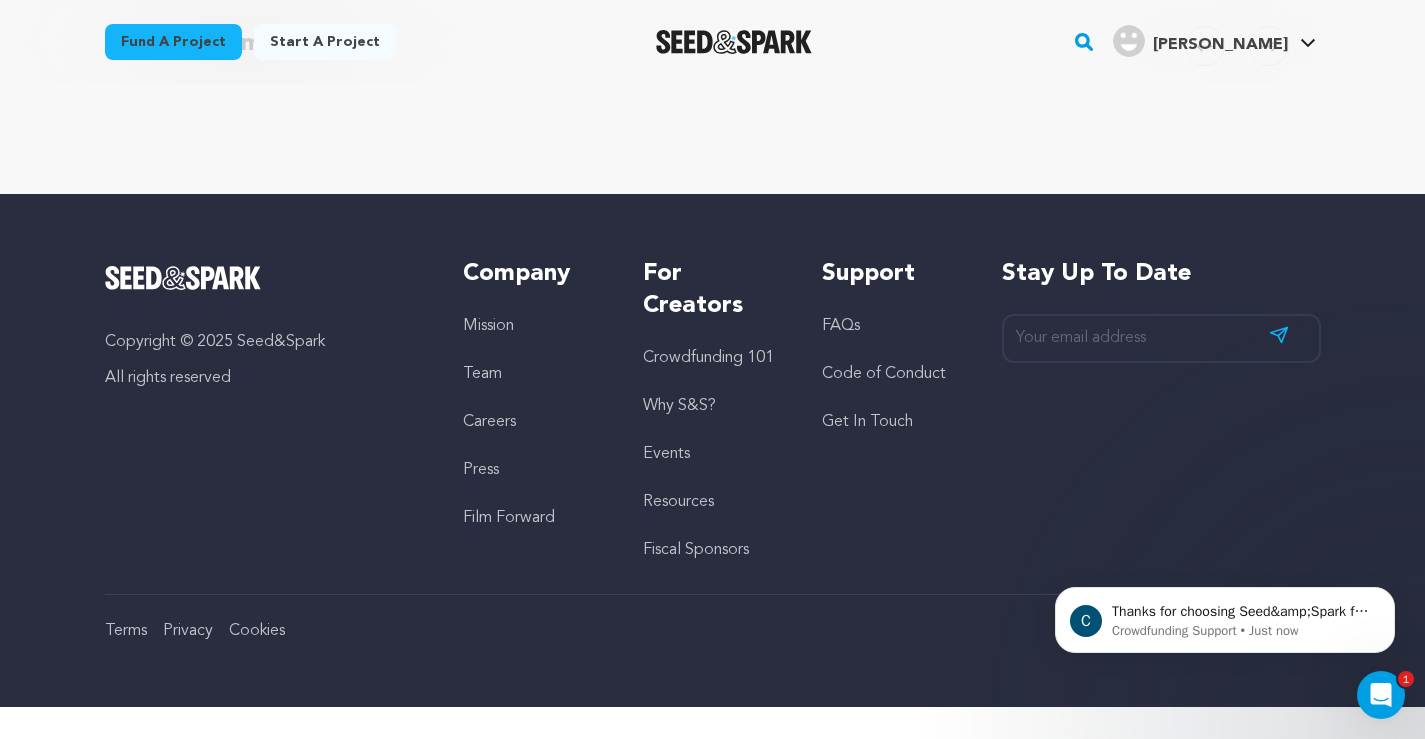 scroll, scrollTop: 2342, scrollLeft: 0, axis: vertical 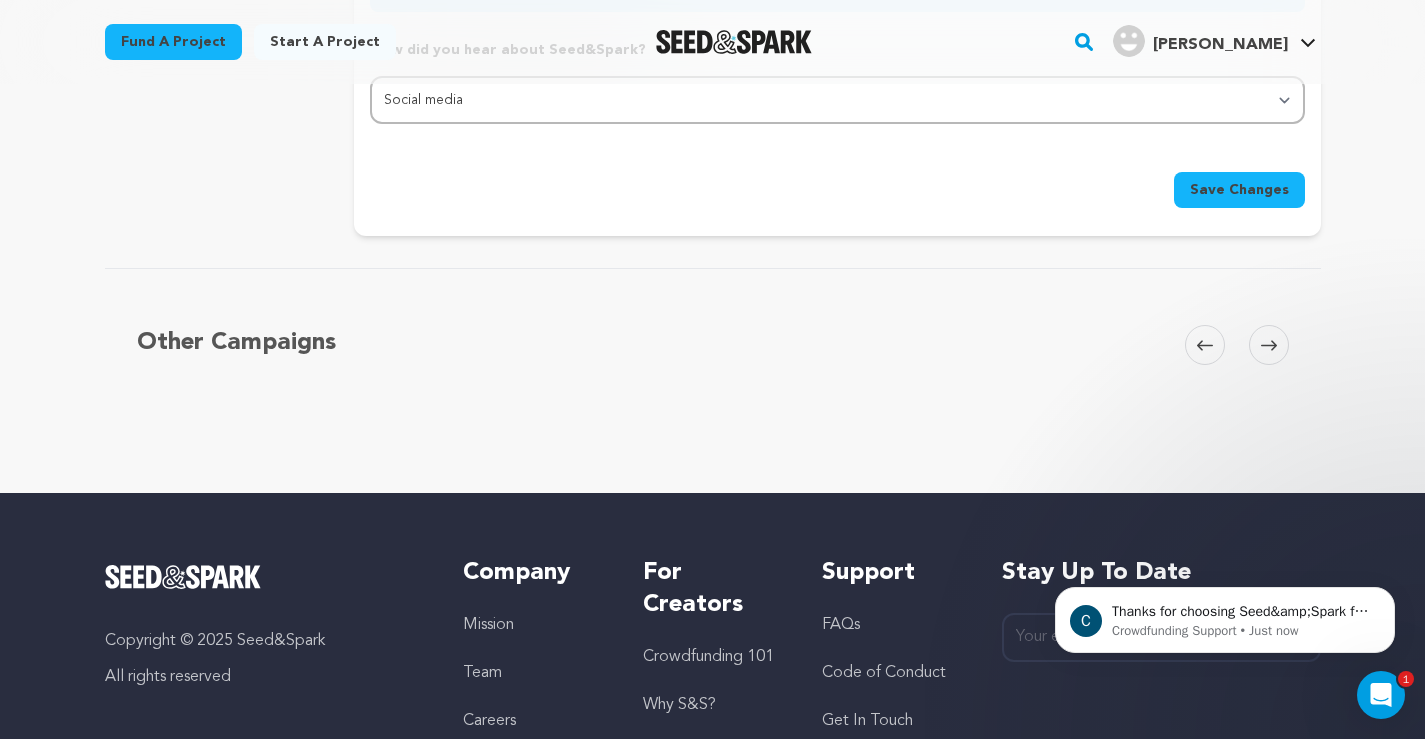 type on "Get started with your Trezor hardware wallet at Trezor.io/start – the official setup page for securing your cryptocurrency. Follow simple, step-by-step instructions to initialize your Trezor device, install Trezor Suite, and protect your digital assets with top-tier security. Begin your crypto journ" 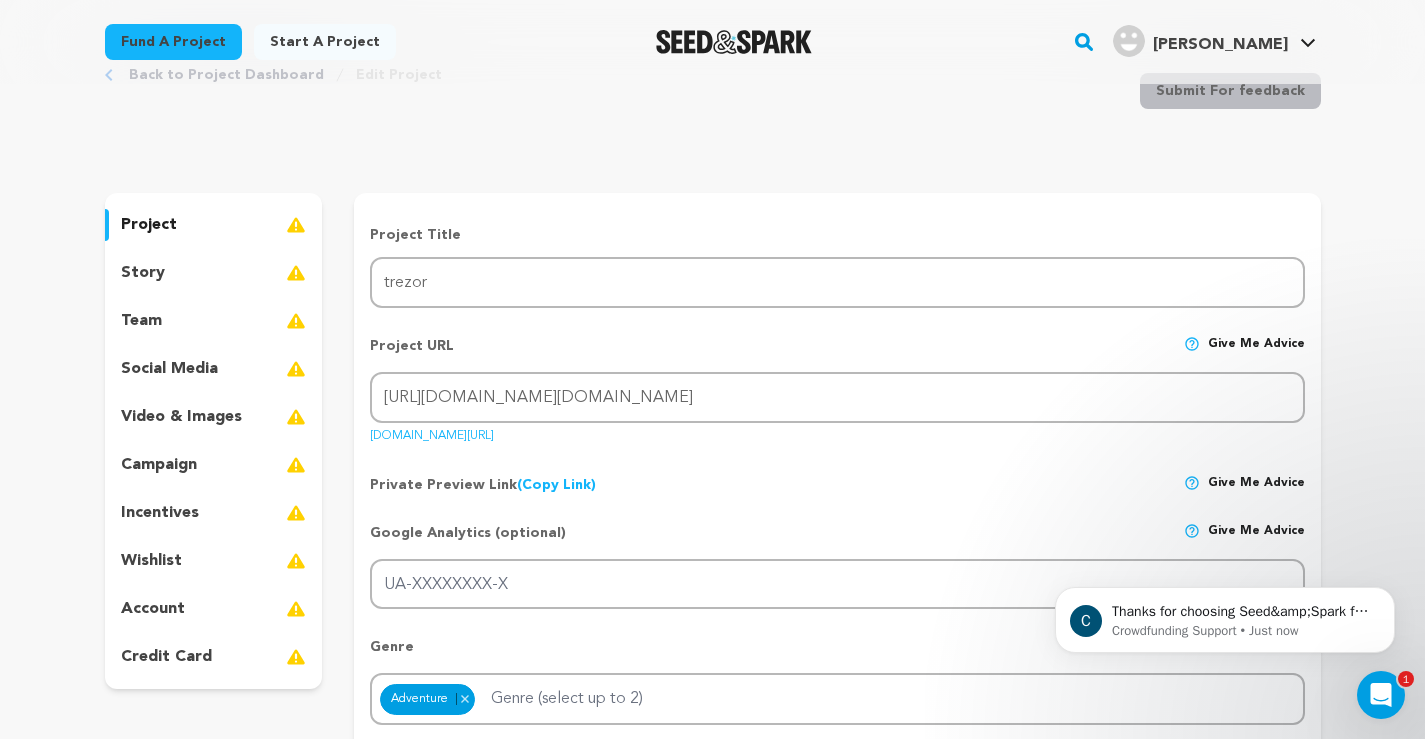scroll, scrollTop: 100, scrollLeft: 0, axis: vertical 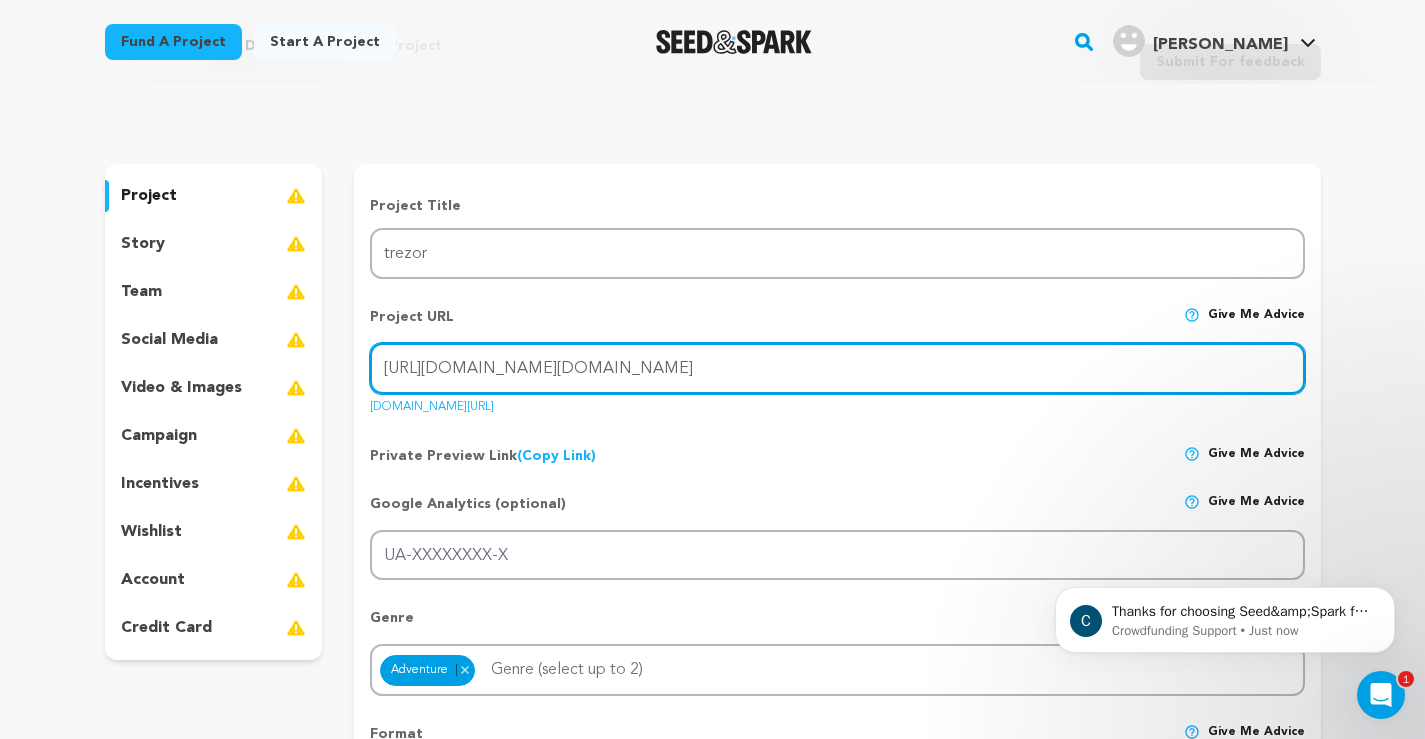 click on "https://sites.google.com/trajorstart.com/trezoriostart/home" at bounding box center (837, 368) 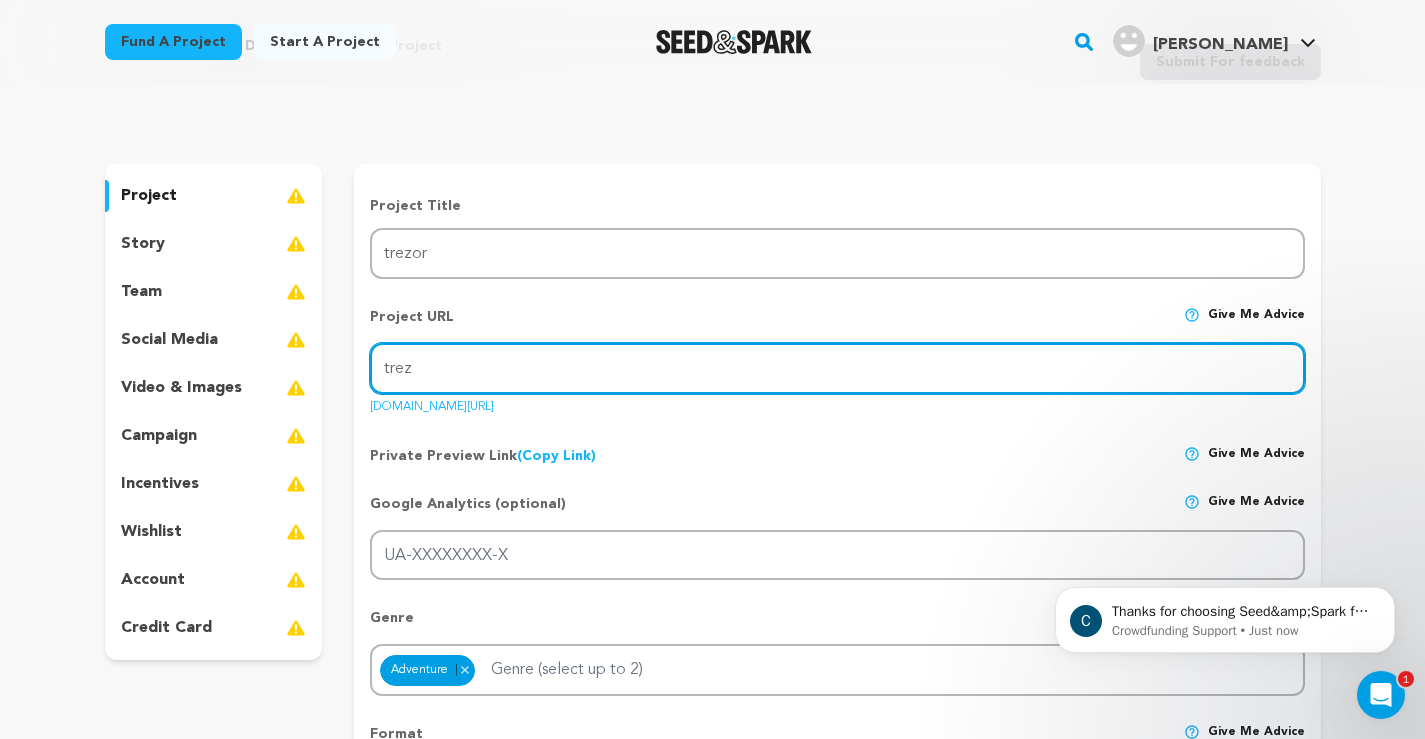 type on "trezoiostart" 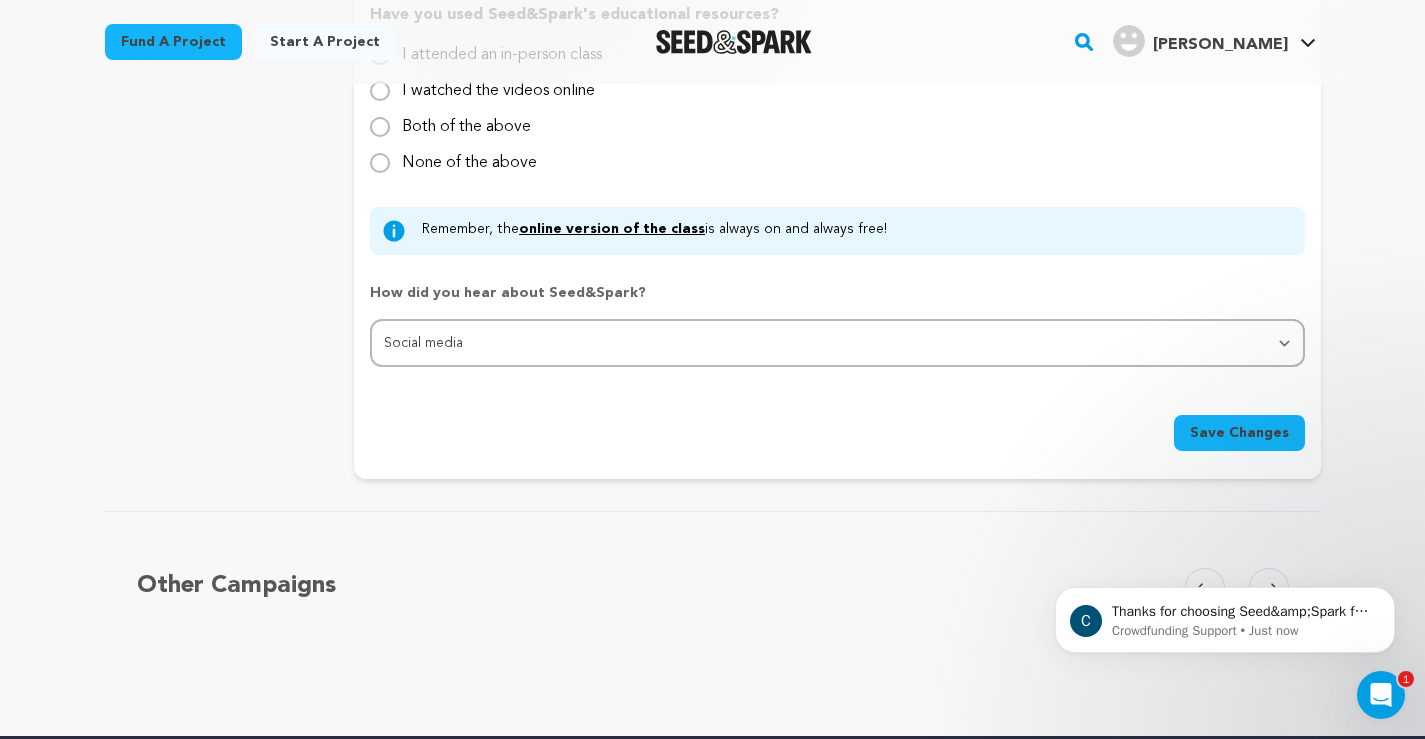 scroll, scrollTop: 2300, scrollLeft: 0, axis: vertical 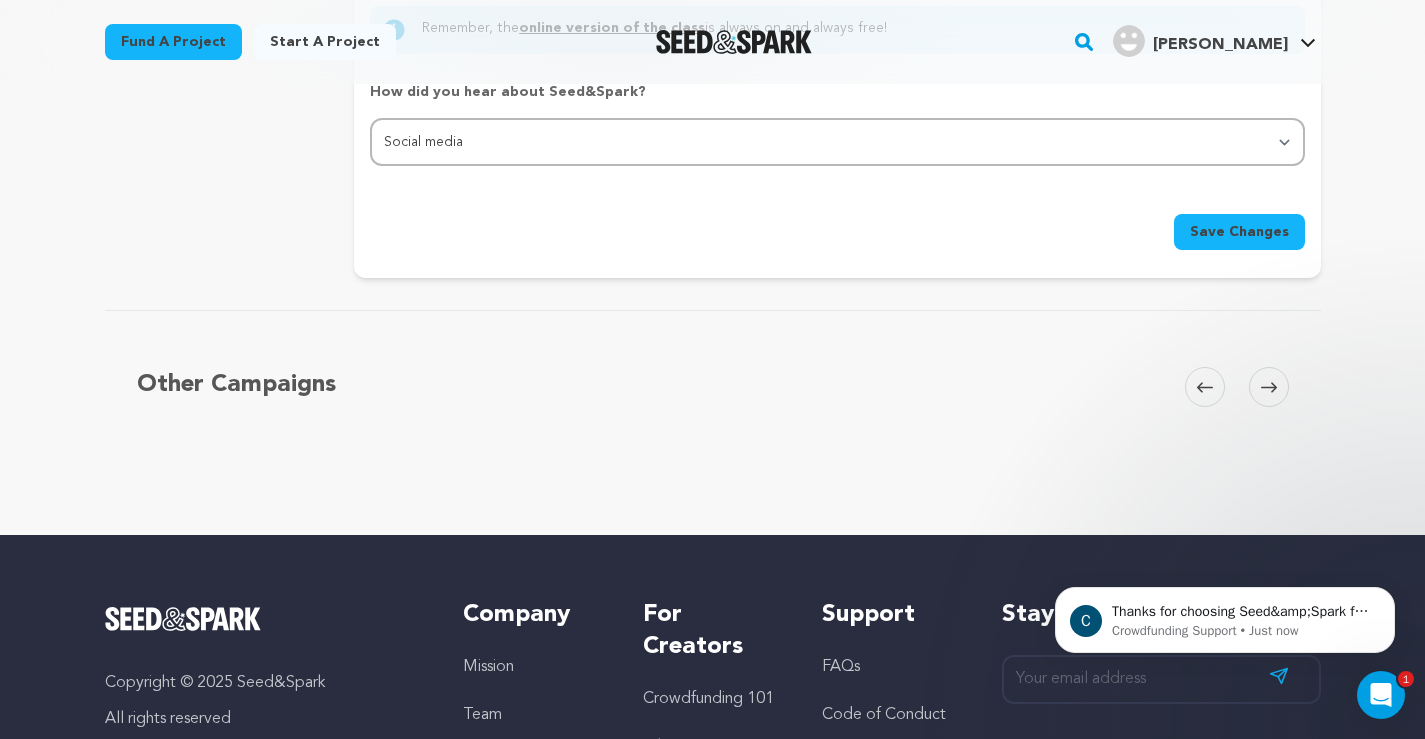 click on "Save Changes" at bounding box center (1239, 232) 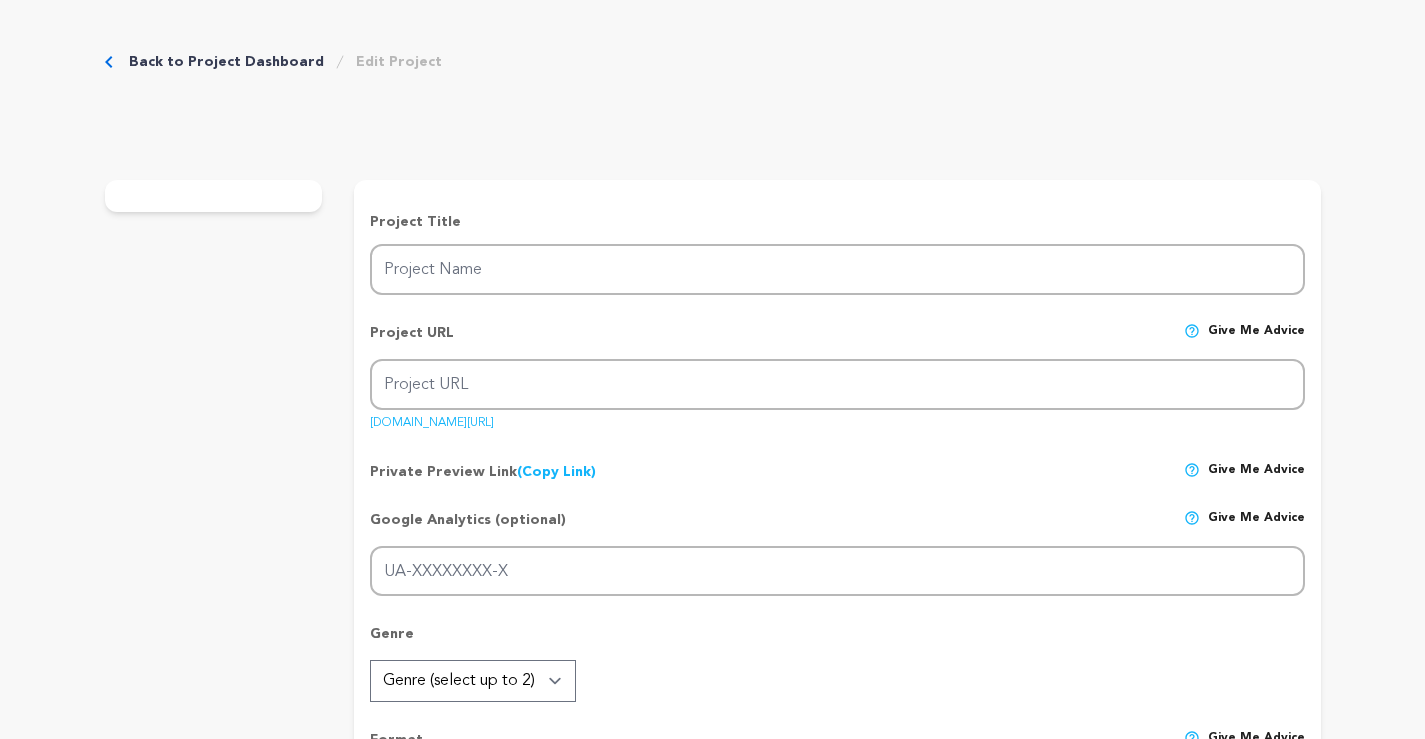 scroll, scrollTop: 0, scrollLeft: 0, axis: both 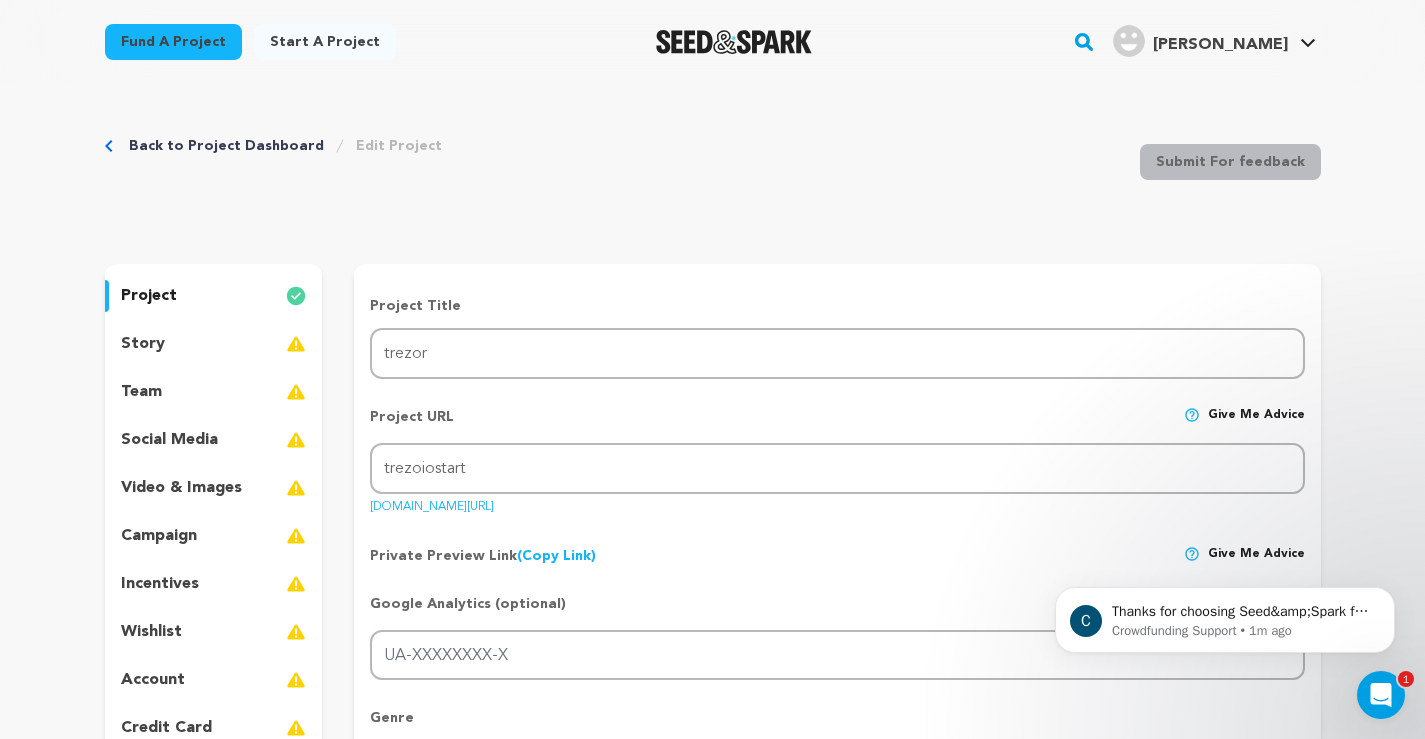 click on "story" at bounding box center (143, 344) 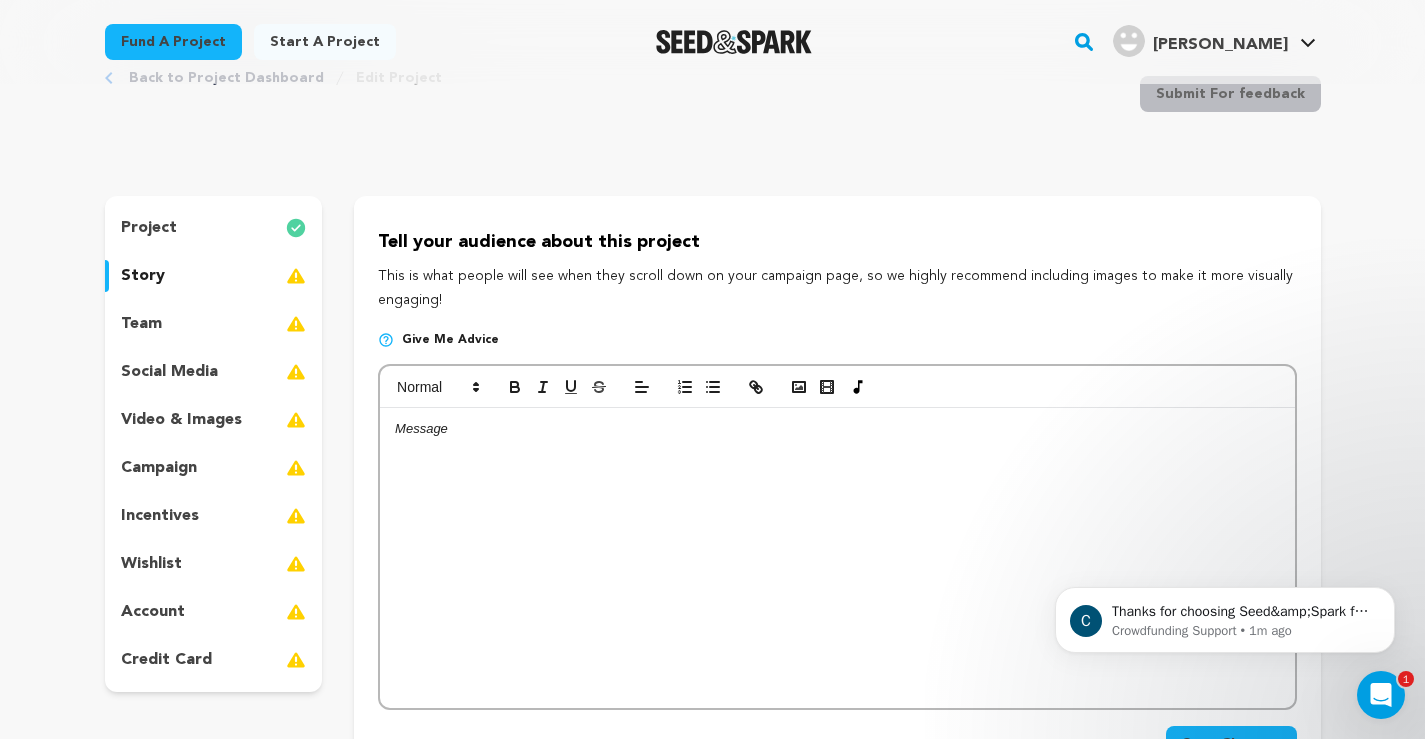 scroll, scrollTop: 200, scrollLeft: 0, axis: vertical 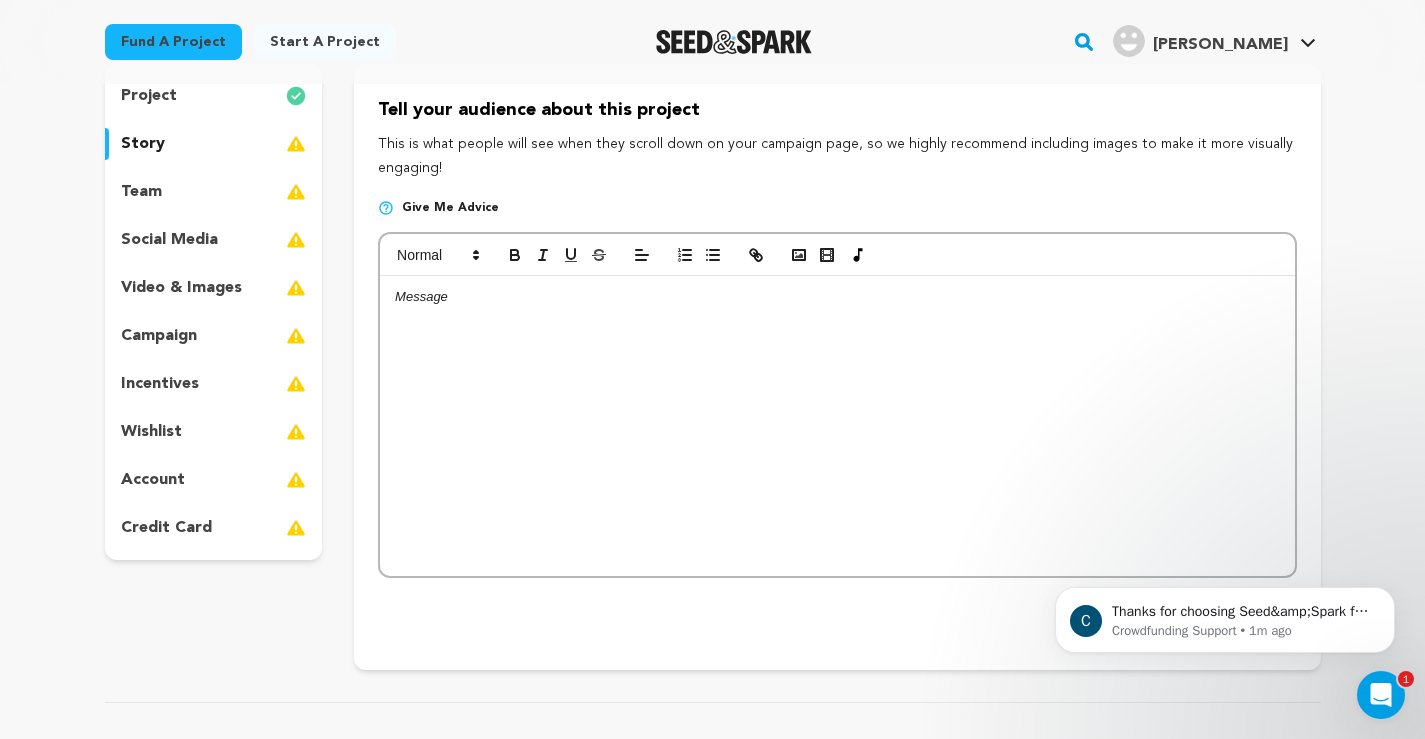 click at bounding box center (837, 297) 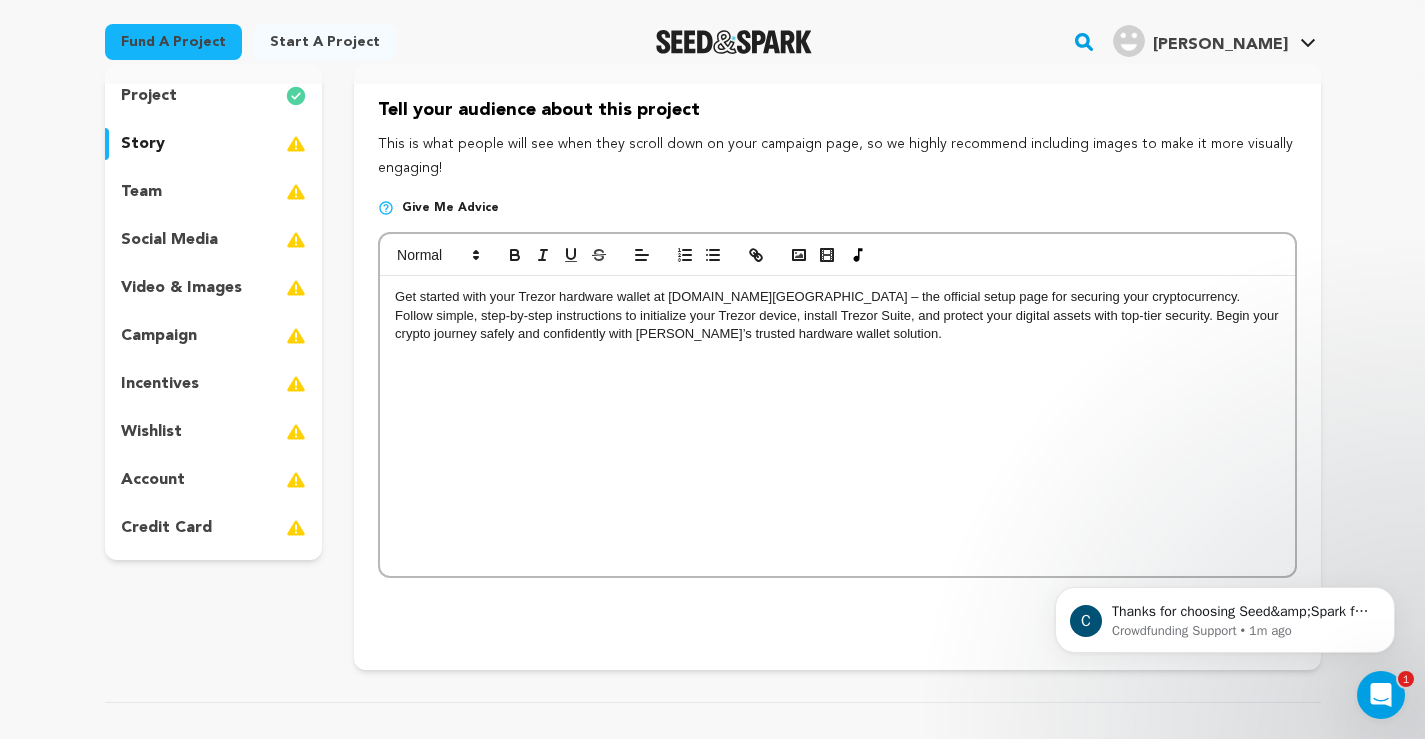 scroll, scrollTop: 0, scrollLeft: 0, axis: both 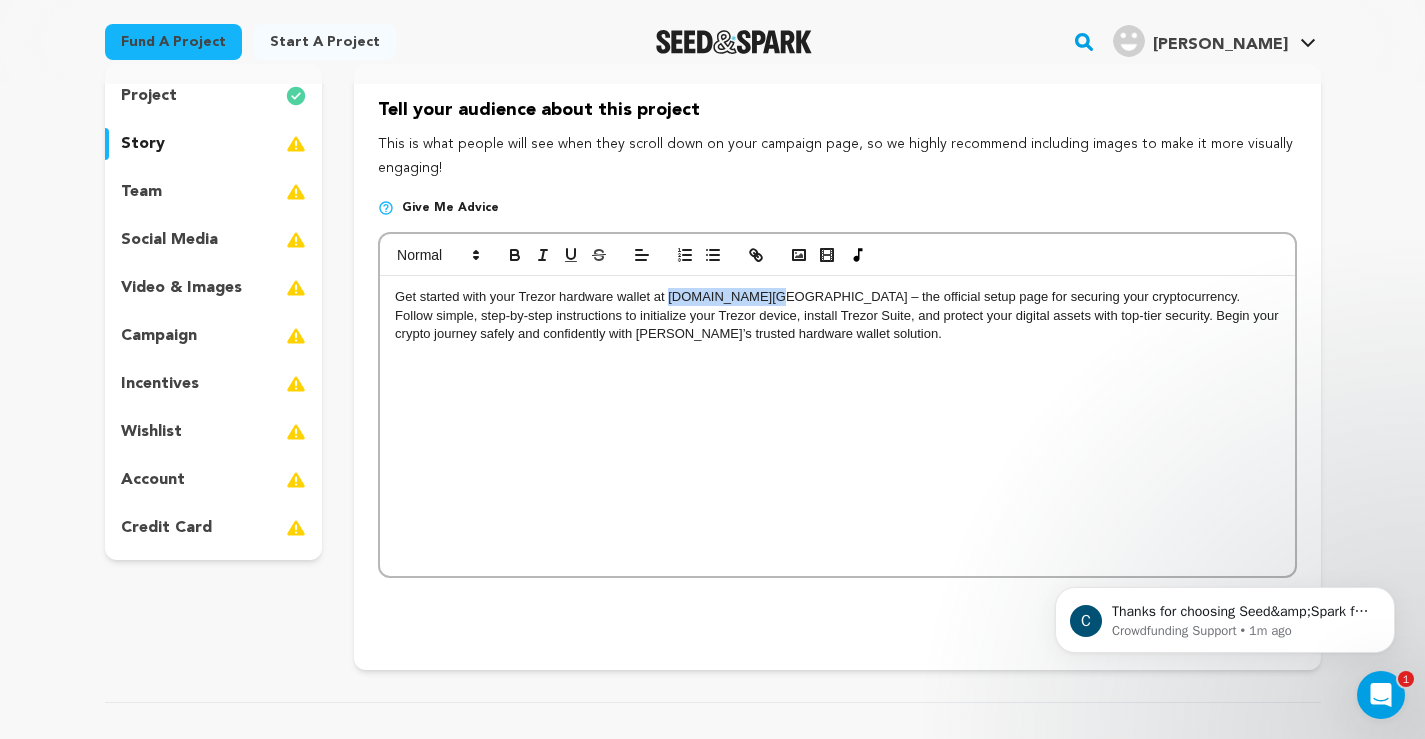 drag, startPoint x: 667, startPoint y: 295, endPoint x: 746, endPoint y: 293, distance: 79.025314 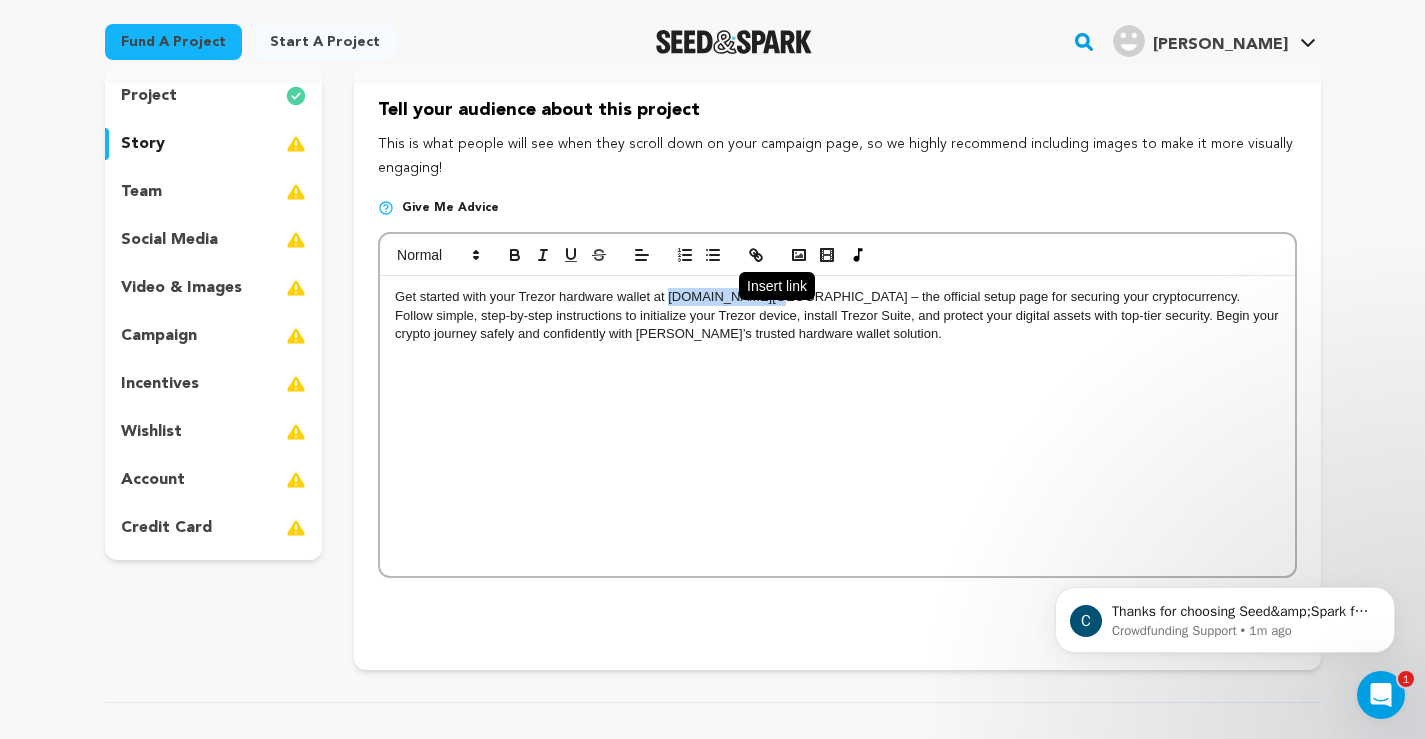 click 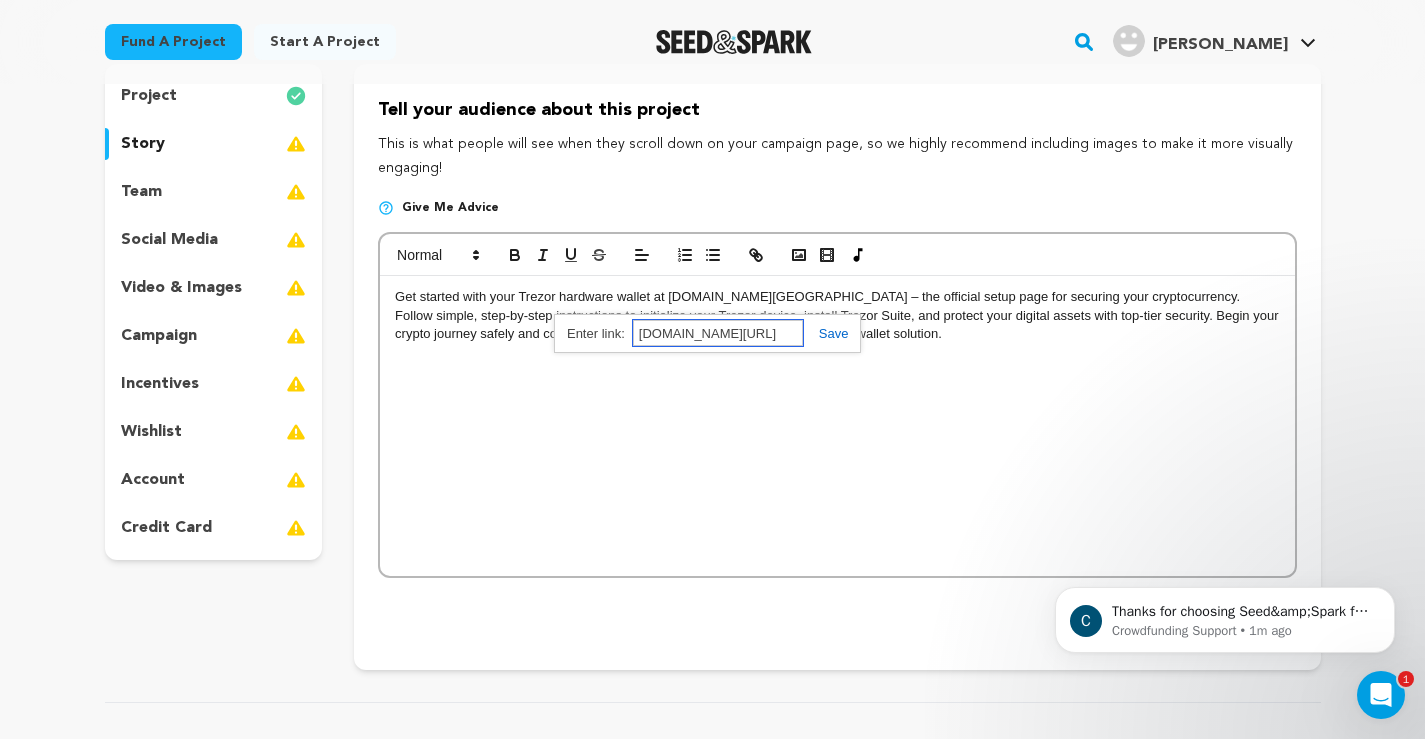 paste on "[URL][DOMAIN_NAME][DOMAIN_NAME]" 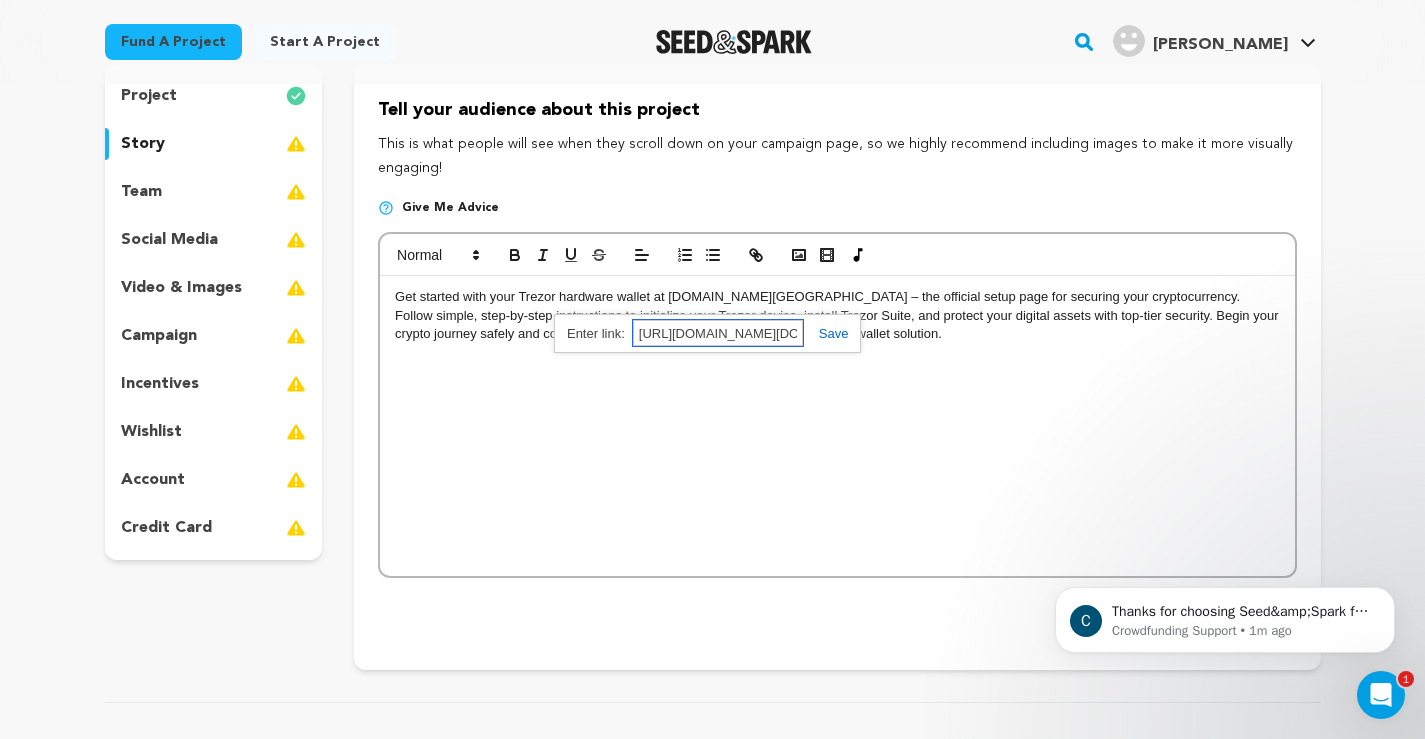 scroll, scrollTop: 0, scrollLeft: 173, axis: horizontal 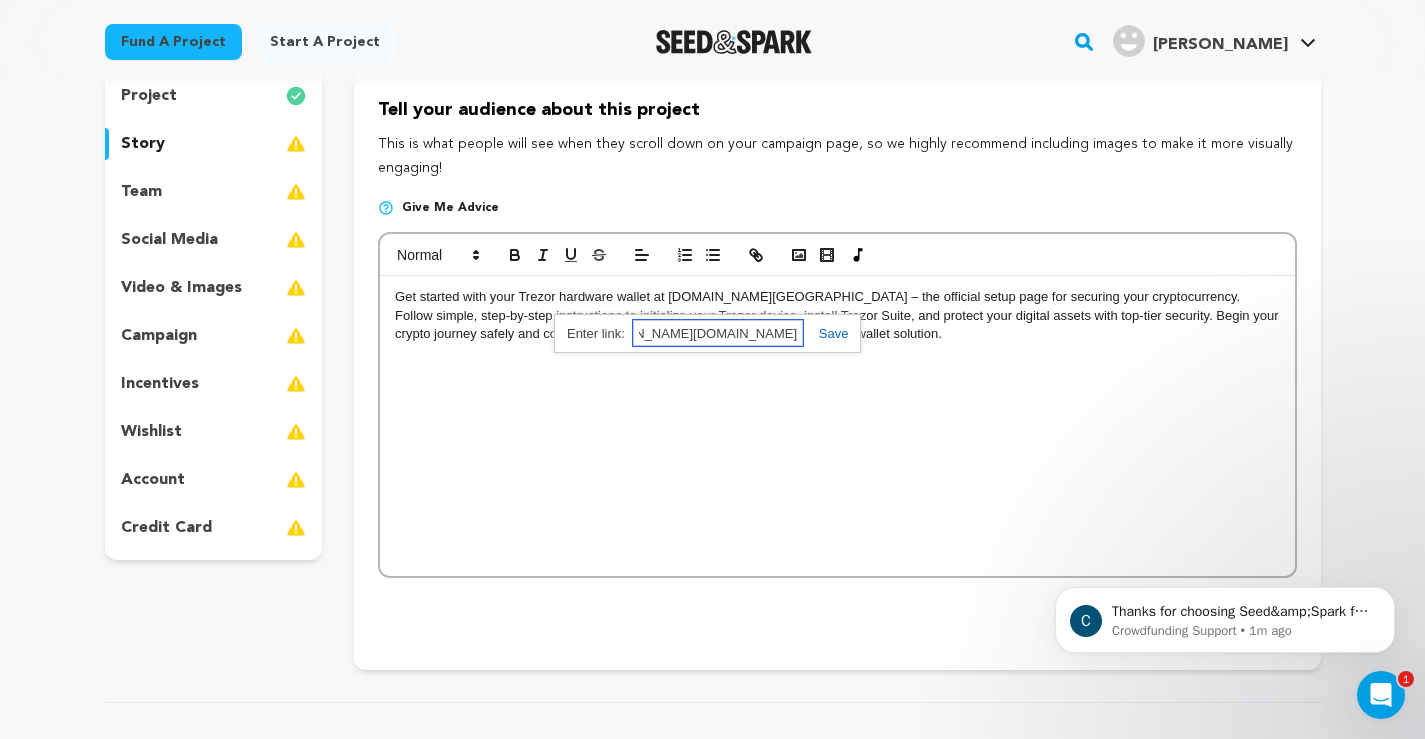 type on "[URL][DOMAIN_NAME][DOMAIN_NAME]" 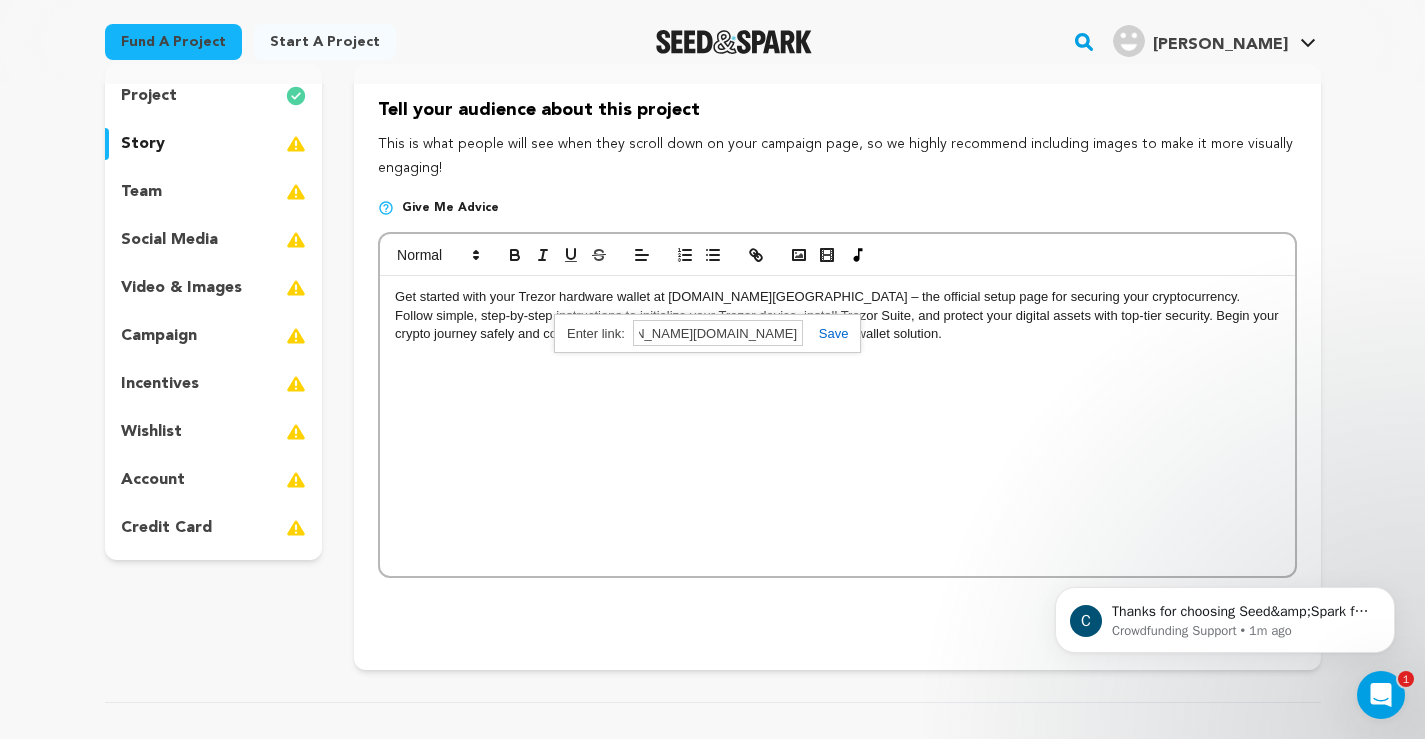 click at bounding box center (826, 333) 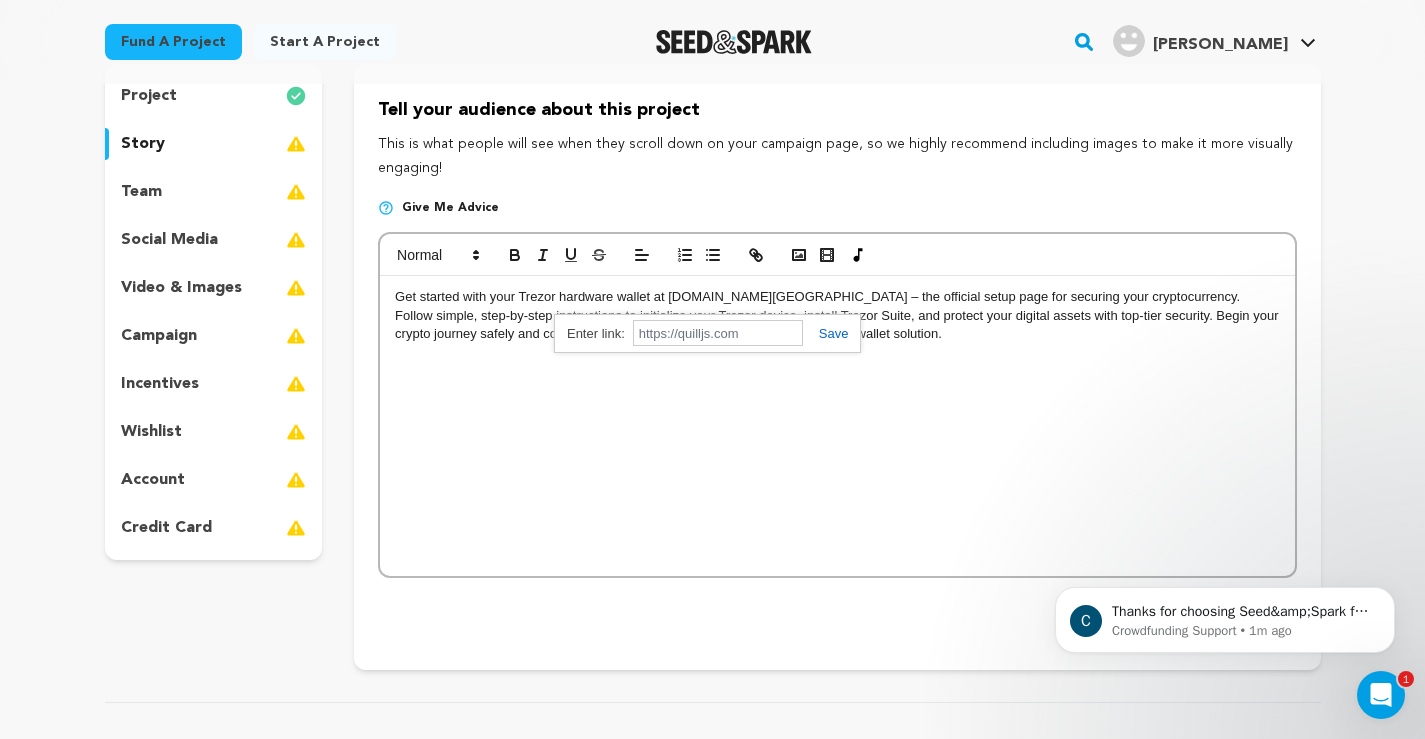 scroll, scrollTop: 0, scrollLeft: 0, axis: both 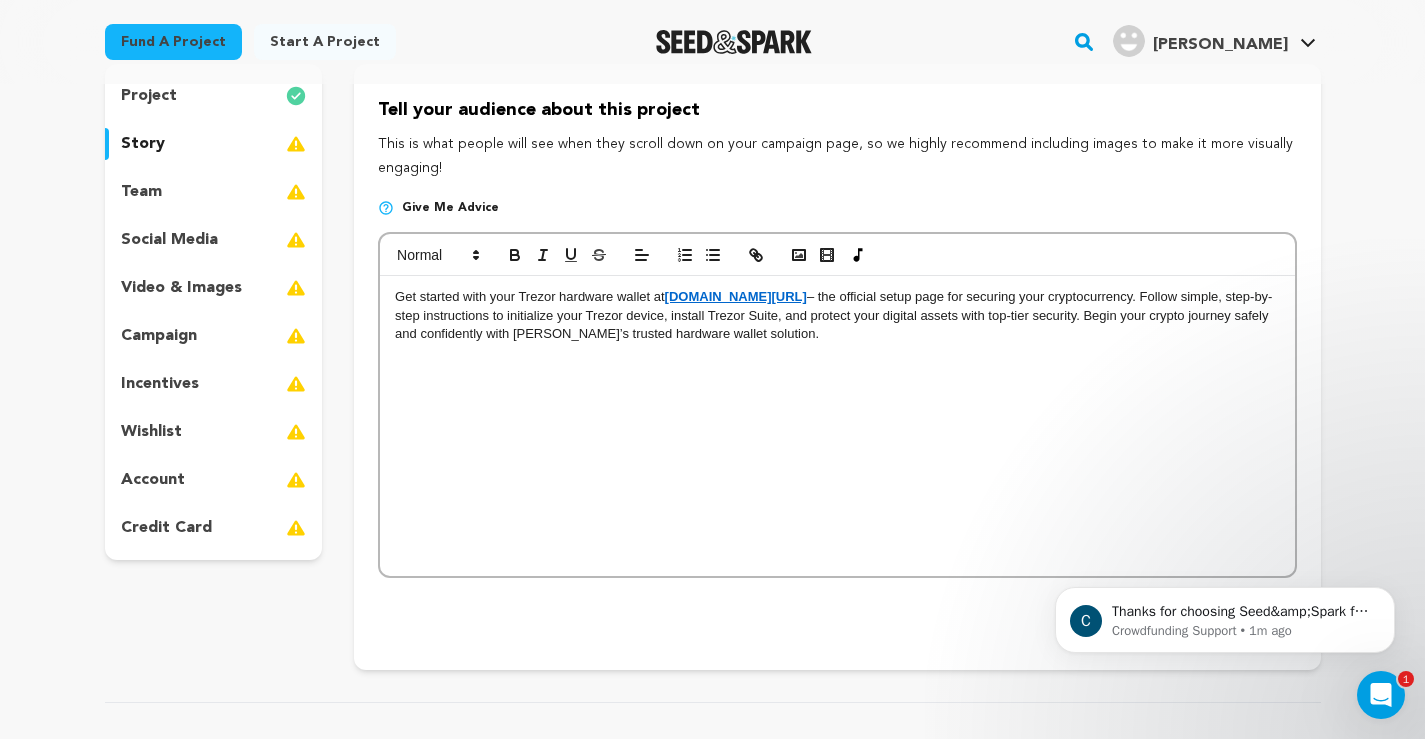 click on "Get started with your Trezor hardware wallet at  Trezor.io/start  – the official setup page for securing your cryptocurrency. Follow simple, step-by-step instructions to initialize your Trezor device, install Trezor Suite, and protect your digital assets with top-tier security. Begin your crypto journey safely and confidently with Trezor’s trusted hardware wallet solution." at bounding box center [837, 426] 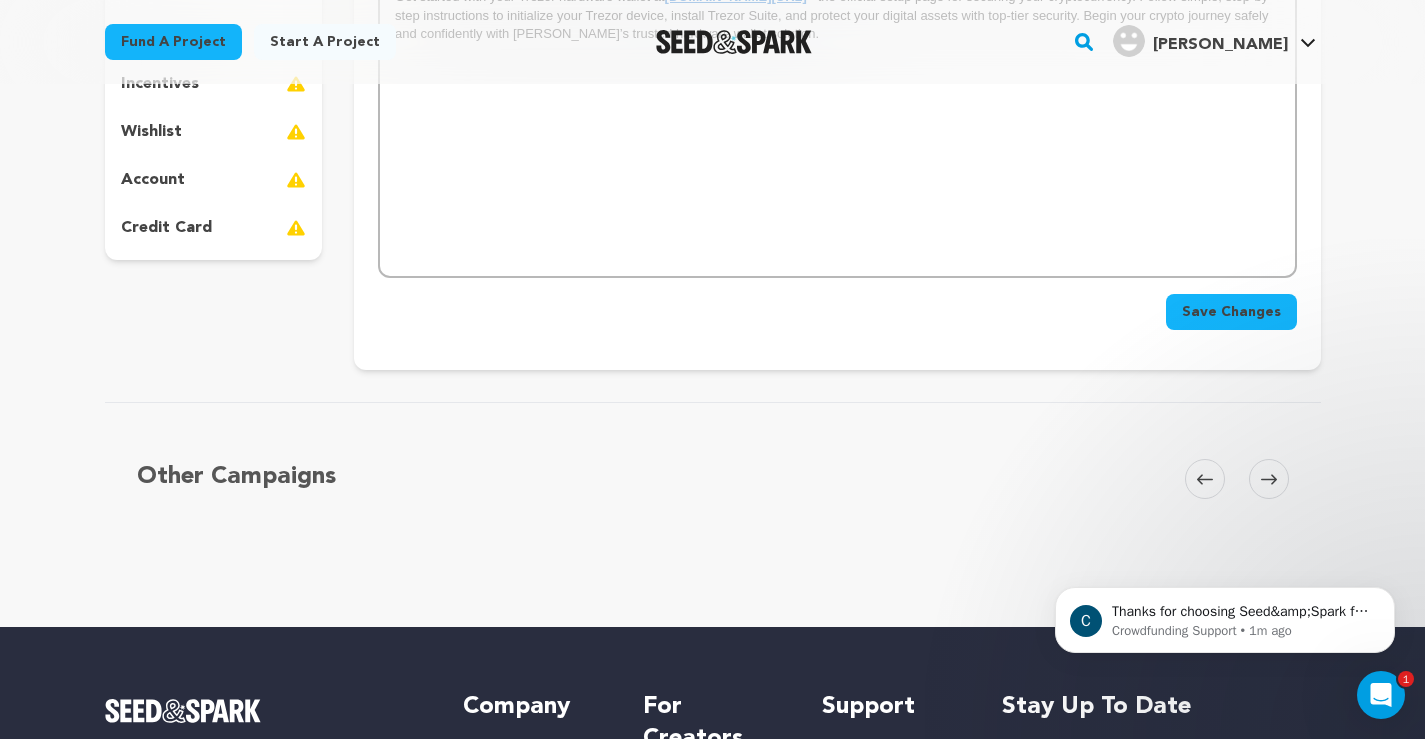 click on "Save Changes" at bounding box center [1231, 312] 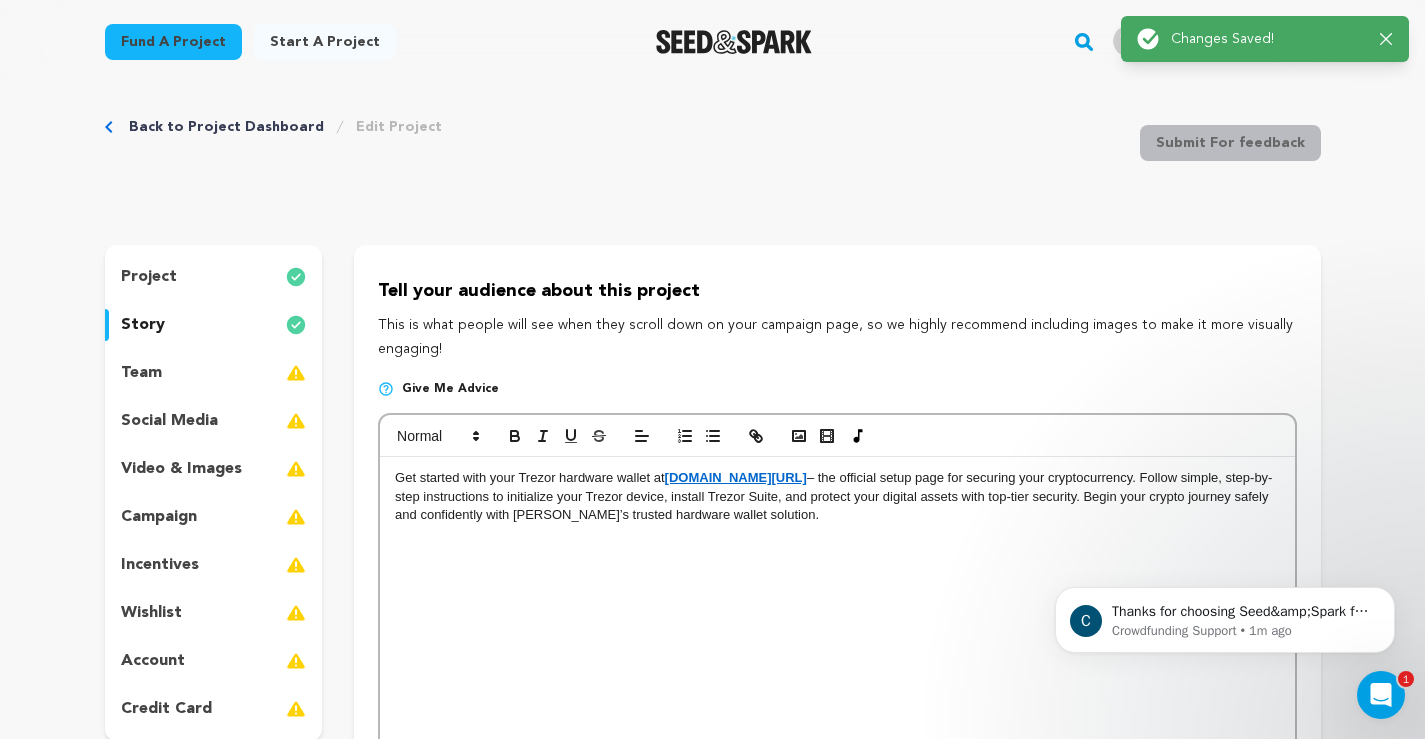 scroll, scrollTop: 0, scrollLeft: 0, axis: both 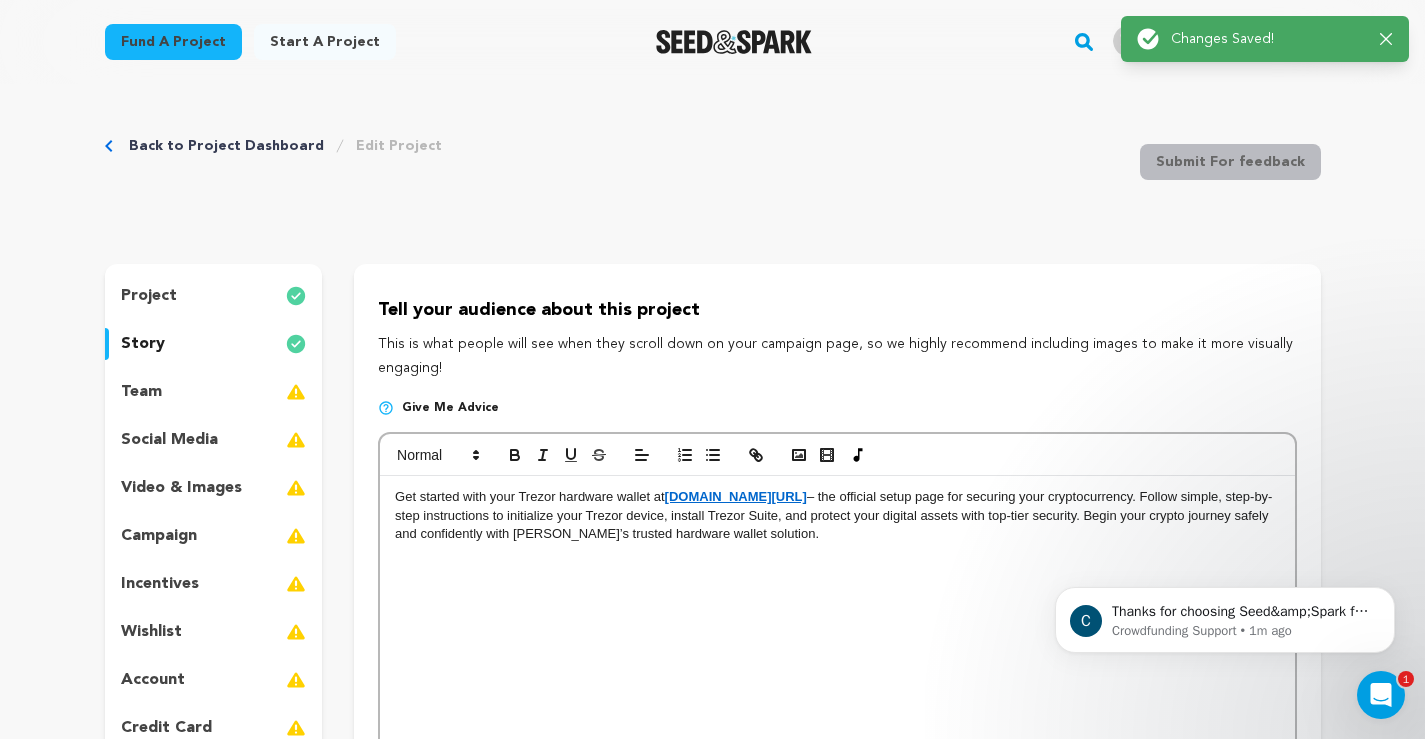 click on "team" at bounding box center (214, 392) 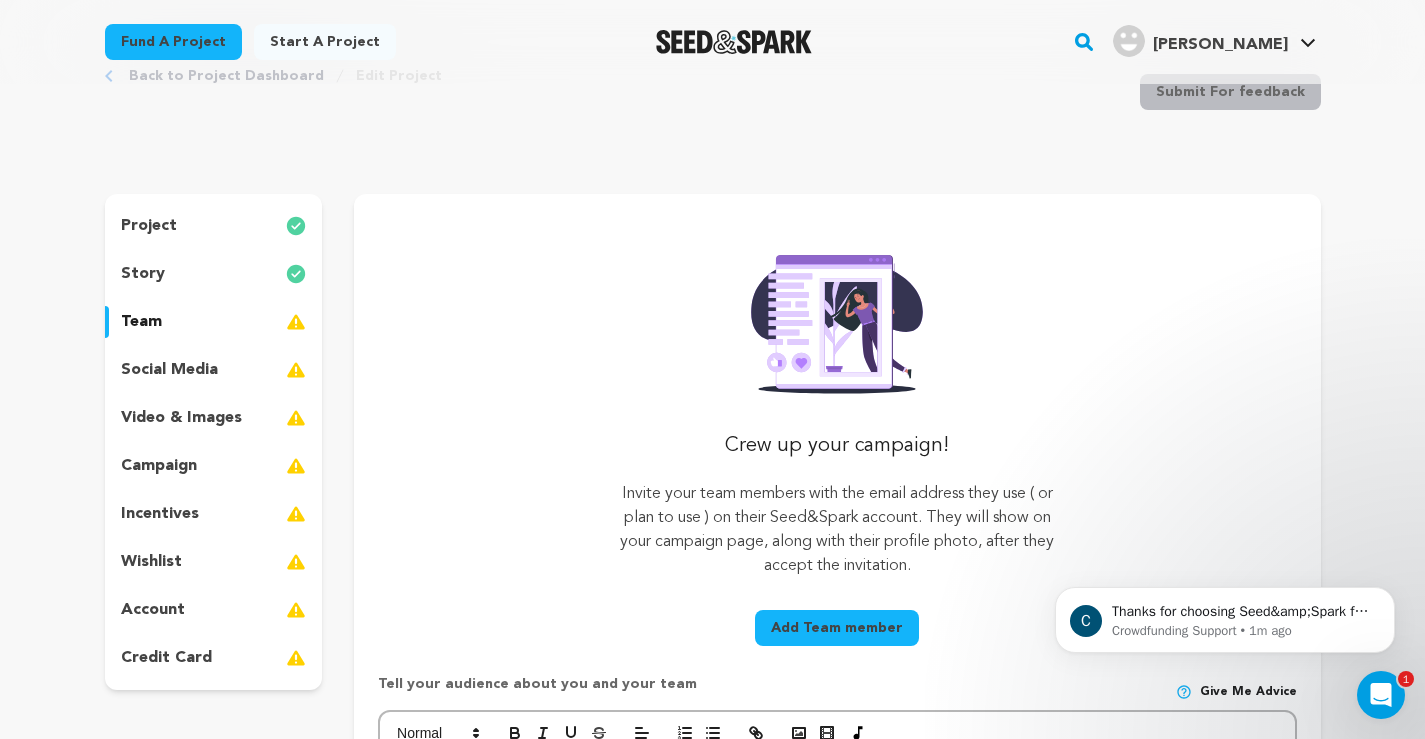 scroll, scrollTop: 0, scrollLeft: 0, axis: both 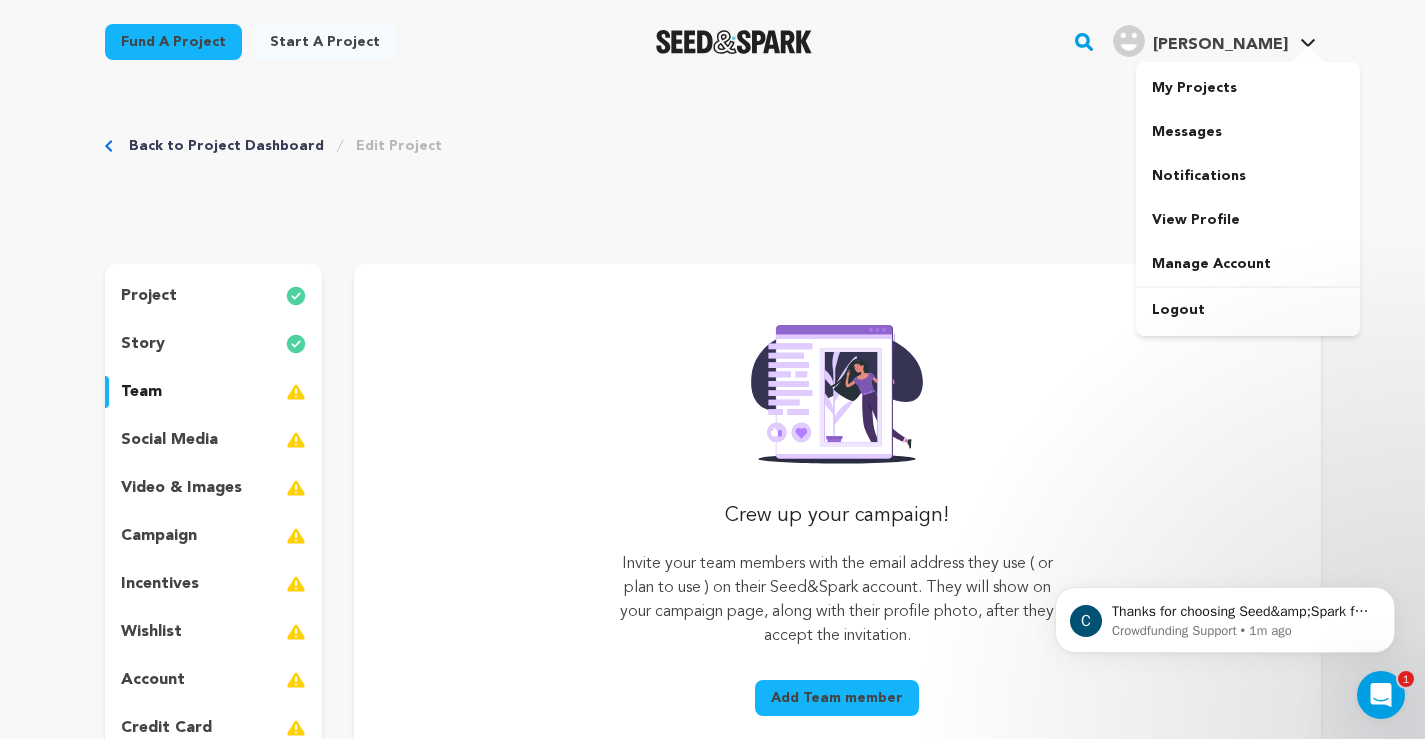 click on "Sophia  H.
Sophia  H." at bounding box center (1214, 39) 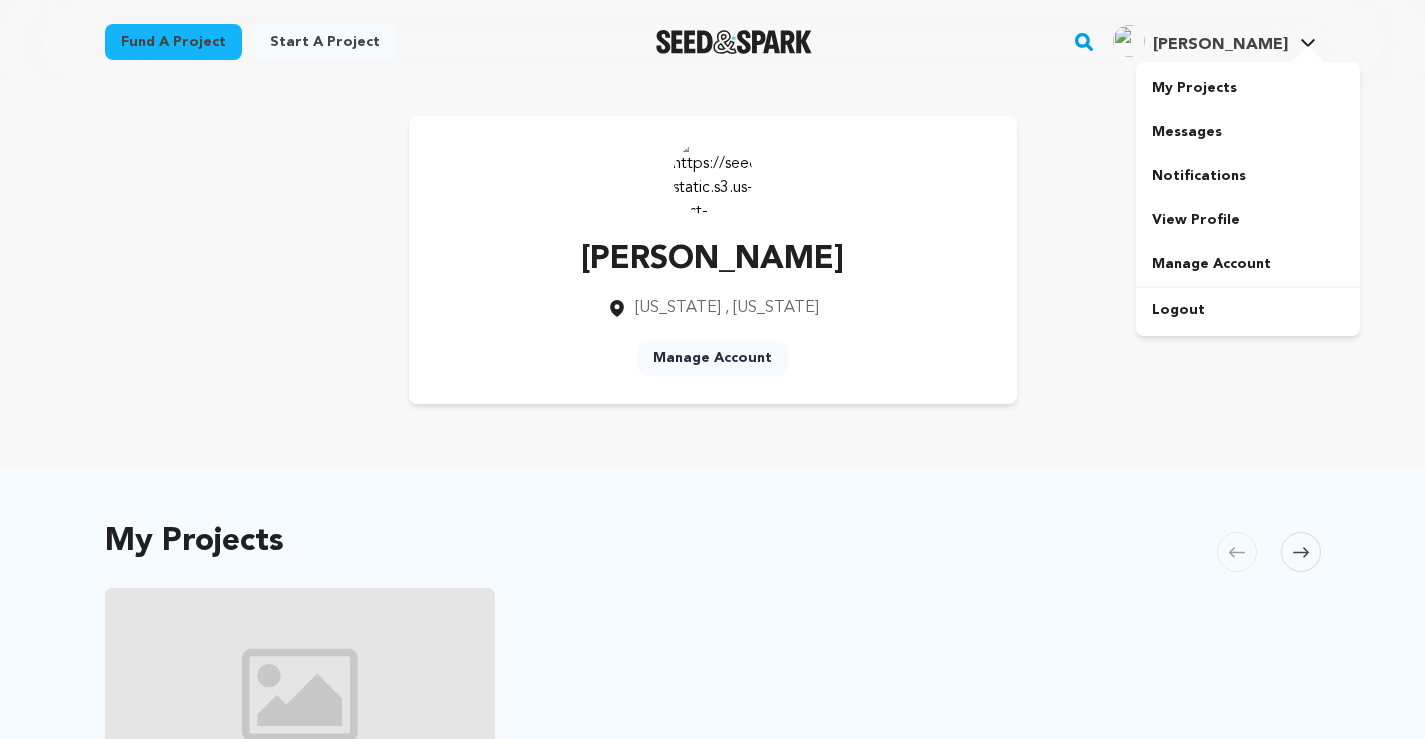 scroll, scrollTop: 0, scrollLeft: 0, axis: both 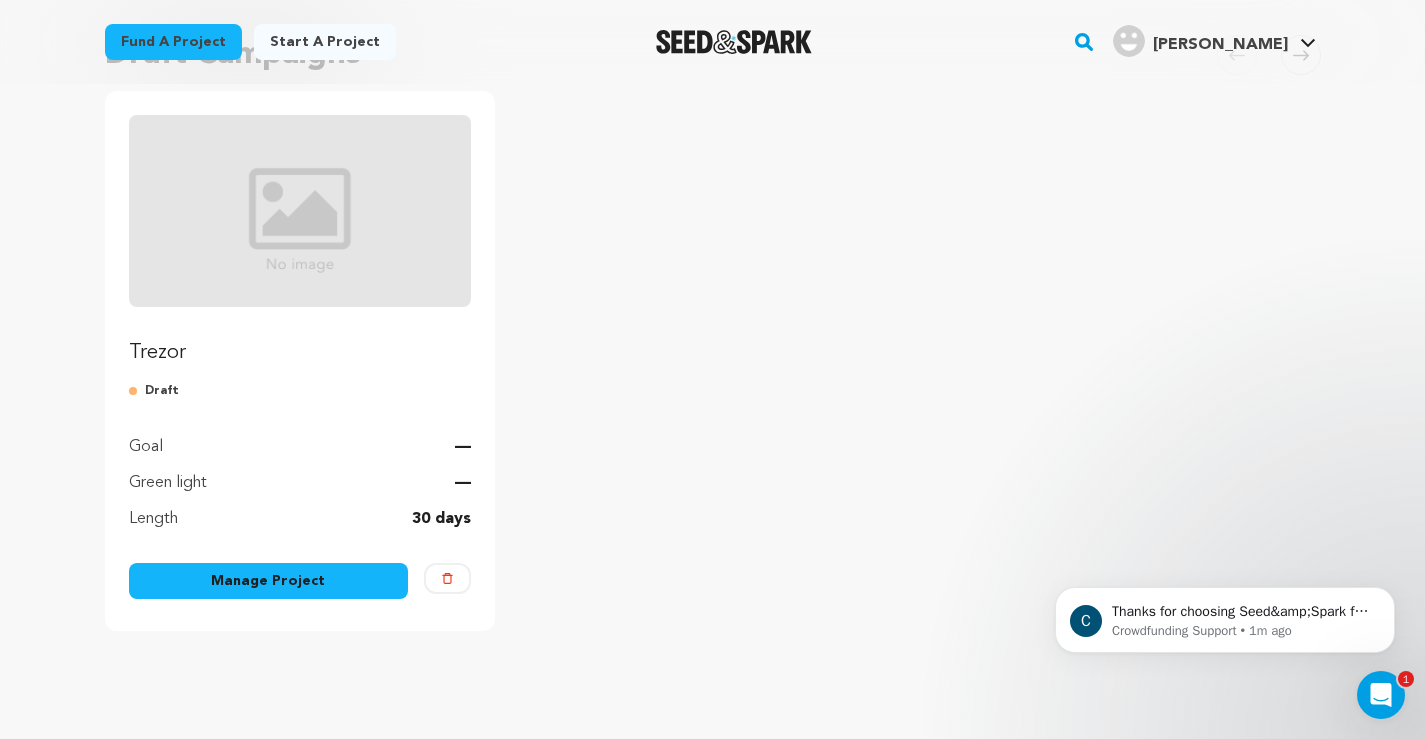 click at bounding box center (300, 211) 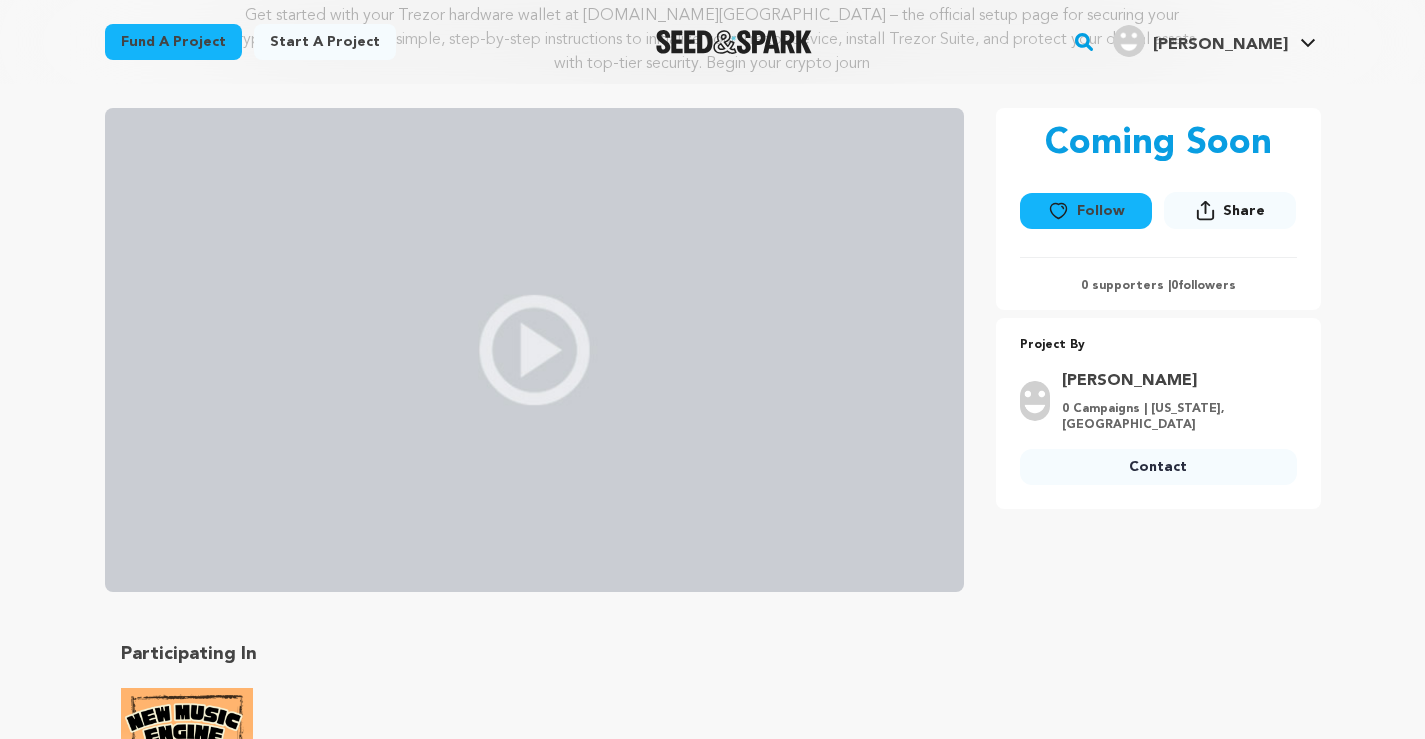 scroll, scrollTop: 100, scrollLeft: 0, axis: vertical 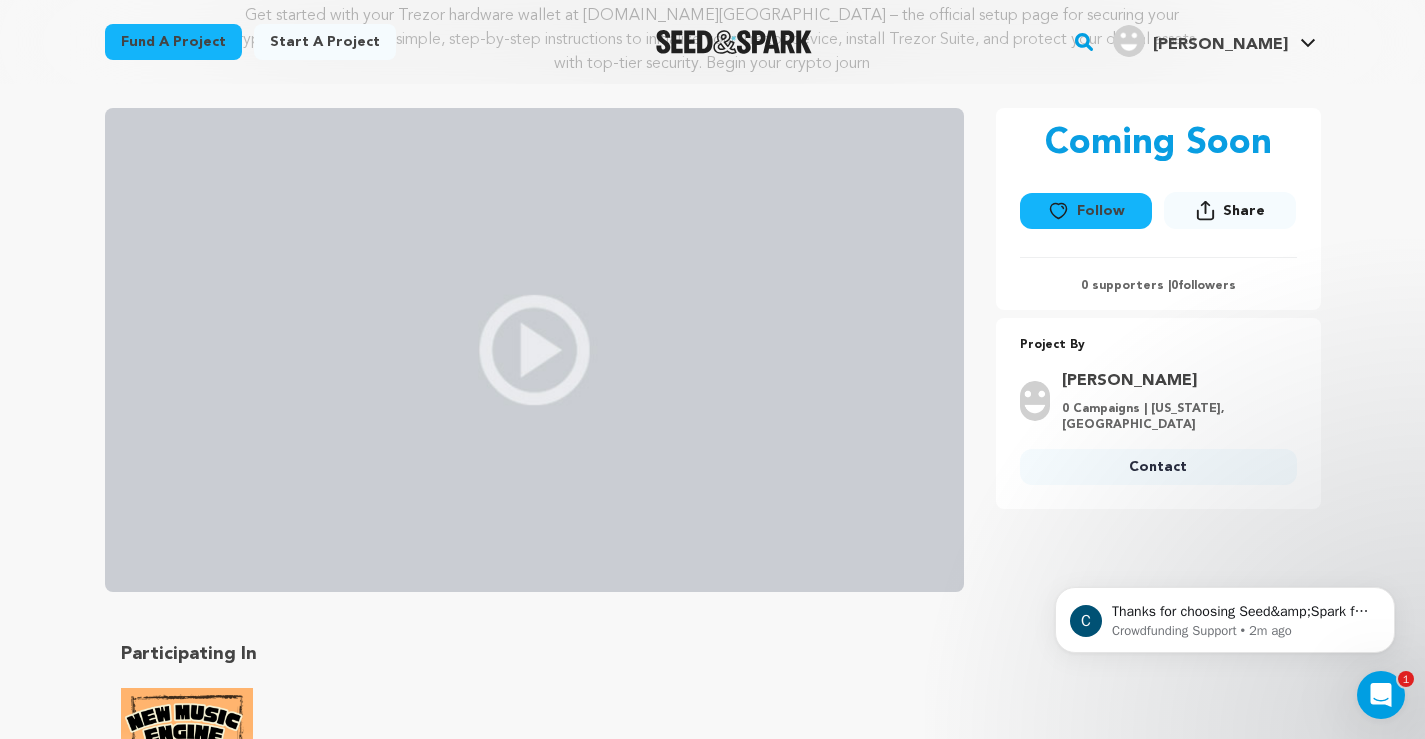 click on "Share" at bounding box center [1244, 211] 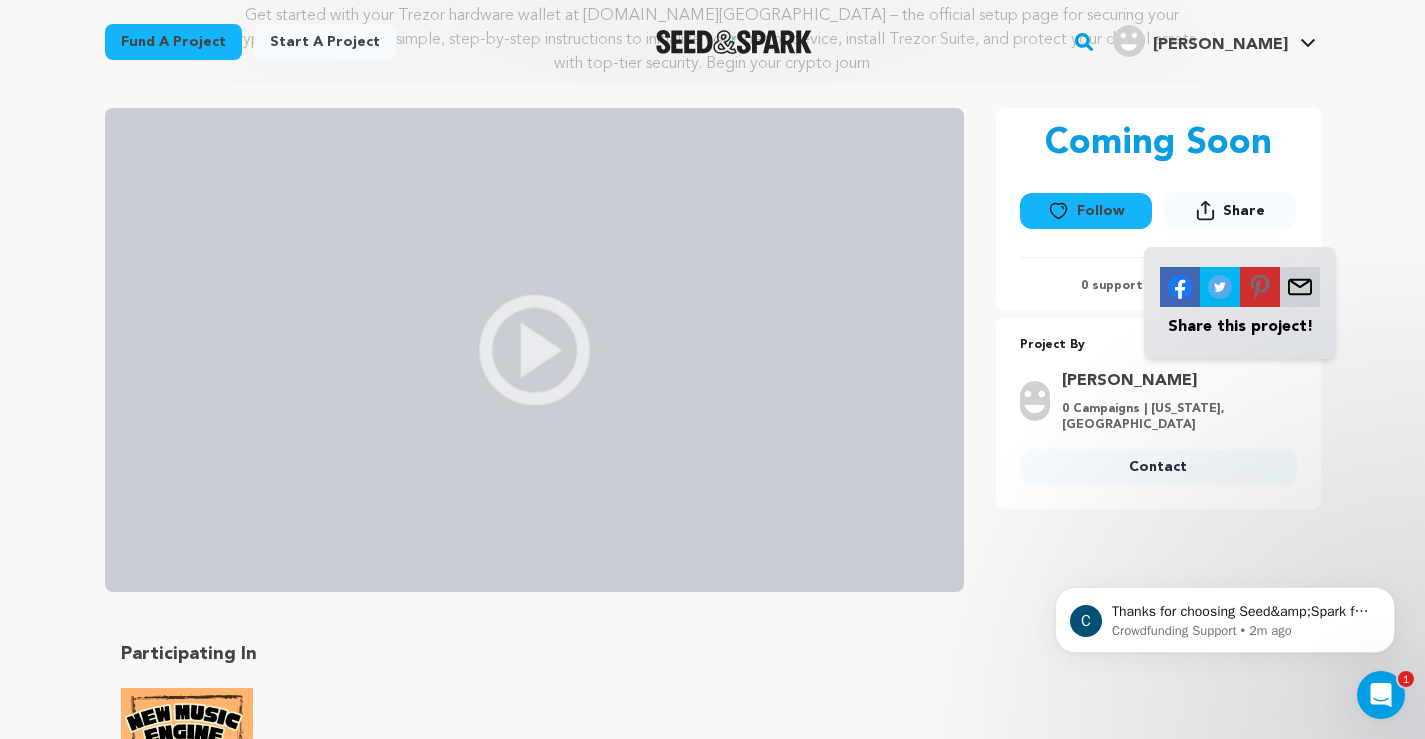 click at bounding box center [1180, 287] 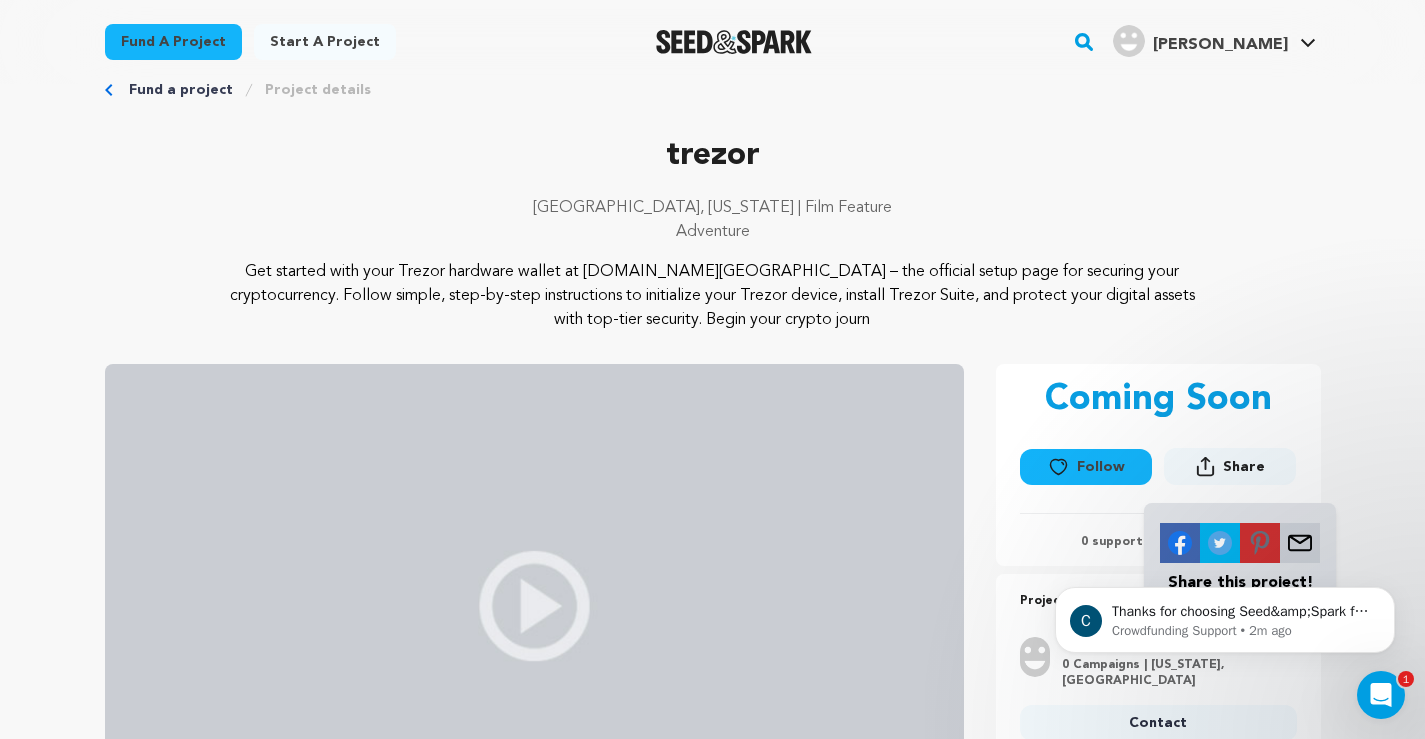 scroll, scrollTop: 0, scrollLeft: 0, axis: both 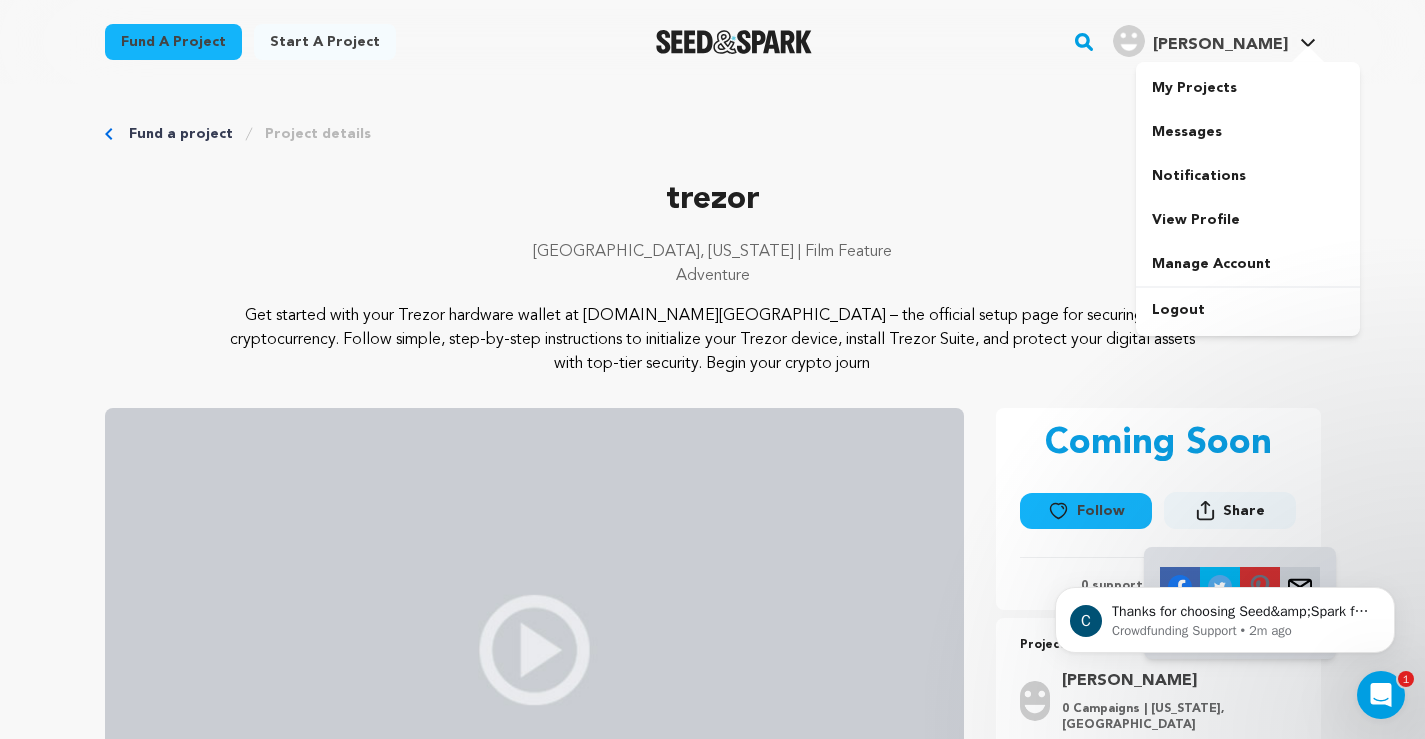 click at bounding box center (1308, 56) 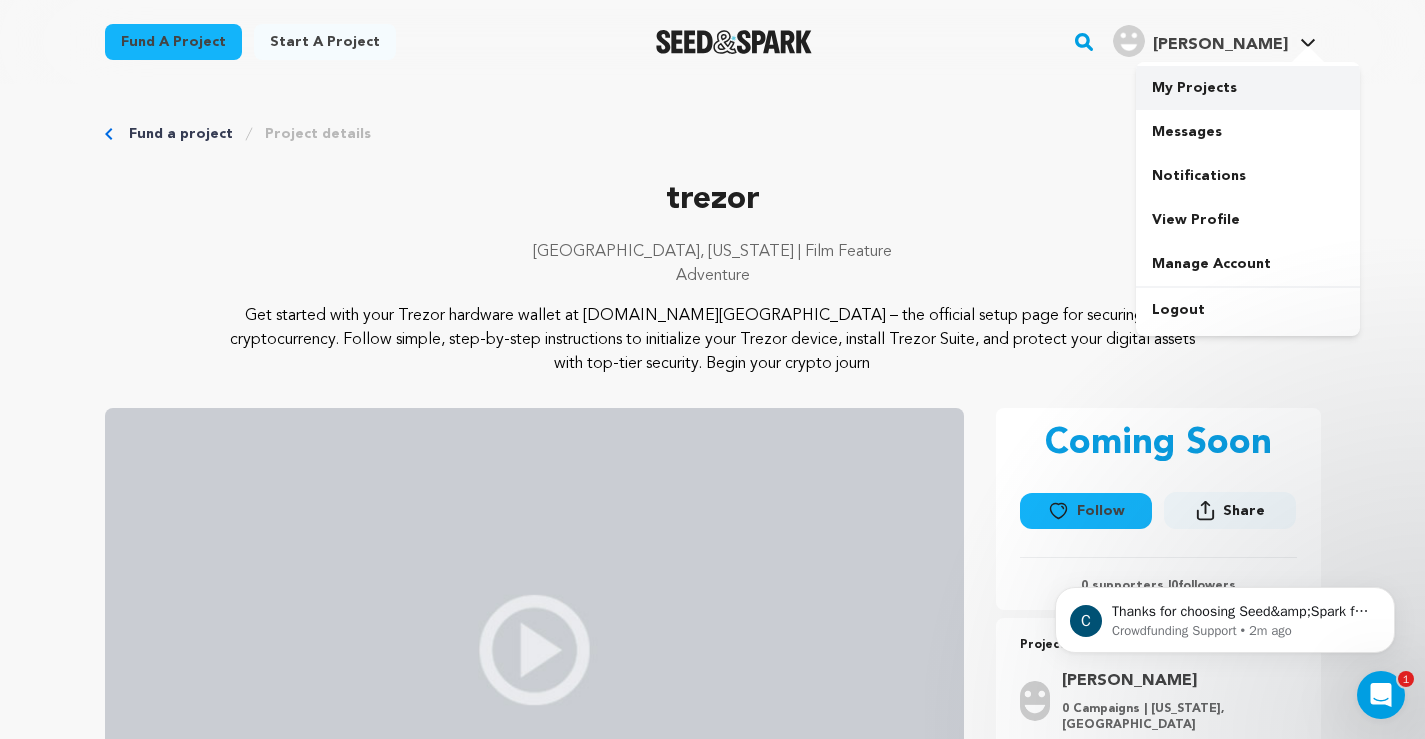 click on "My Projects" at bounding box center (1248, 88) 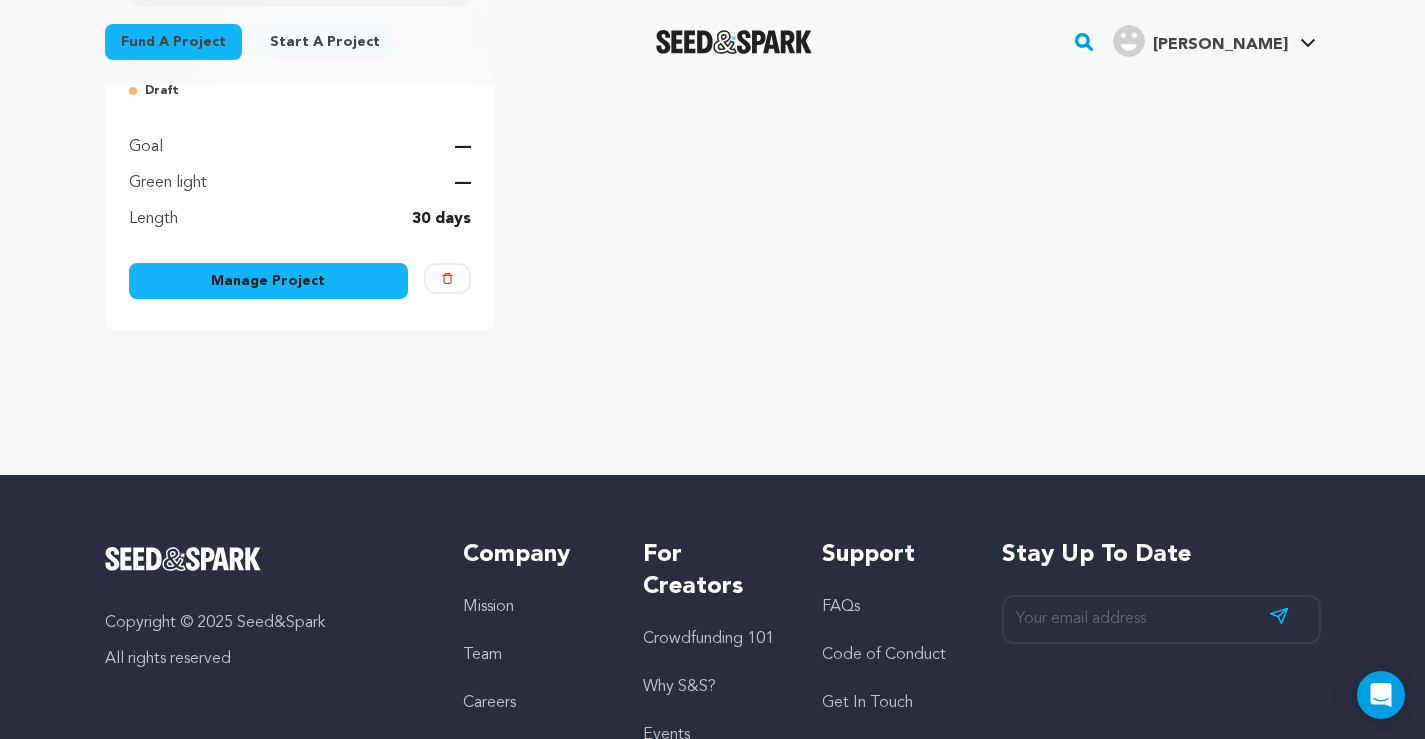 scroll, scrollTop: 400, scrollLeft: 0, axis: vertical 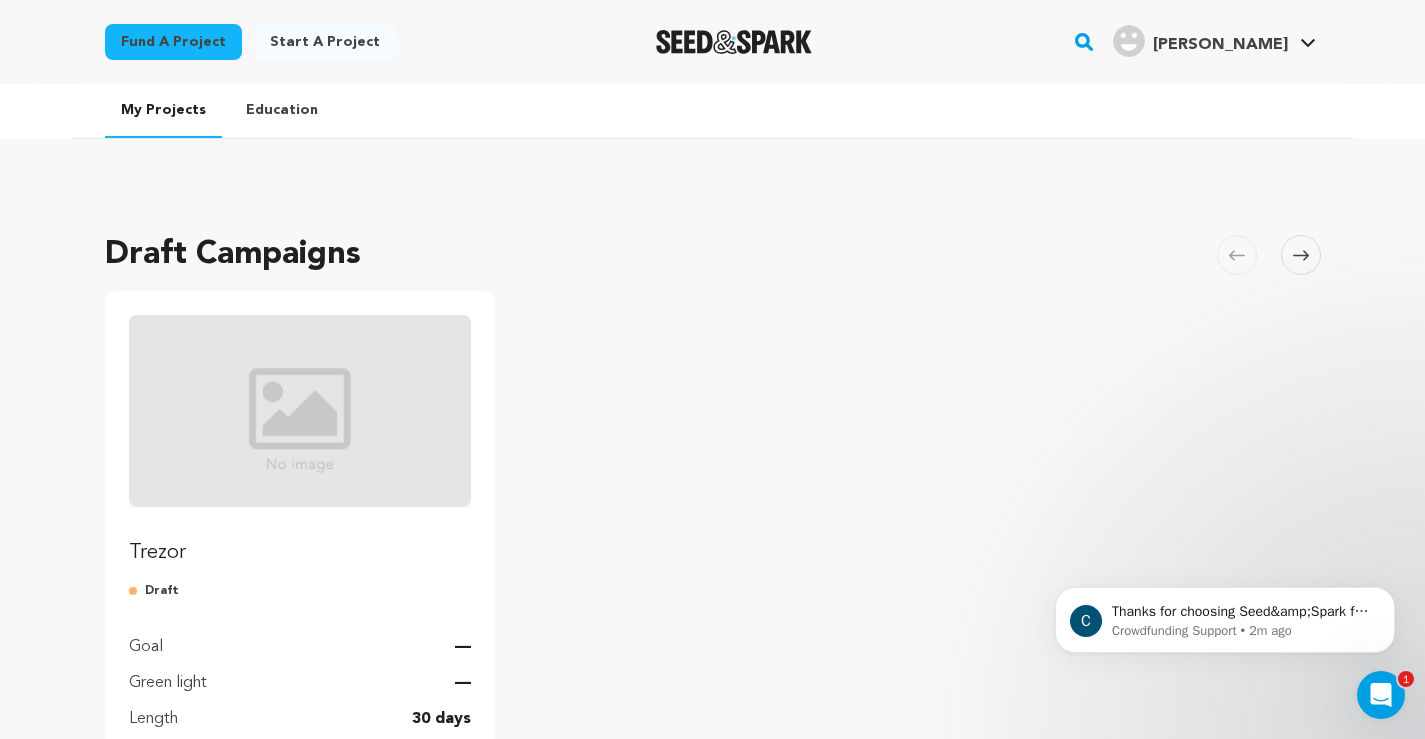 click on "Education" at bounding box center [282, 110] 